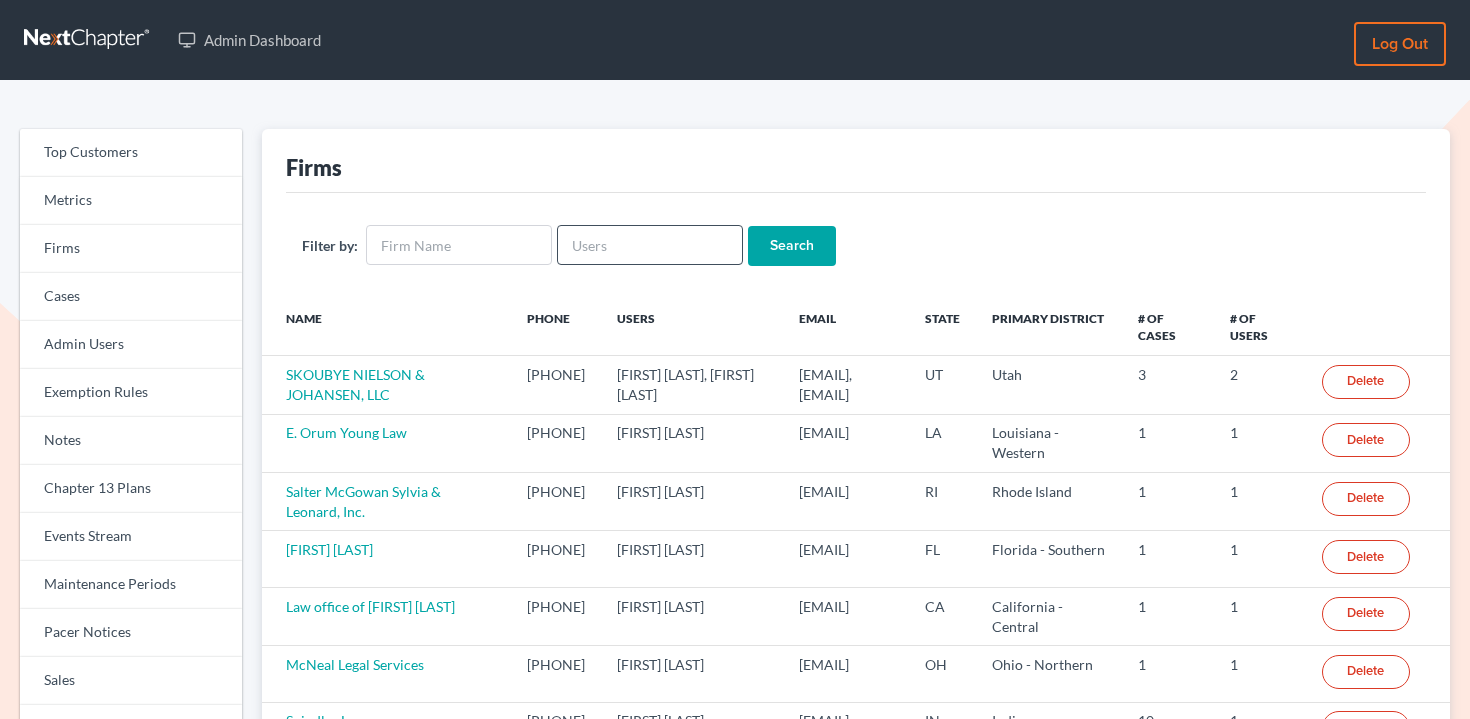 scroll, scrollTop: 0, scrollLeft: 0, axis: both 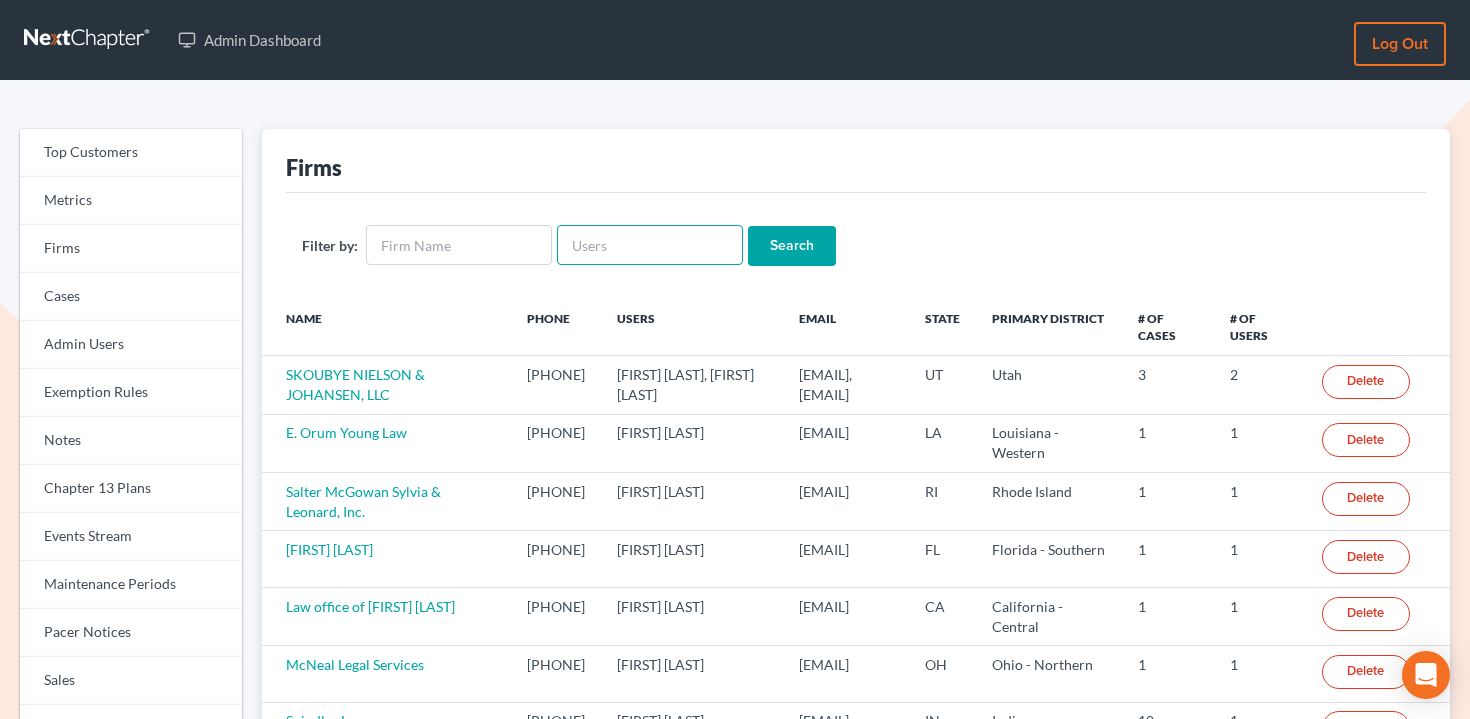 click at bounding box center [650, 245] 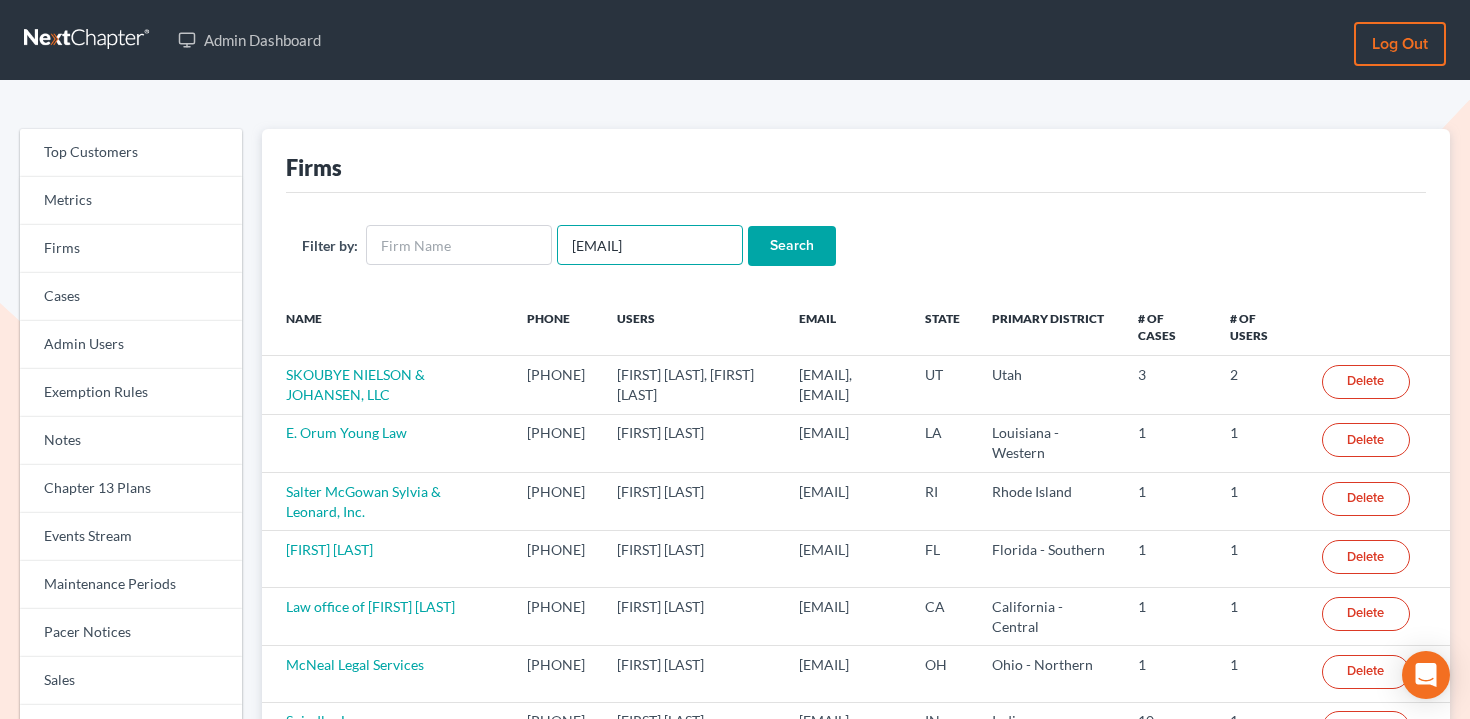 type on "[EMAIL]" 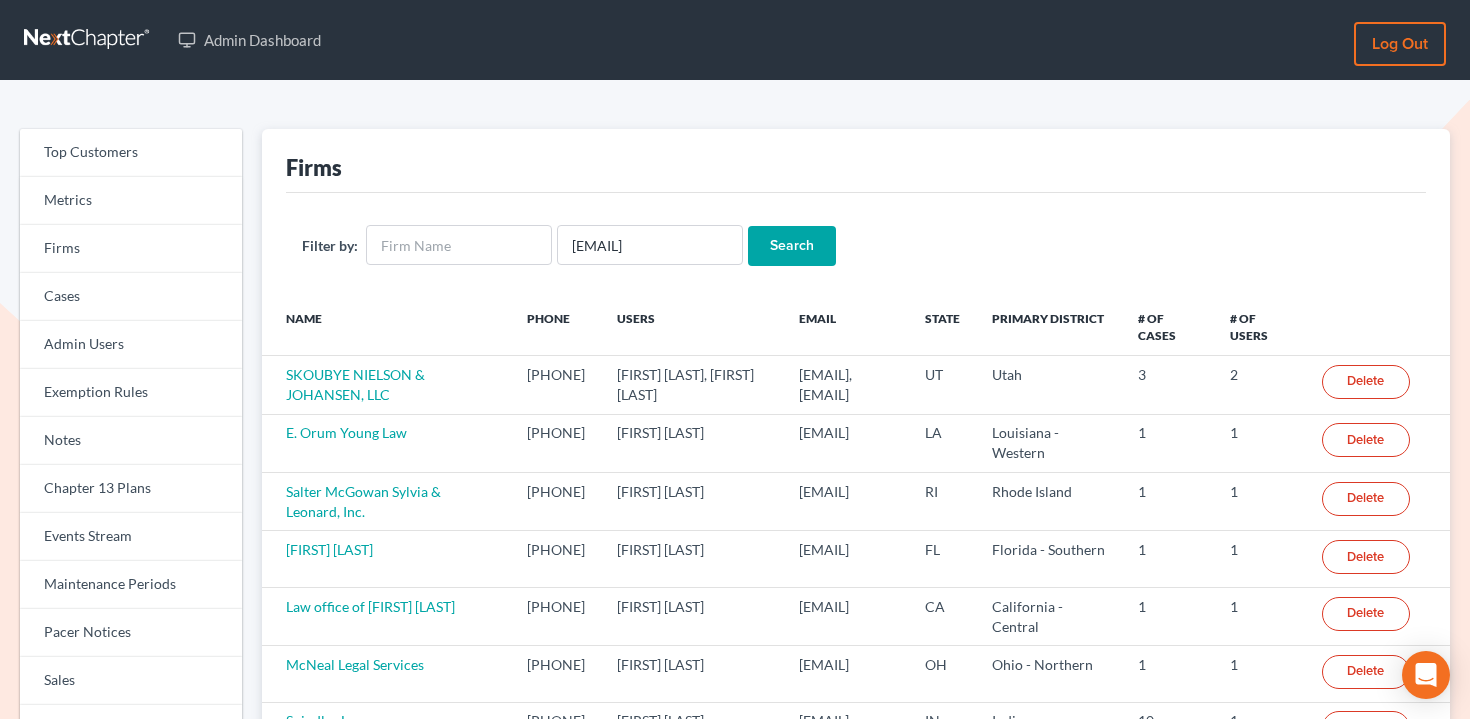 click on "Search" at bounding box center (792, 246) 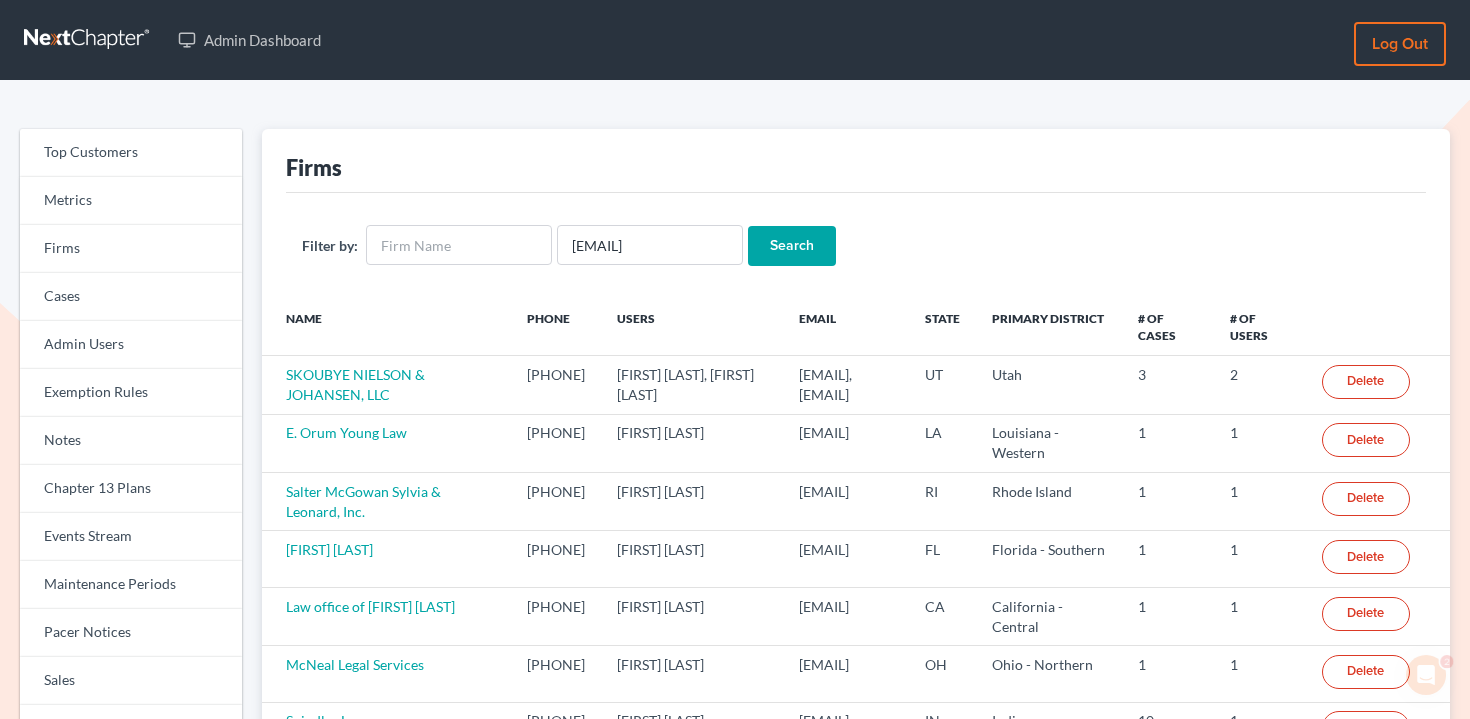 scroll, scrollTop: 0, scrollLeft: 0, axis: both 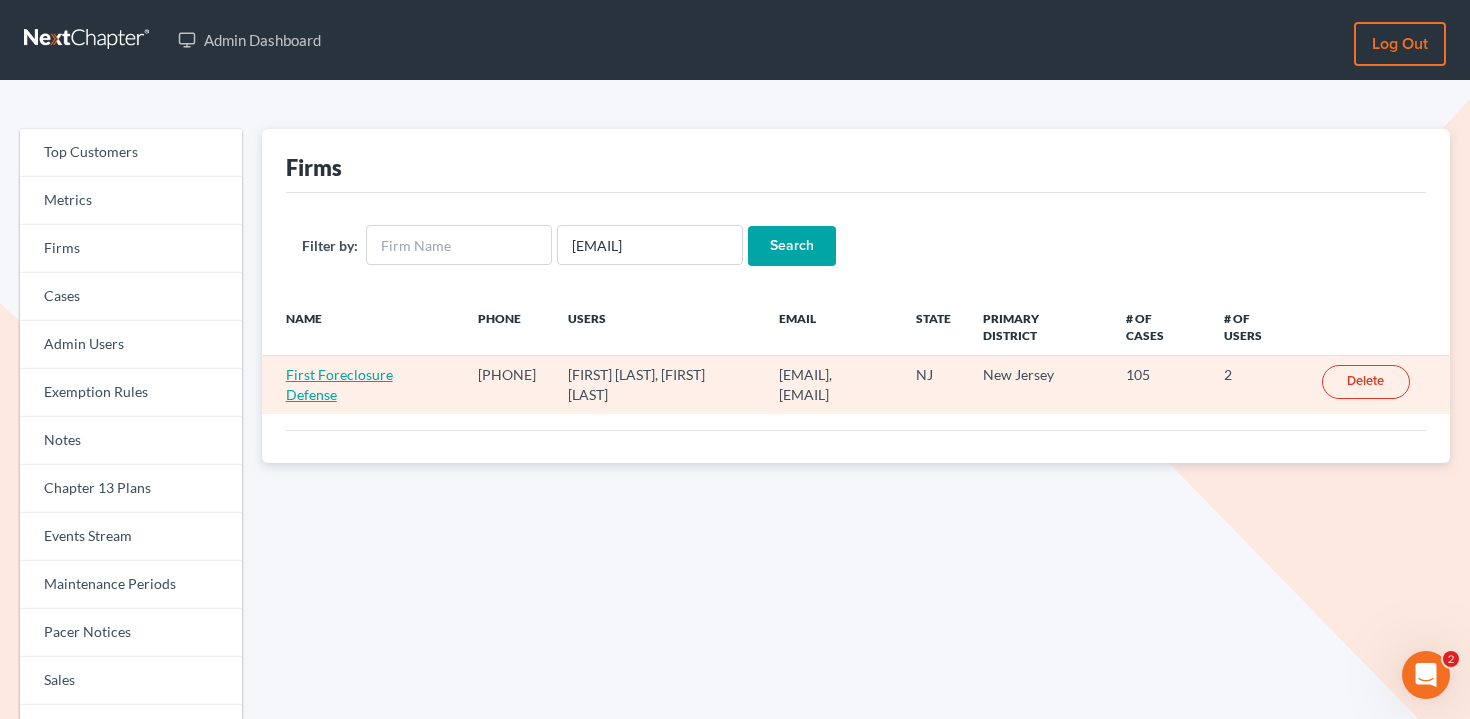 click on "First Foreclosure Defense" at bounding box center (339, 384) 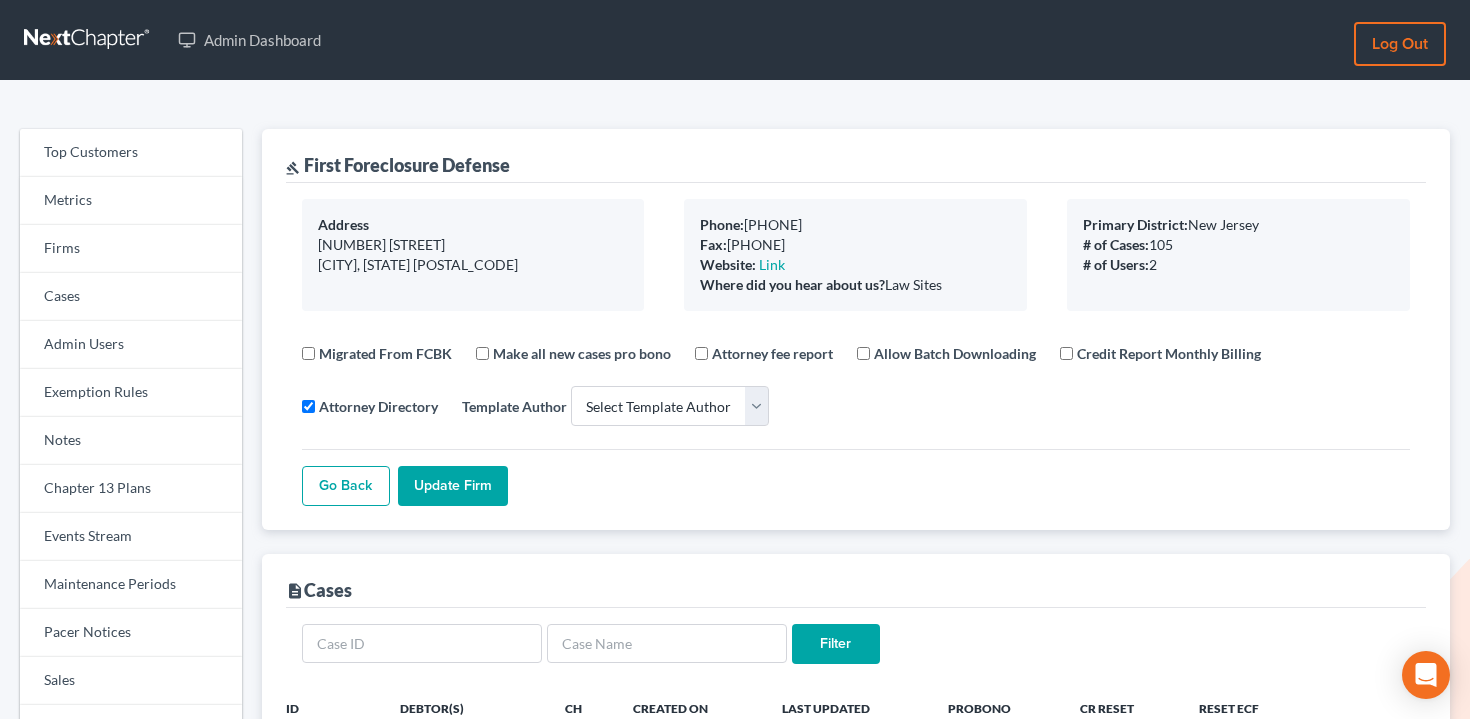 select 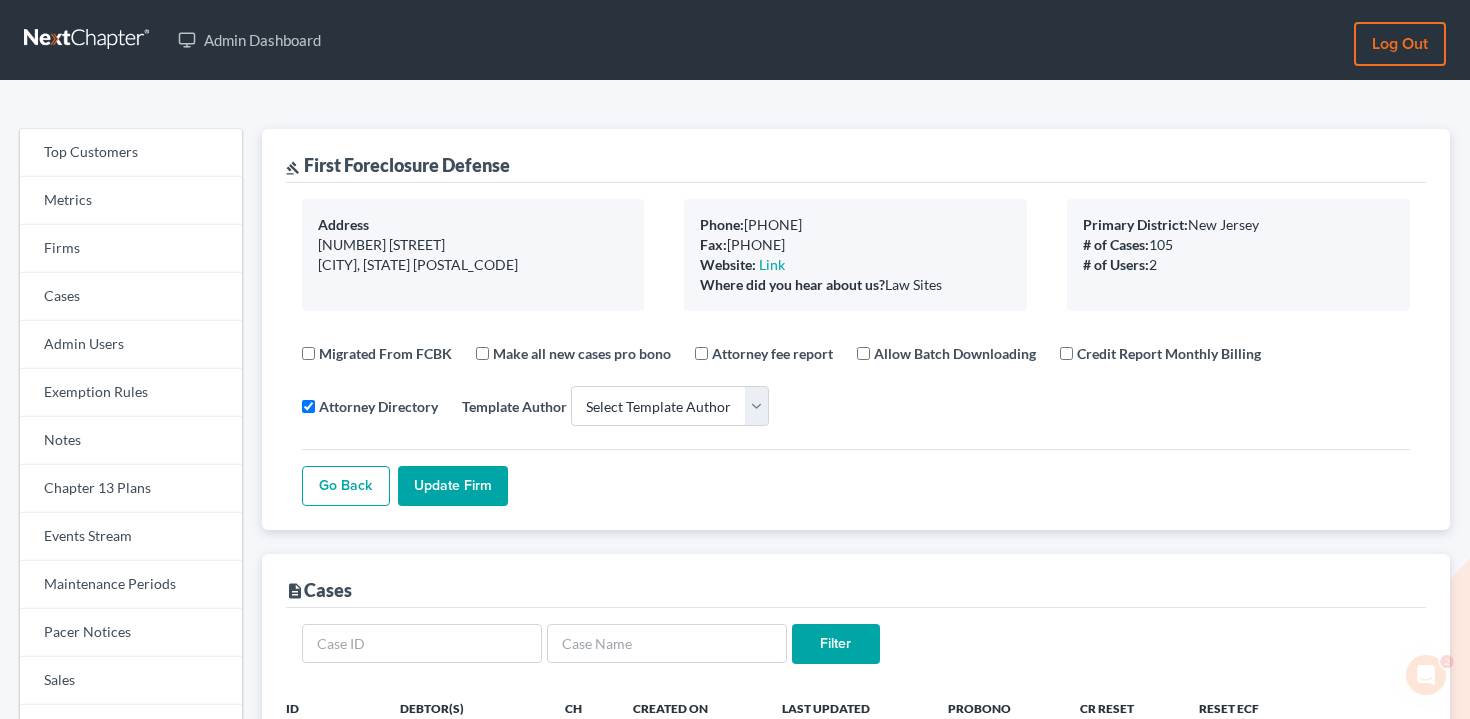 scroll, scrollTop: 0, scrollLeft: 0, axis: both 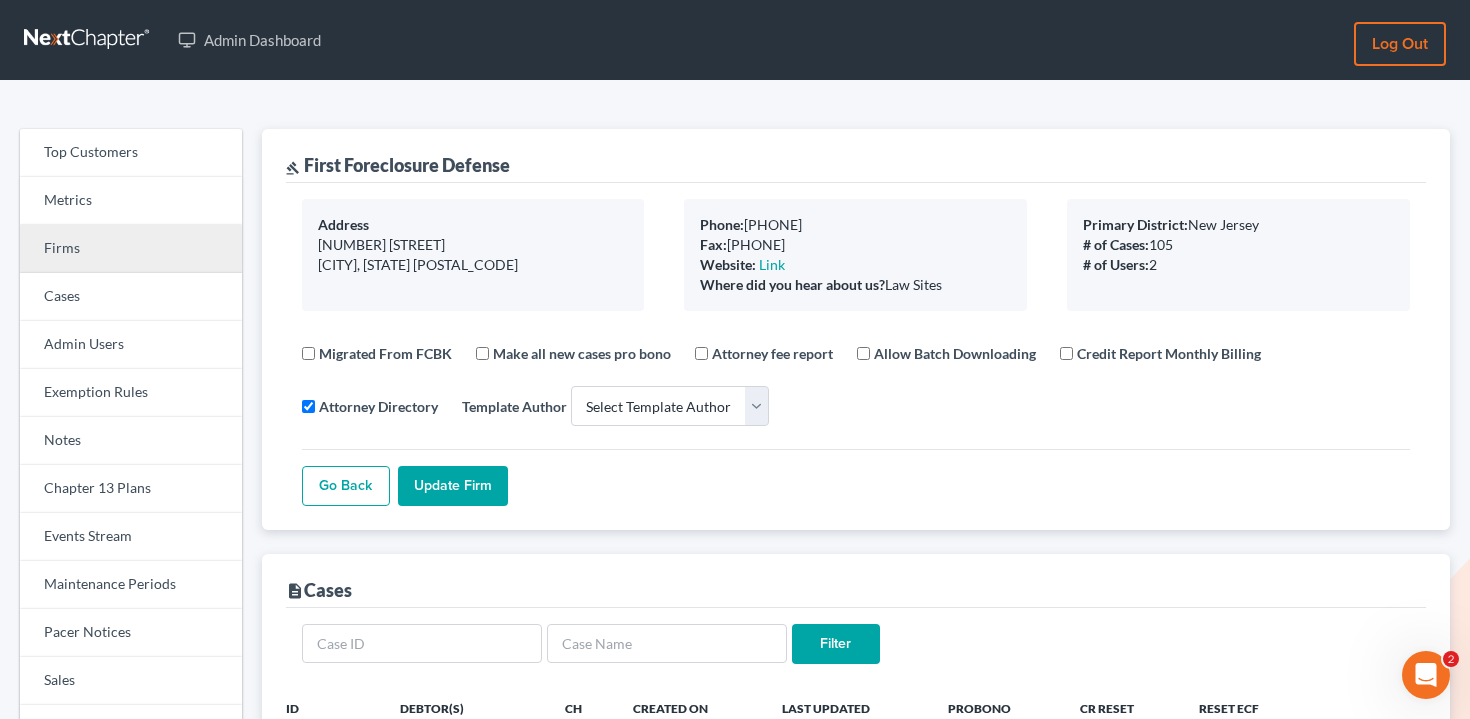 click on "Firms" at bounding box center [131, 249] 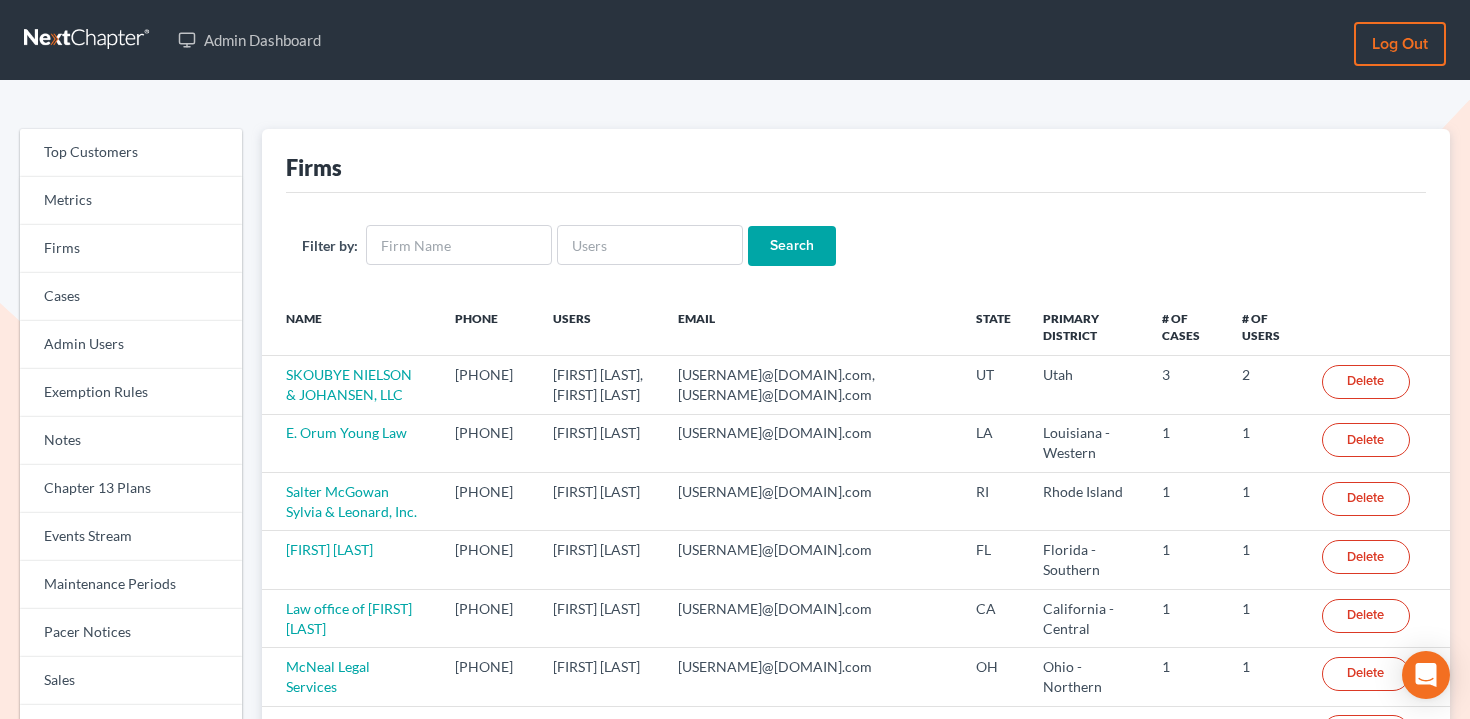 scroll, scrollTop: 0, scrollLeft: 0, axis: both 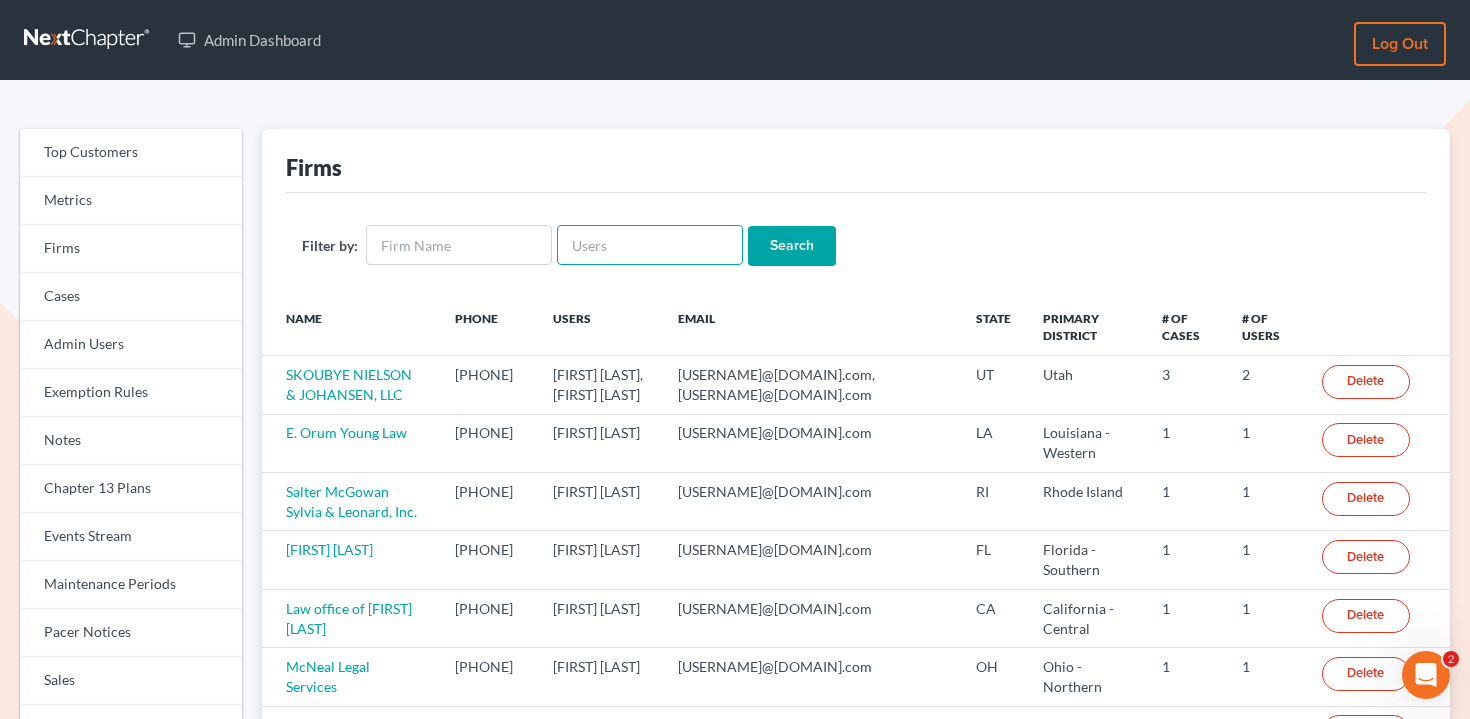 click at bounding box center (650, 245) 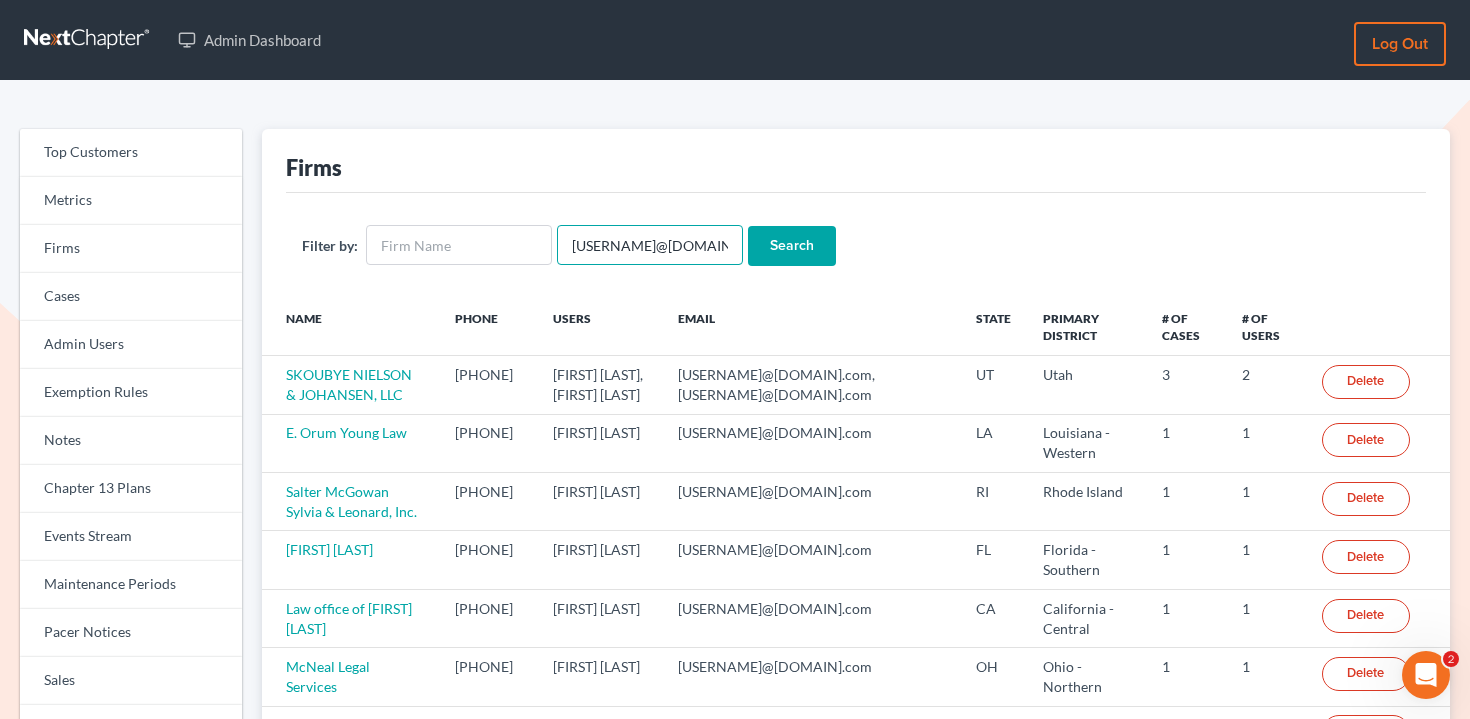 type on "[EMAIL]" 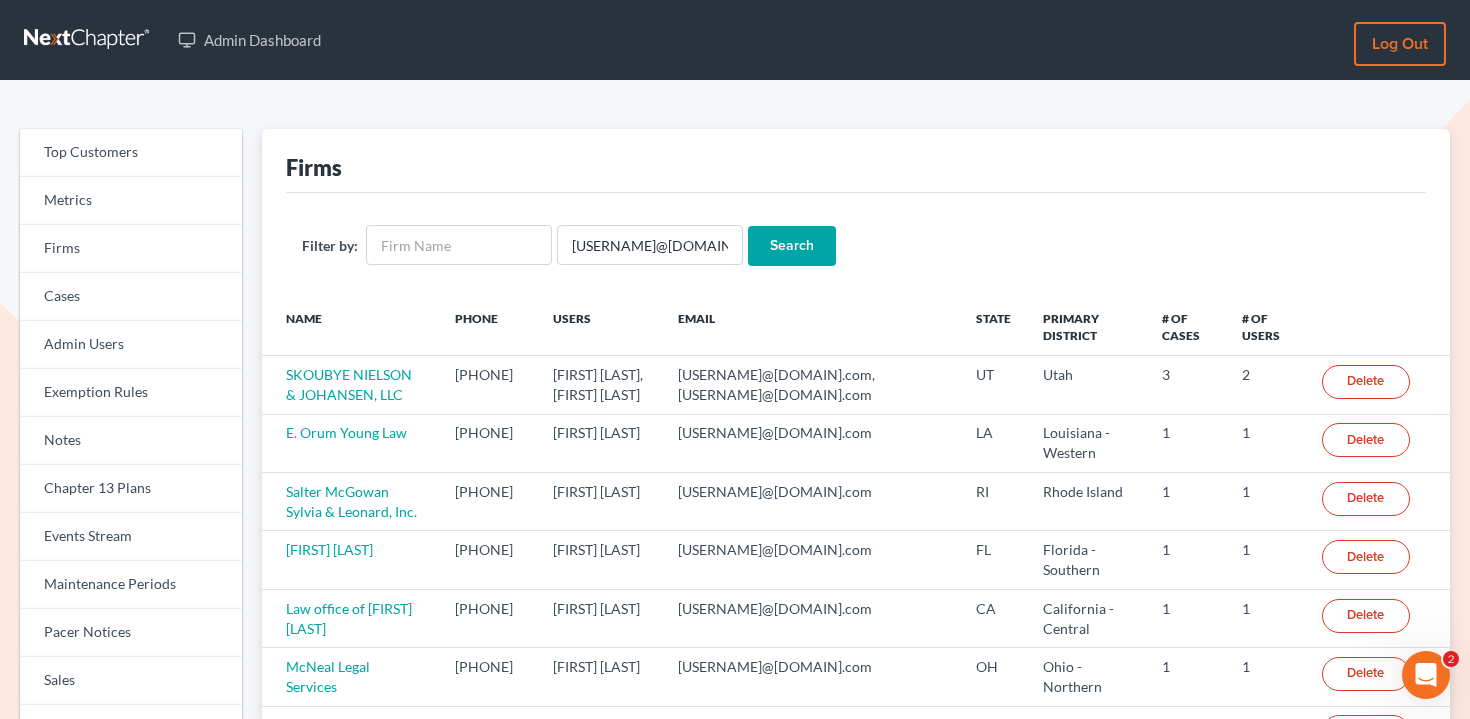 click on "Search" at bounding box center (792, 246) 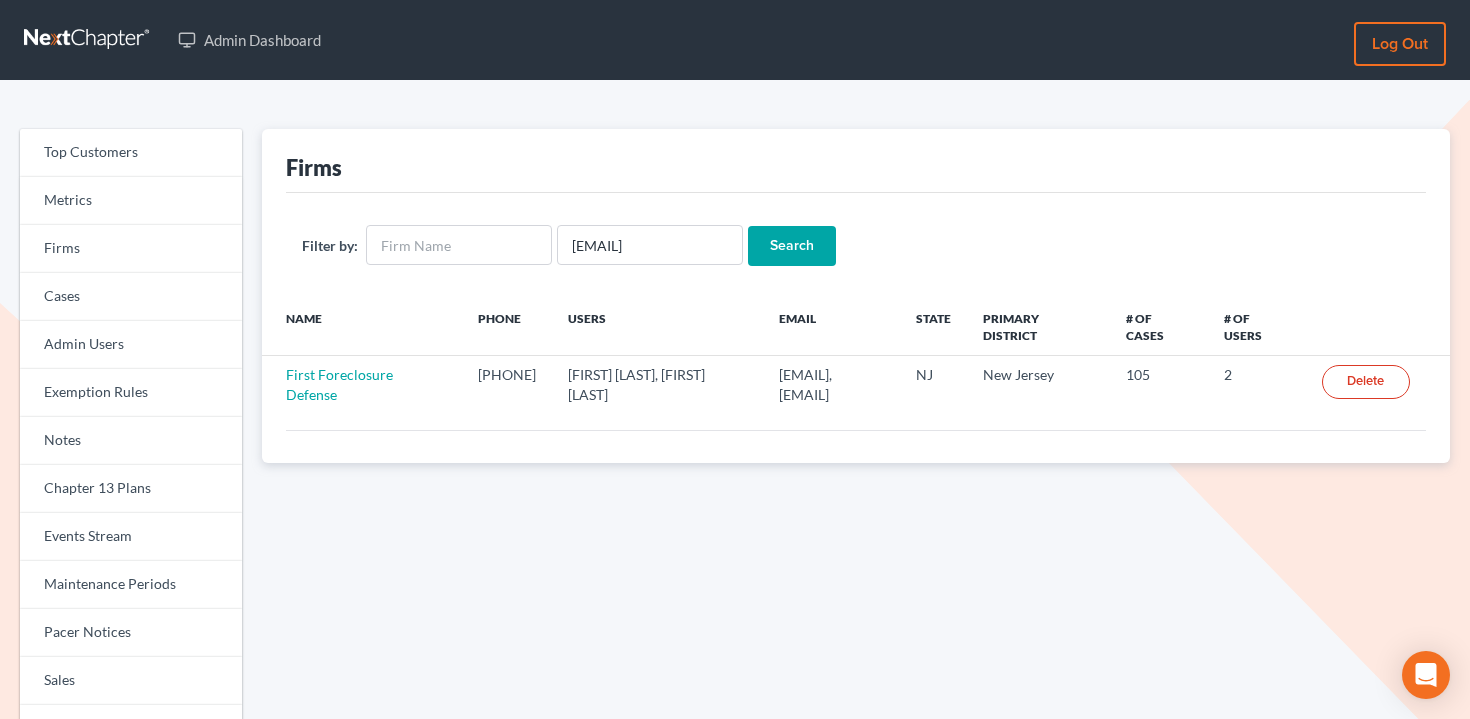 scroll, scrollTop: 0, scrollLeft: 0, axis: both 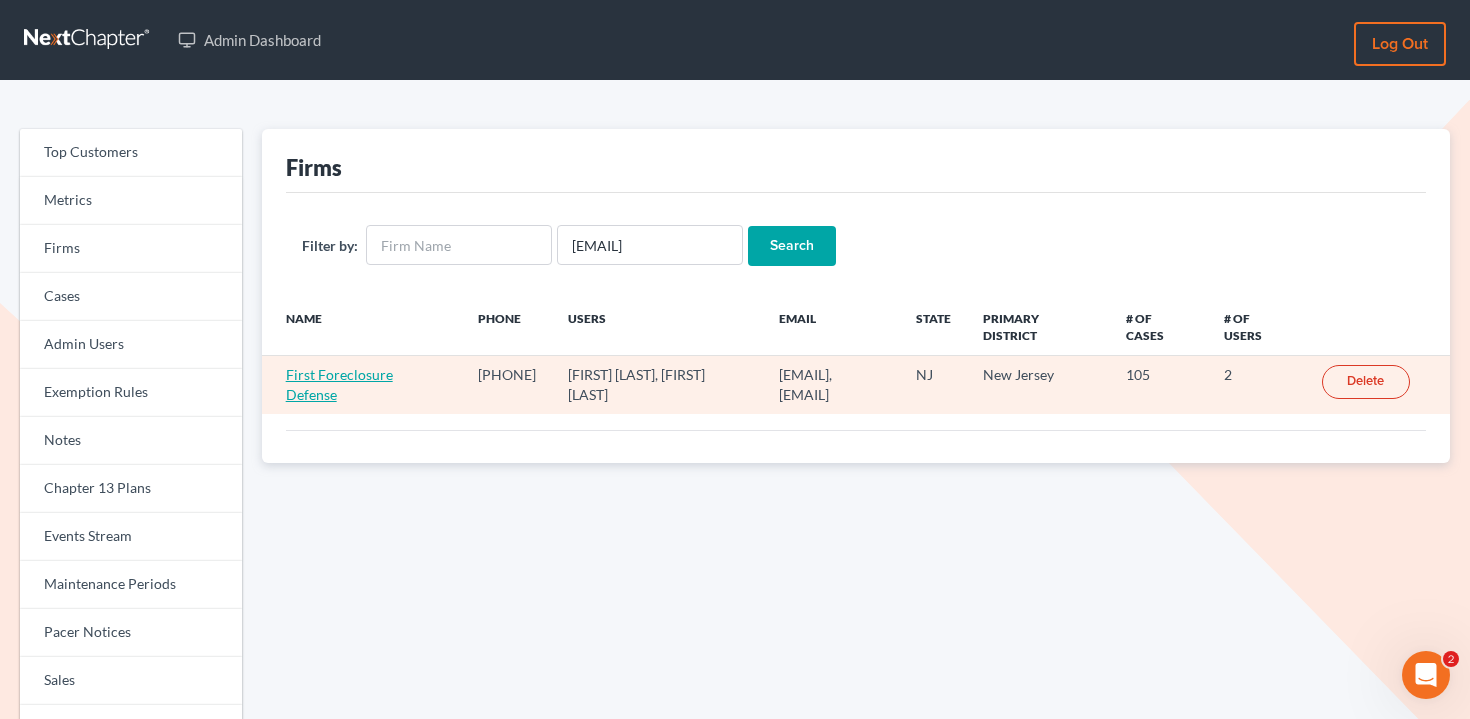 click on "First Foreclosure Defense" at bounding box center [339, 384] 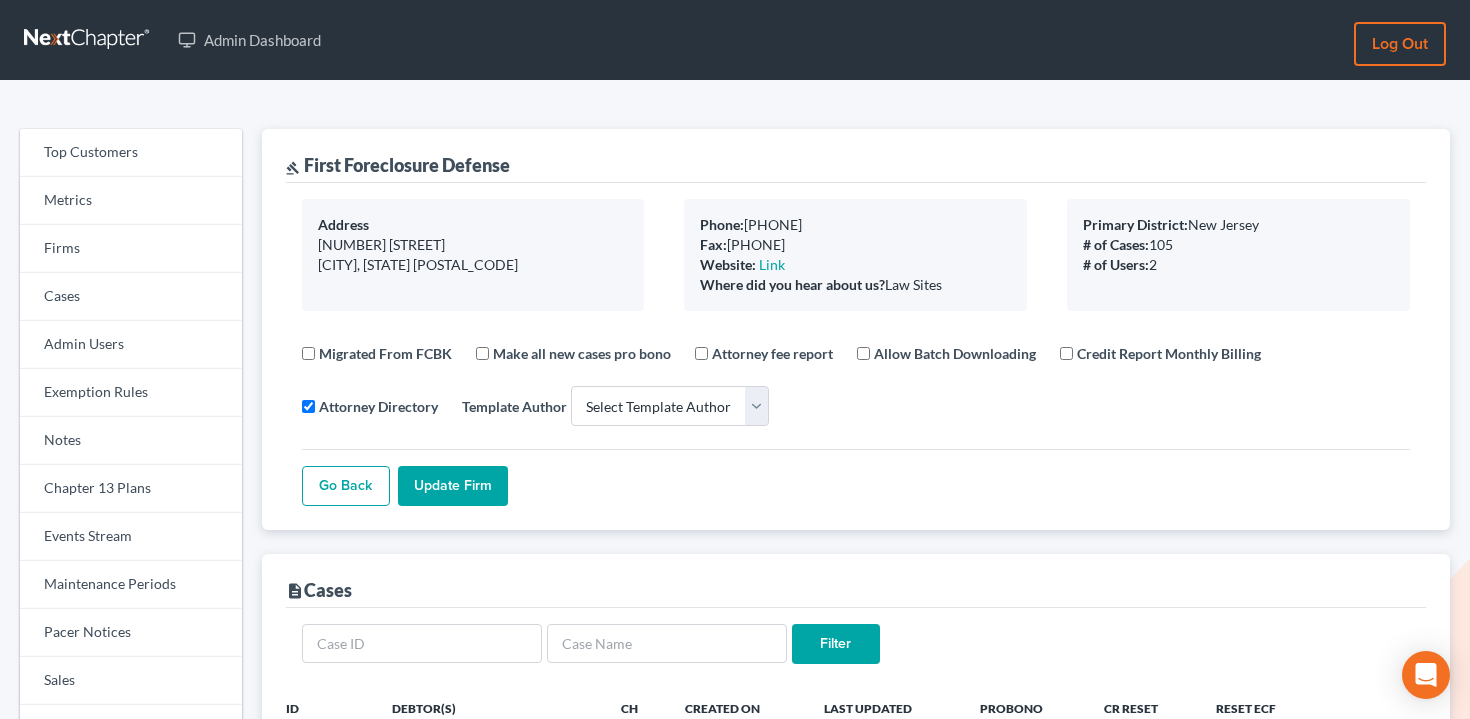 select 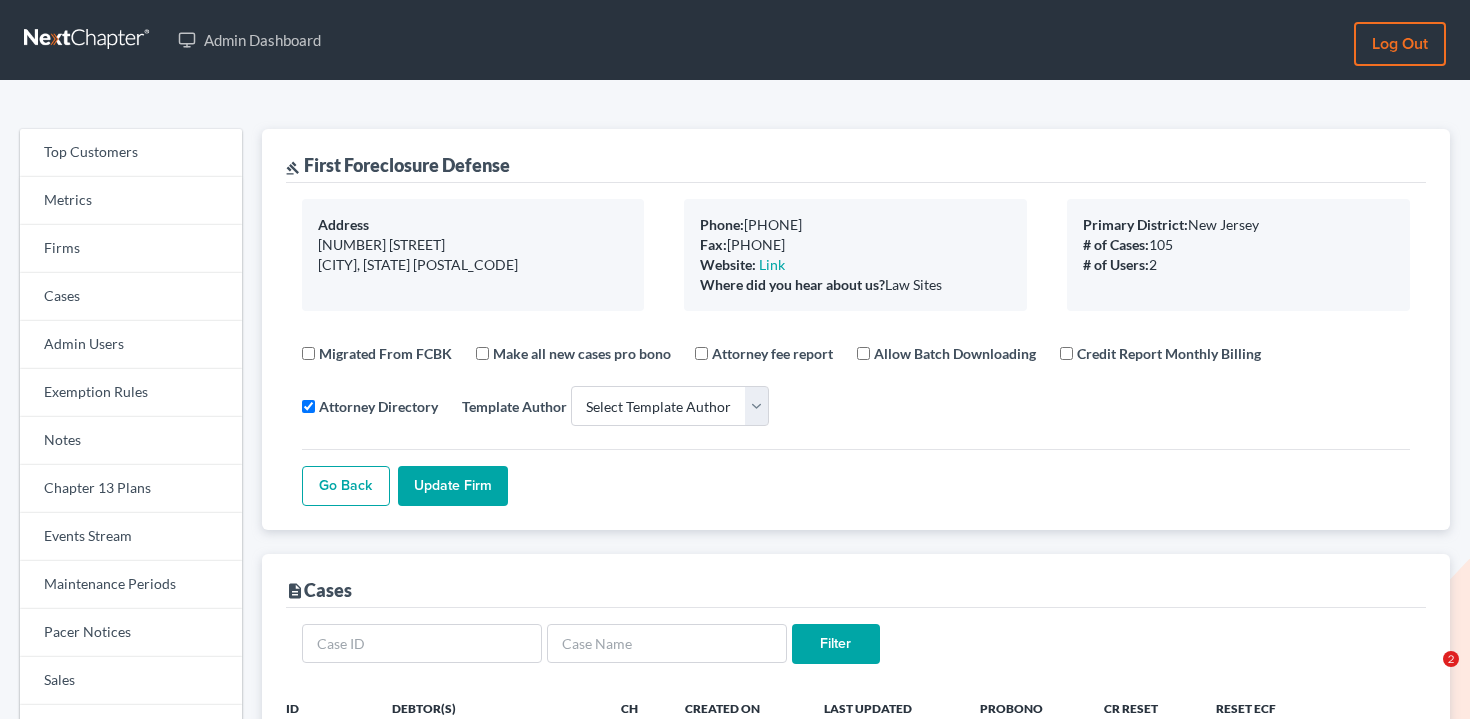scroll, scrollTop: 0, scrollLeft: 0, axis: both 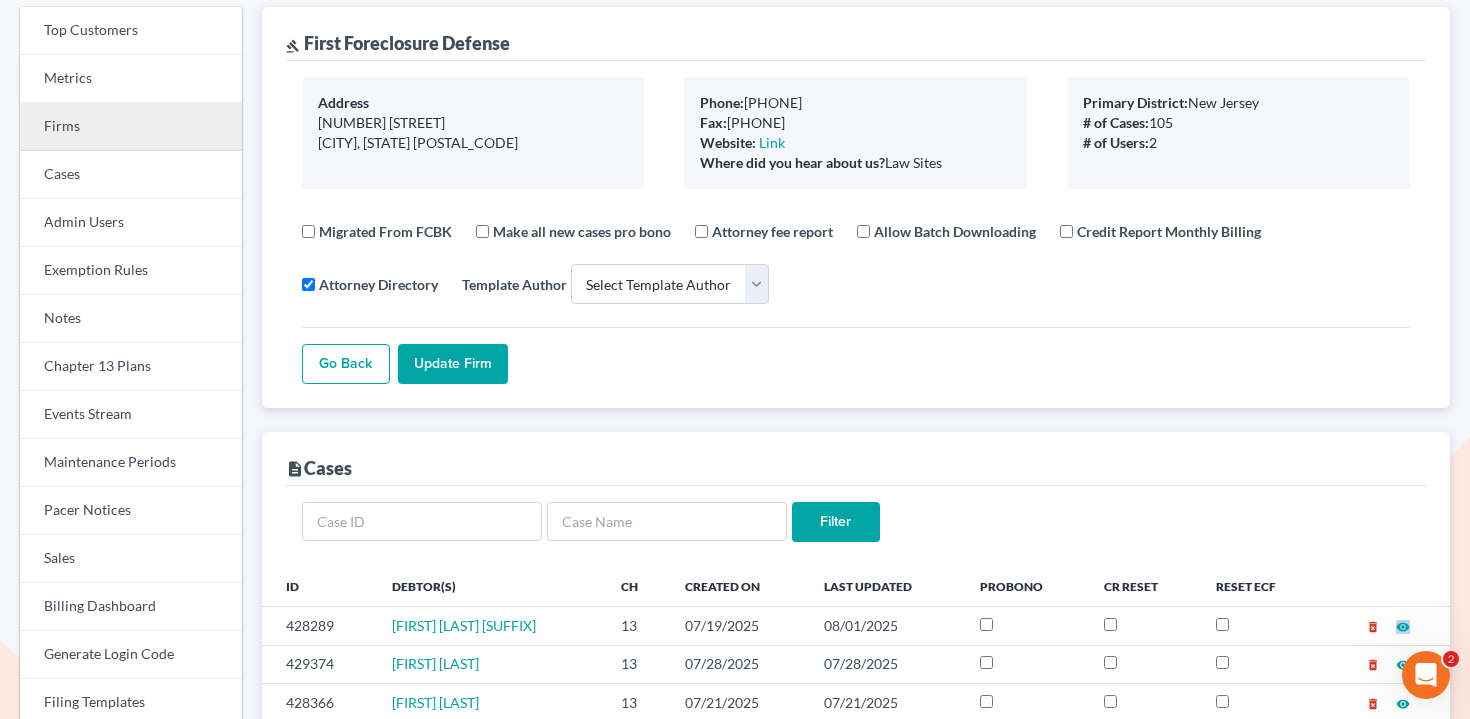 click on "Firms" at bounding box center (131, 127) 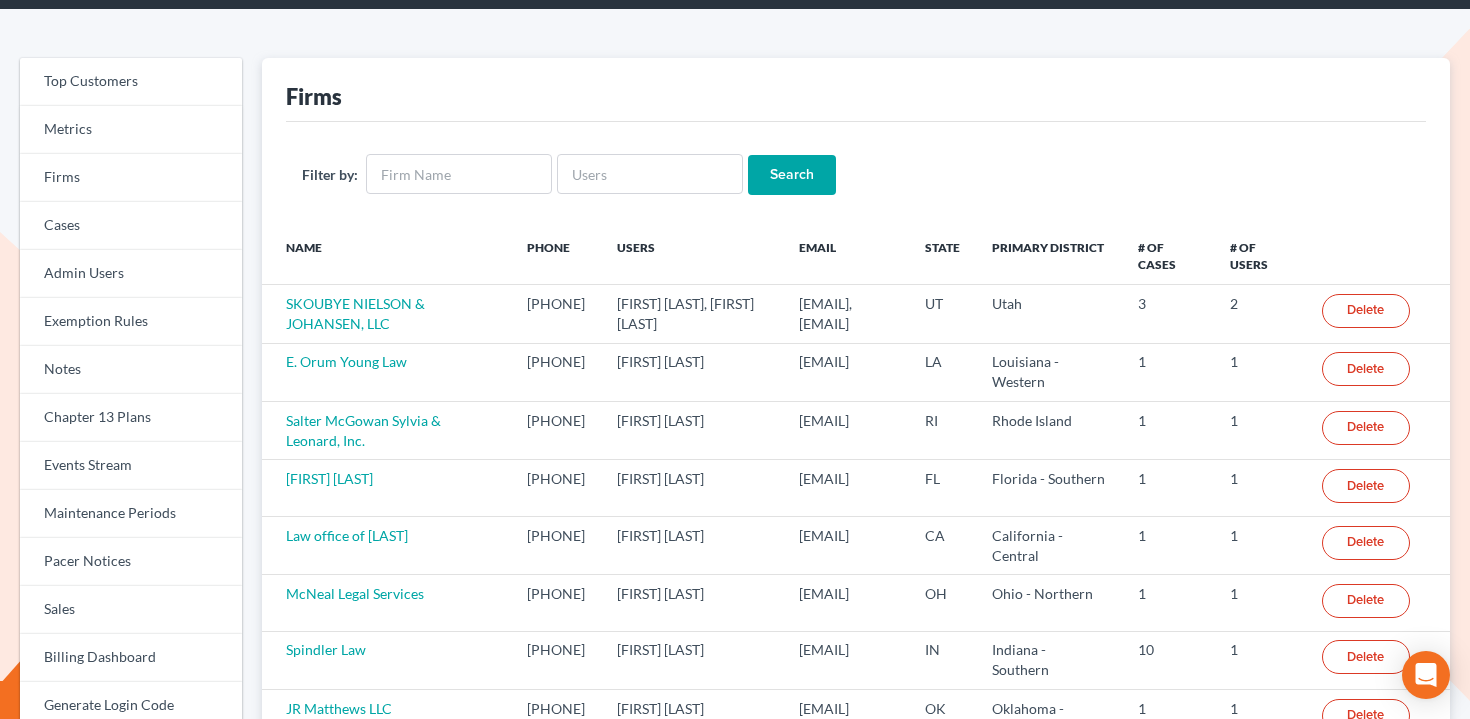 scroll, scrollTop: 90, scrollLeft: 0, axis: vertical 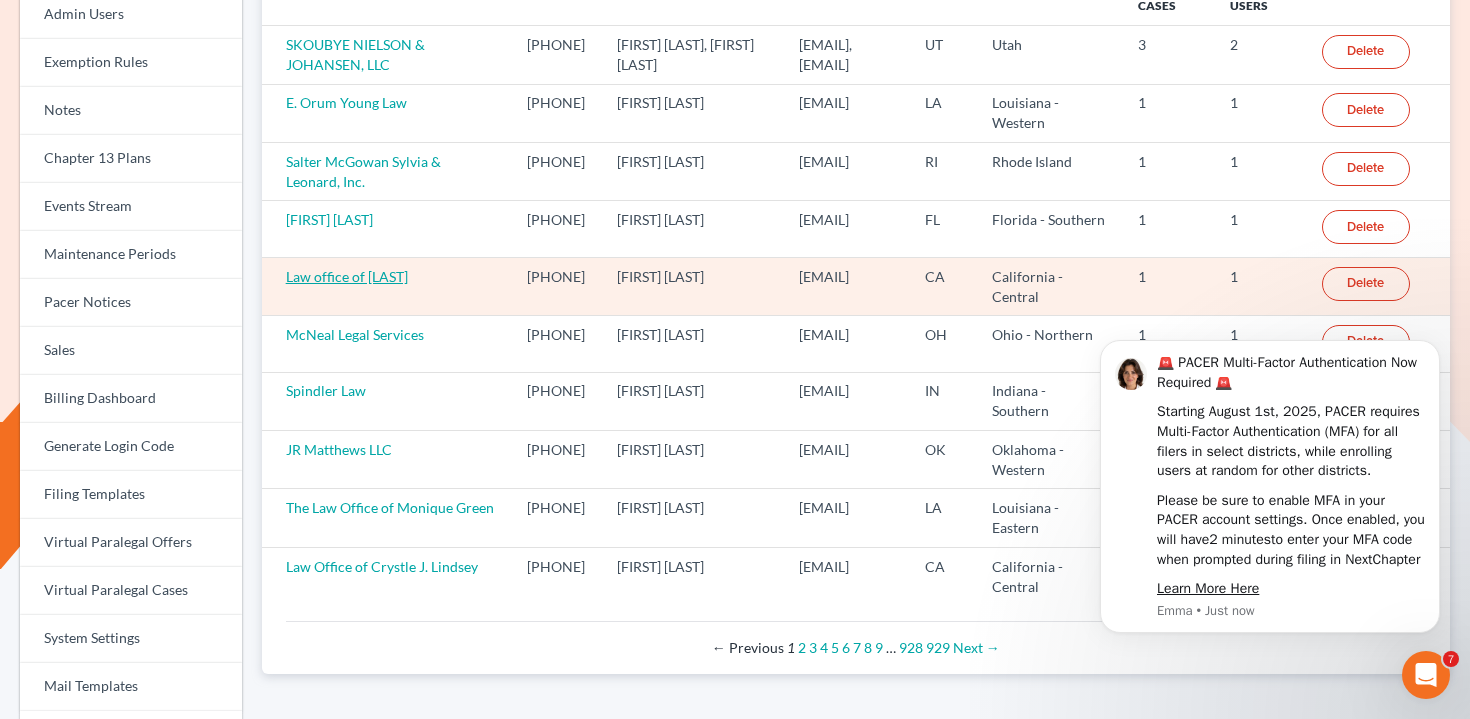 click on "Law office of Donald Segretti" at bounding box center [347, 276] 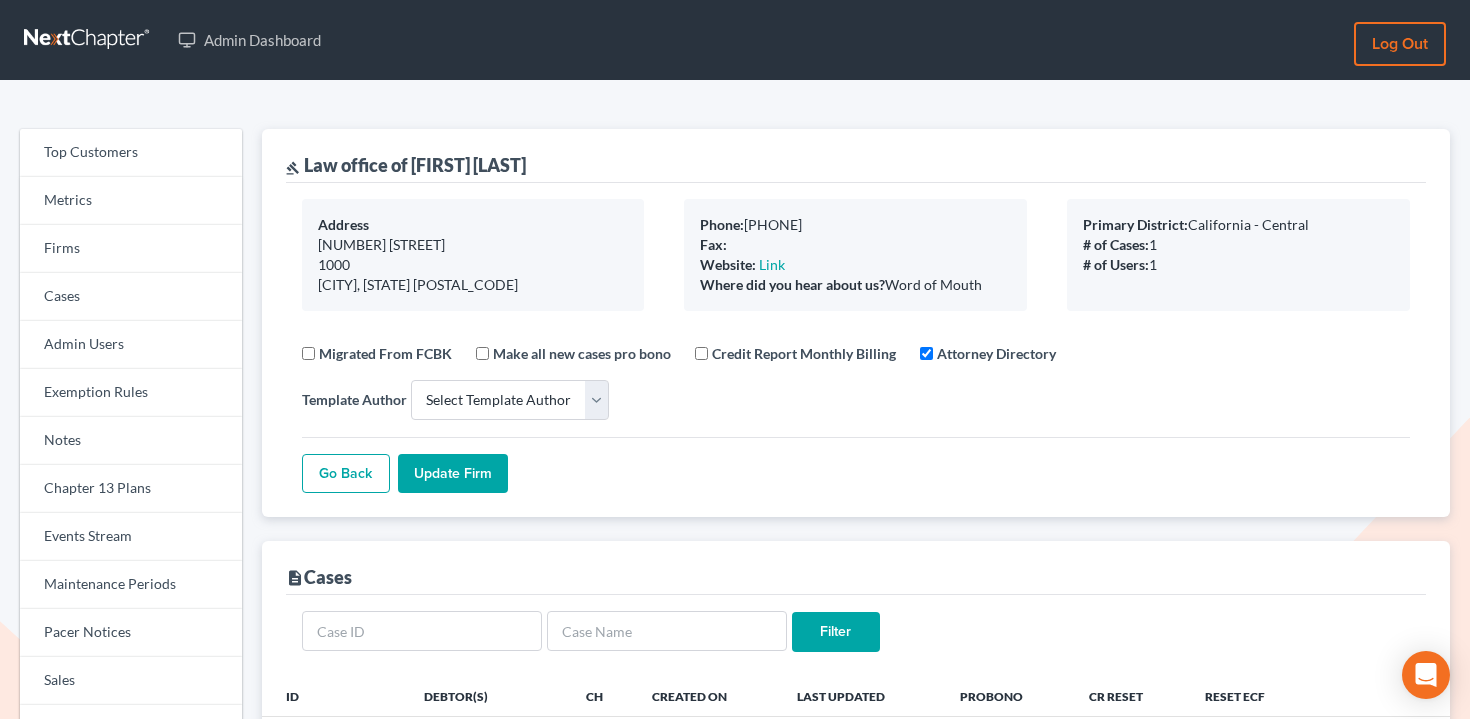 select 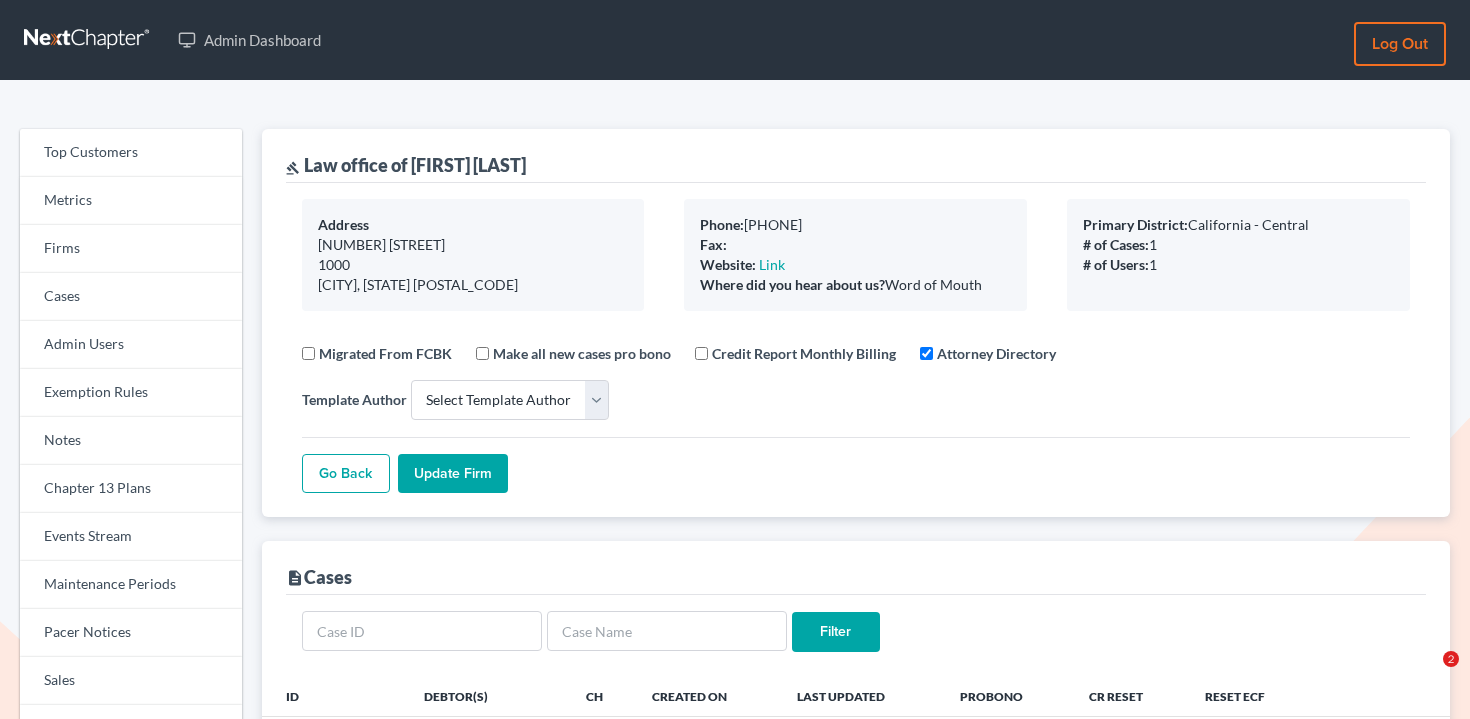 scroll, scrollTop: 335, scrollLeft: 0, axis: vertical 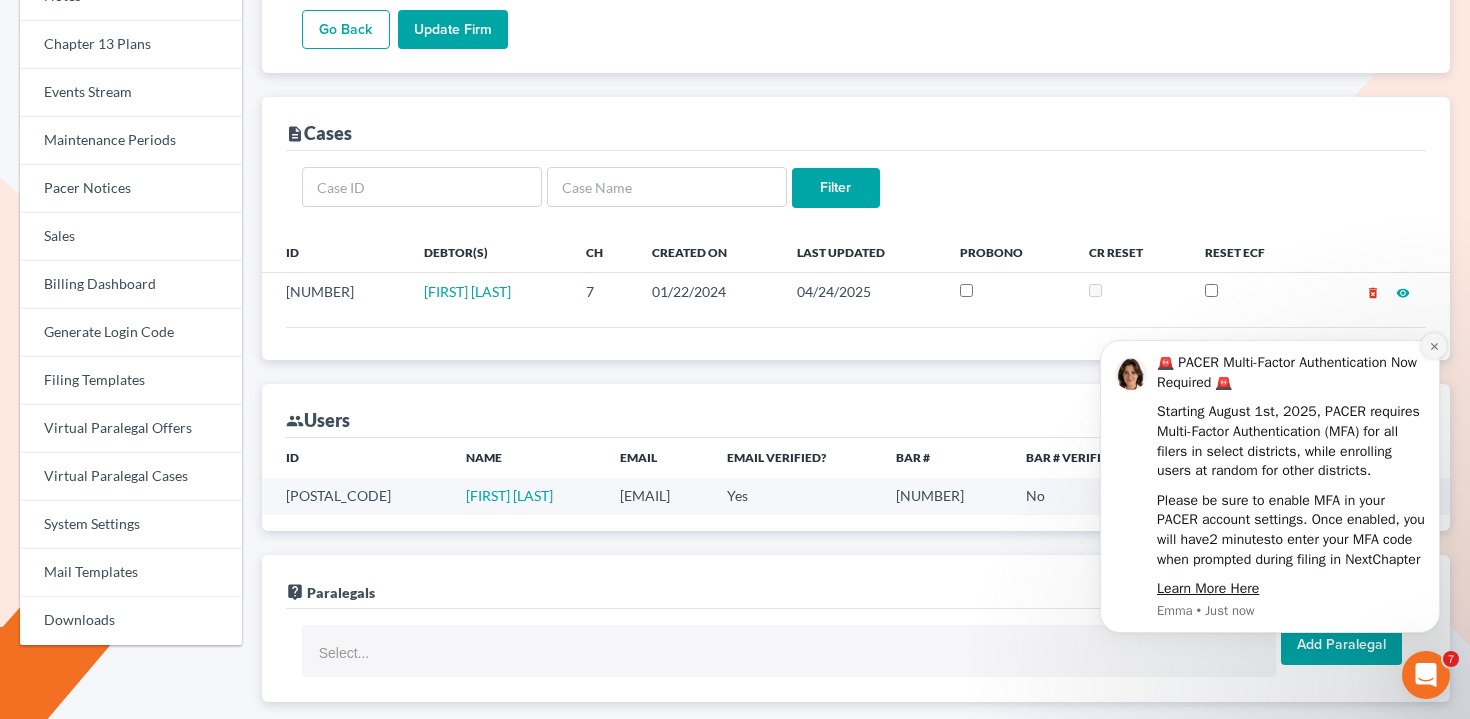 click 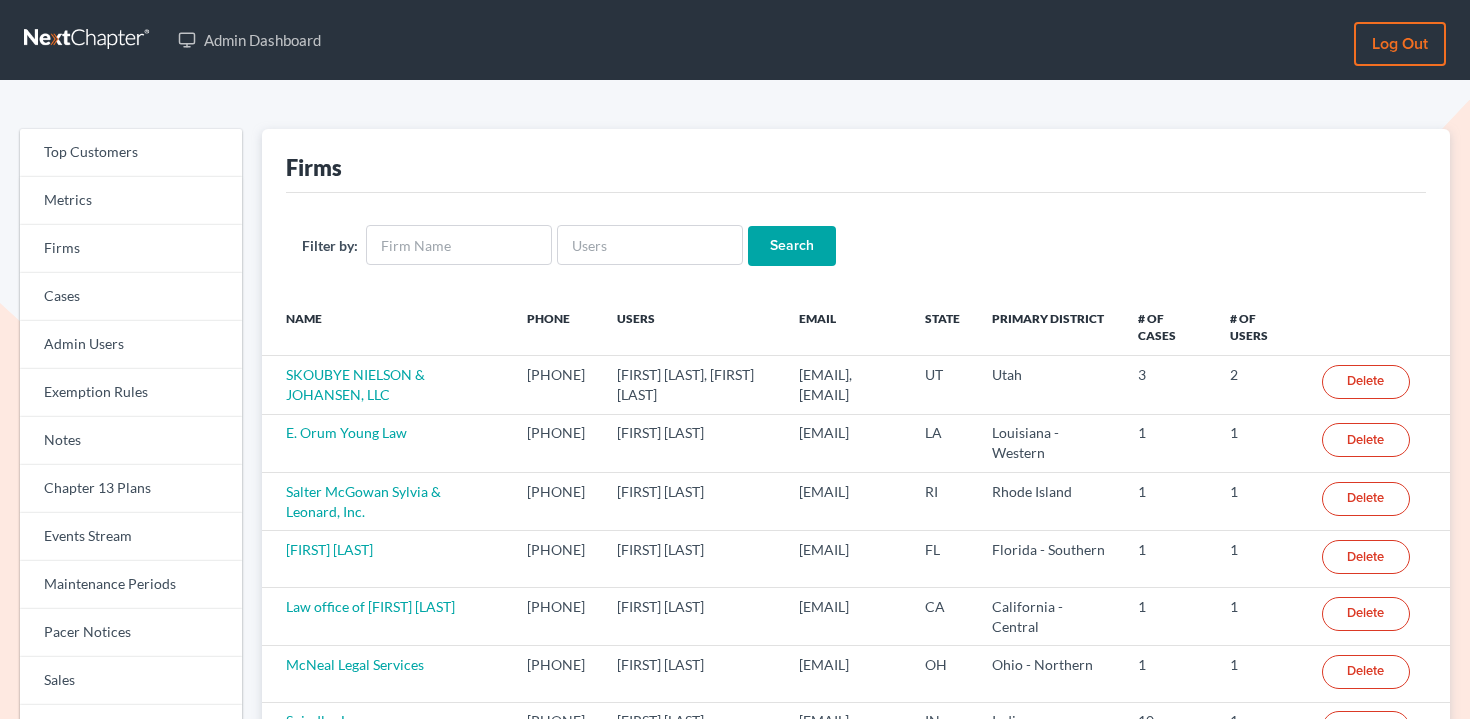 scroll, scrollTop: 330, scrollLeft: 0, axis: vertical 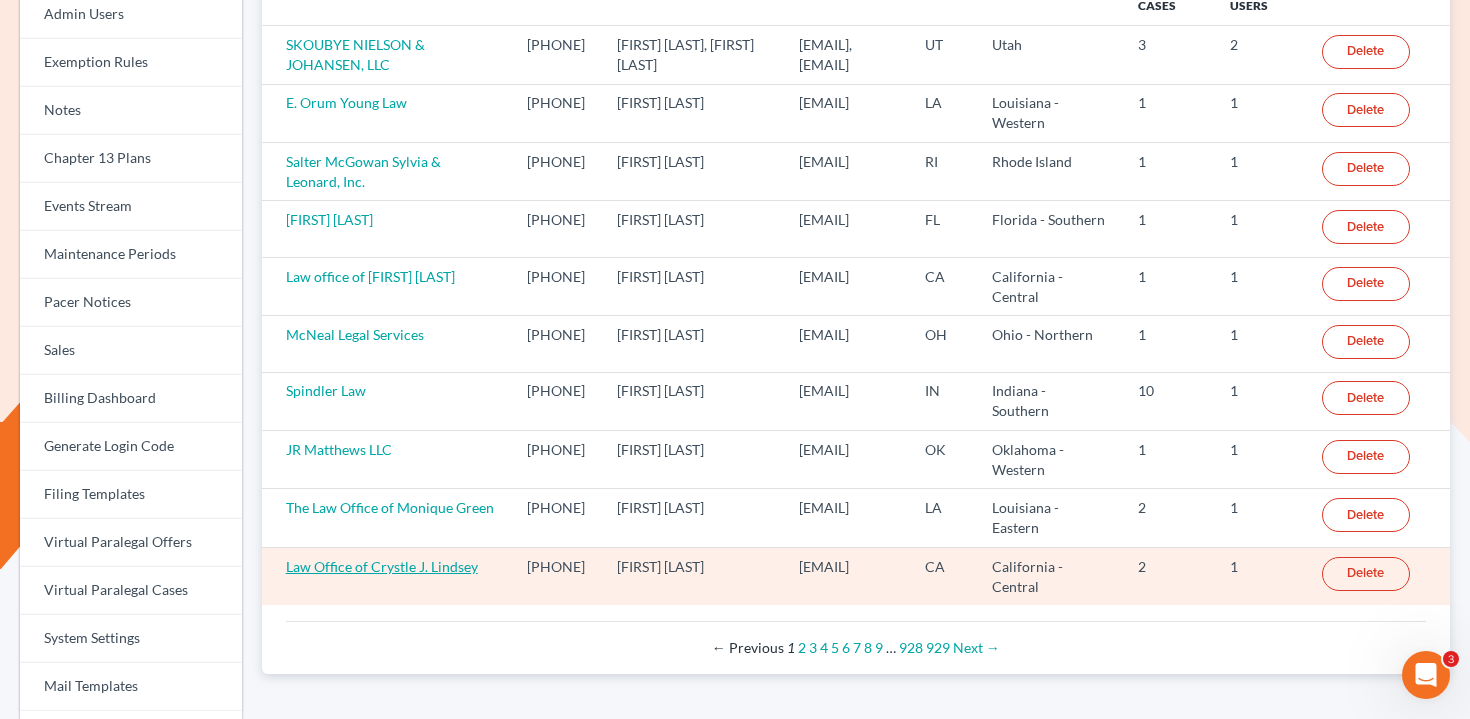 click on "Law Office of Crystle J. Lindsey" at bounding box center (382, 566) 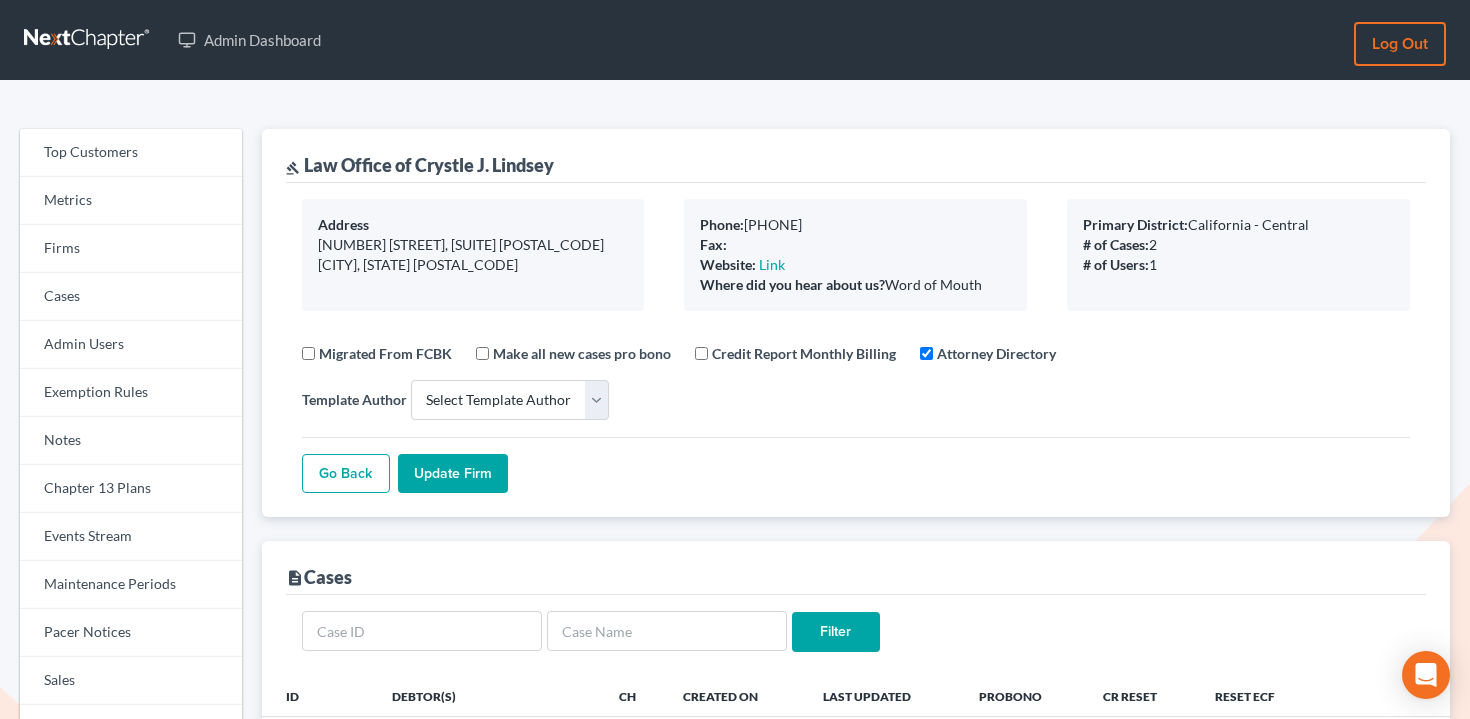 select 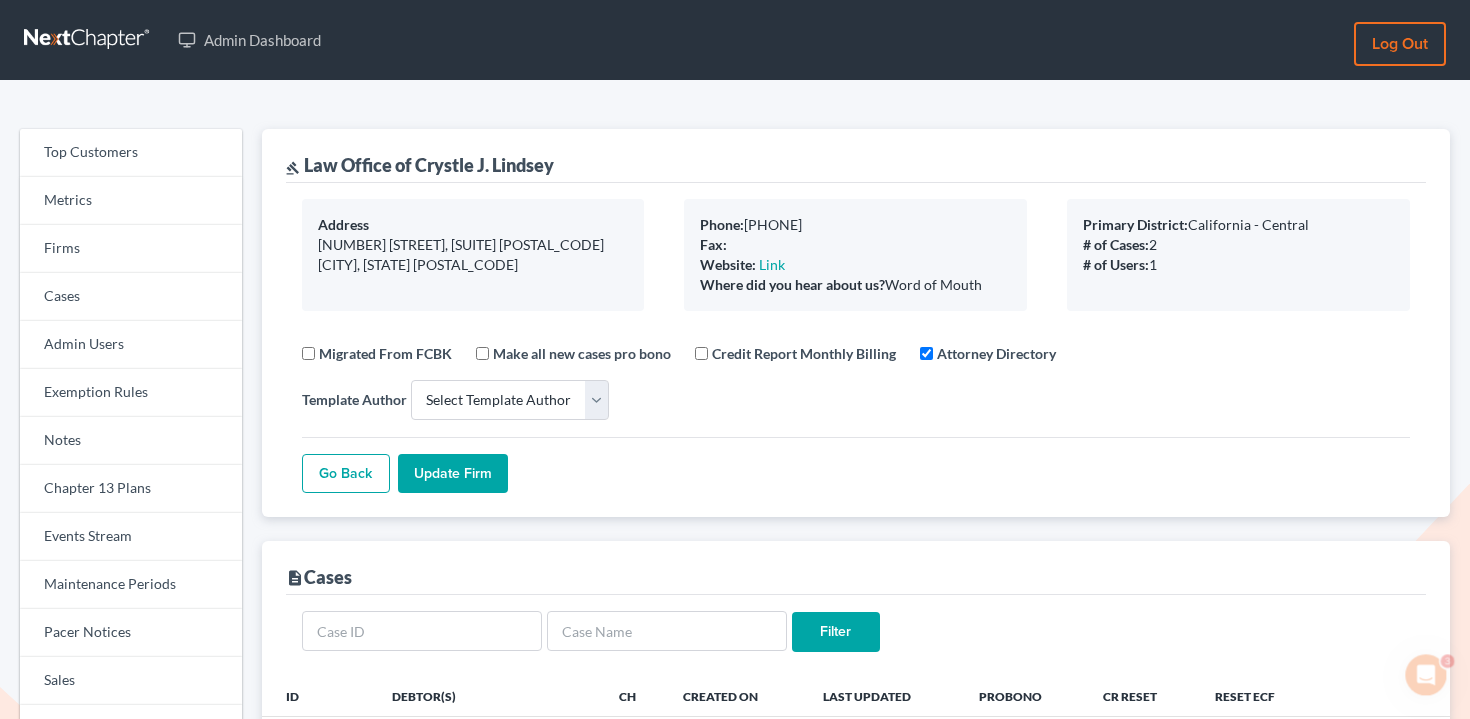 scroll, scrollTop: 0, scrollLeft: 0, axis: both 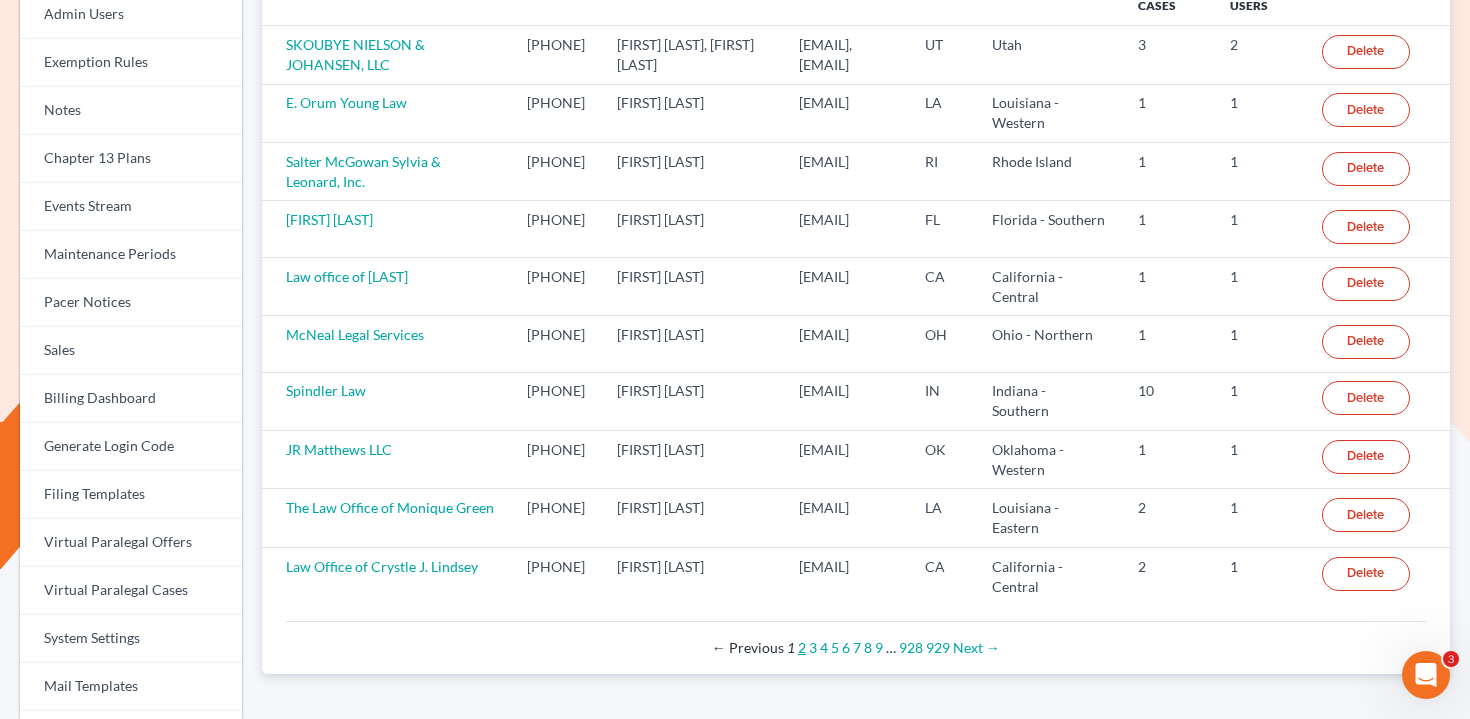 click on "2" at bounding box center [802, 647] 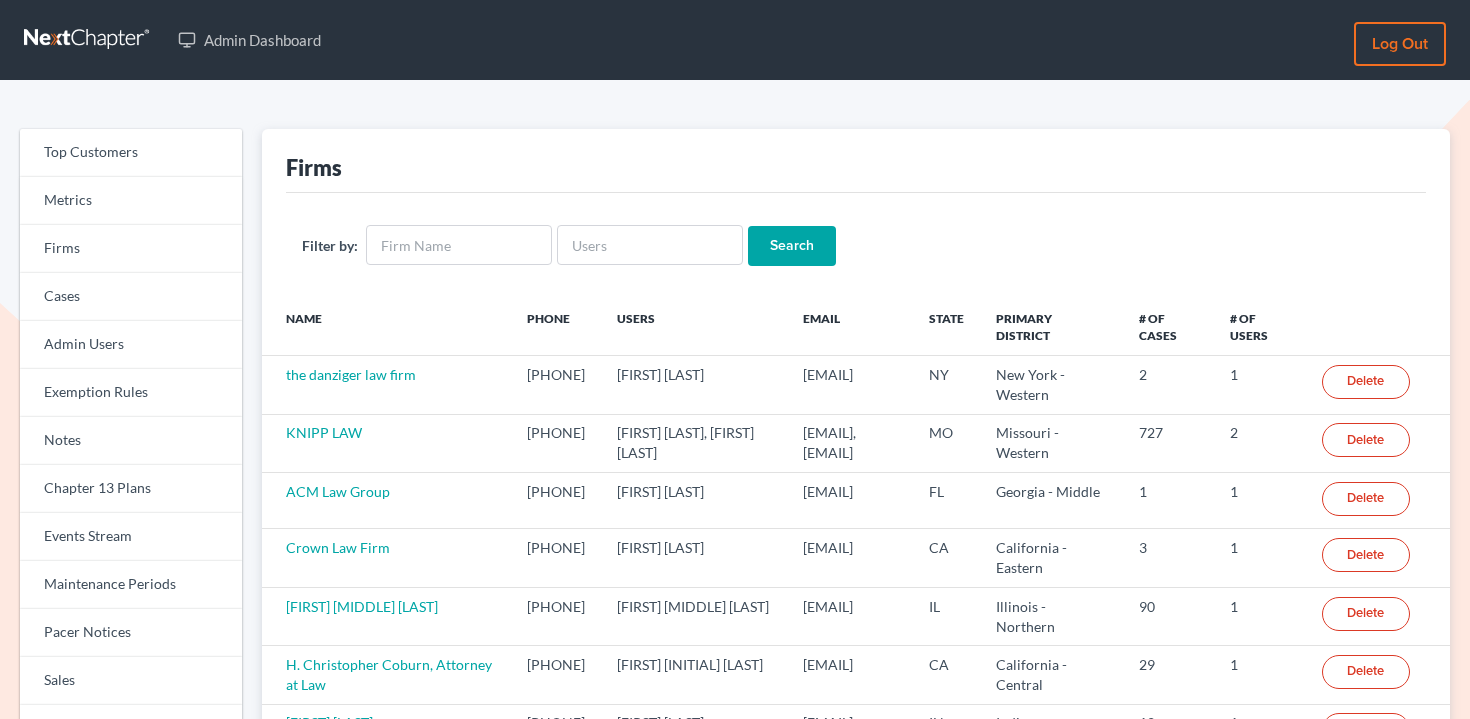scroll, scrollTop: 0, scrollLeft: 0, axis: both 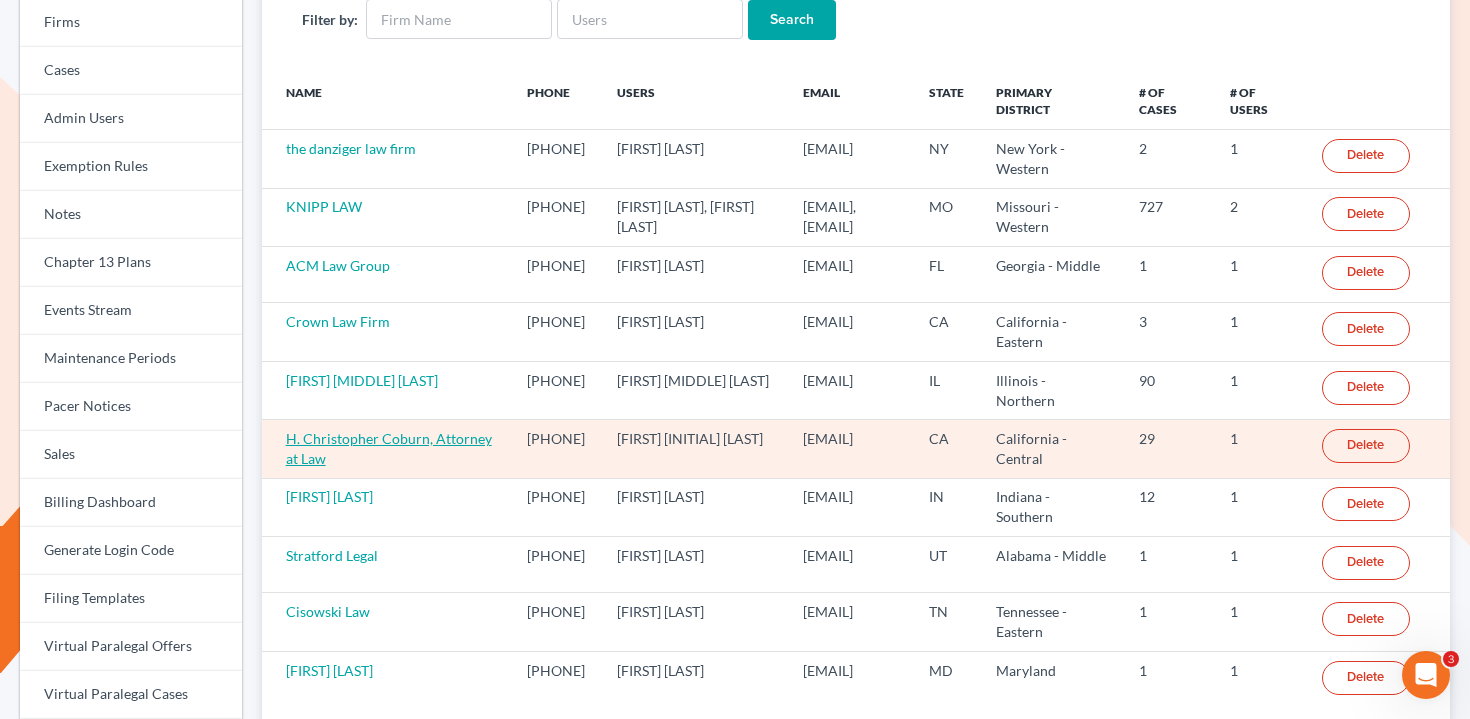 click on "H. Christopher Coburn, Attorney at Law" at bounding box center (389, 448) 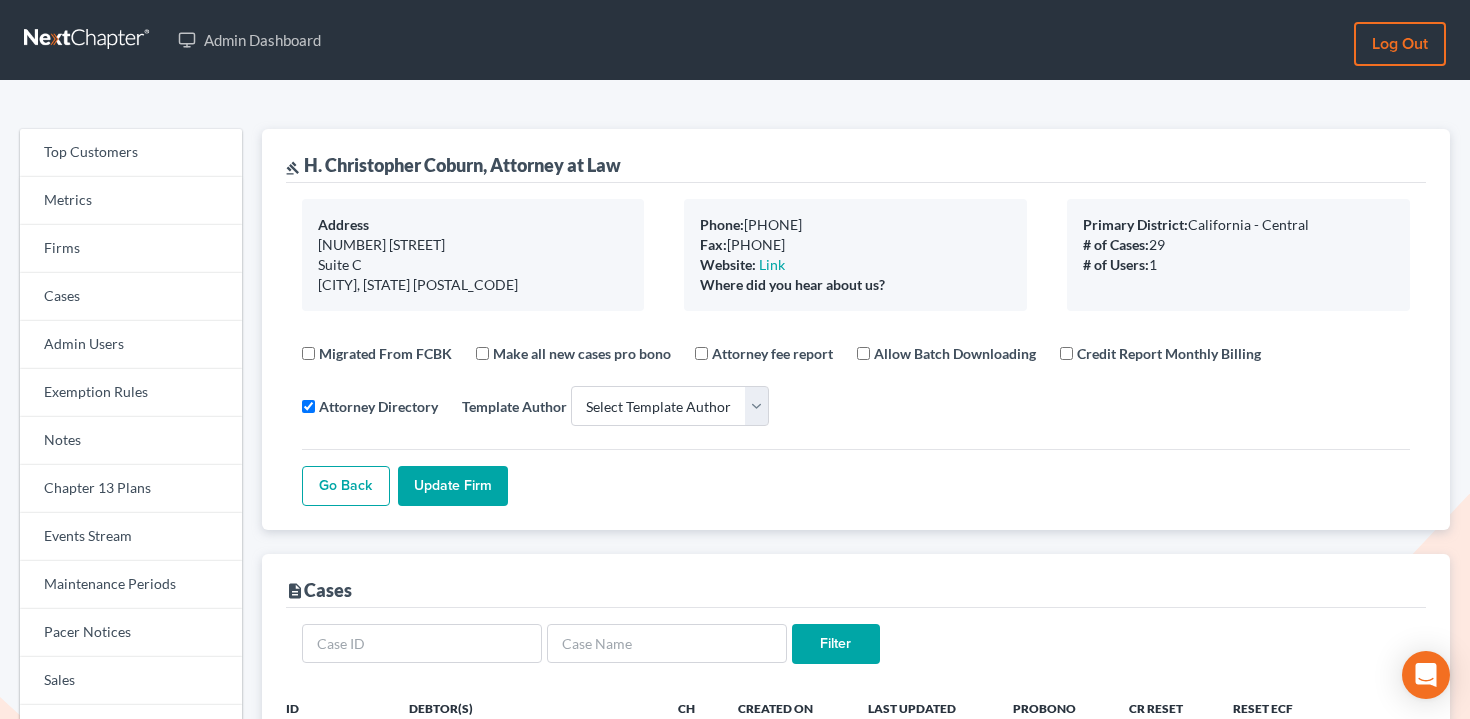 select 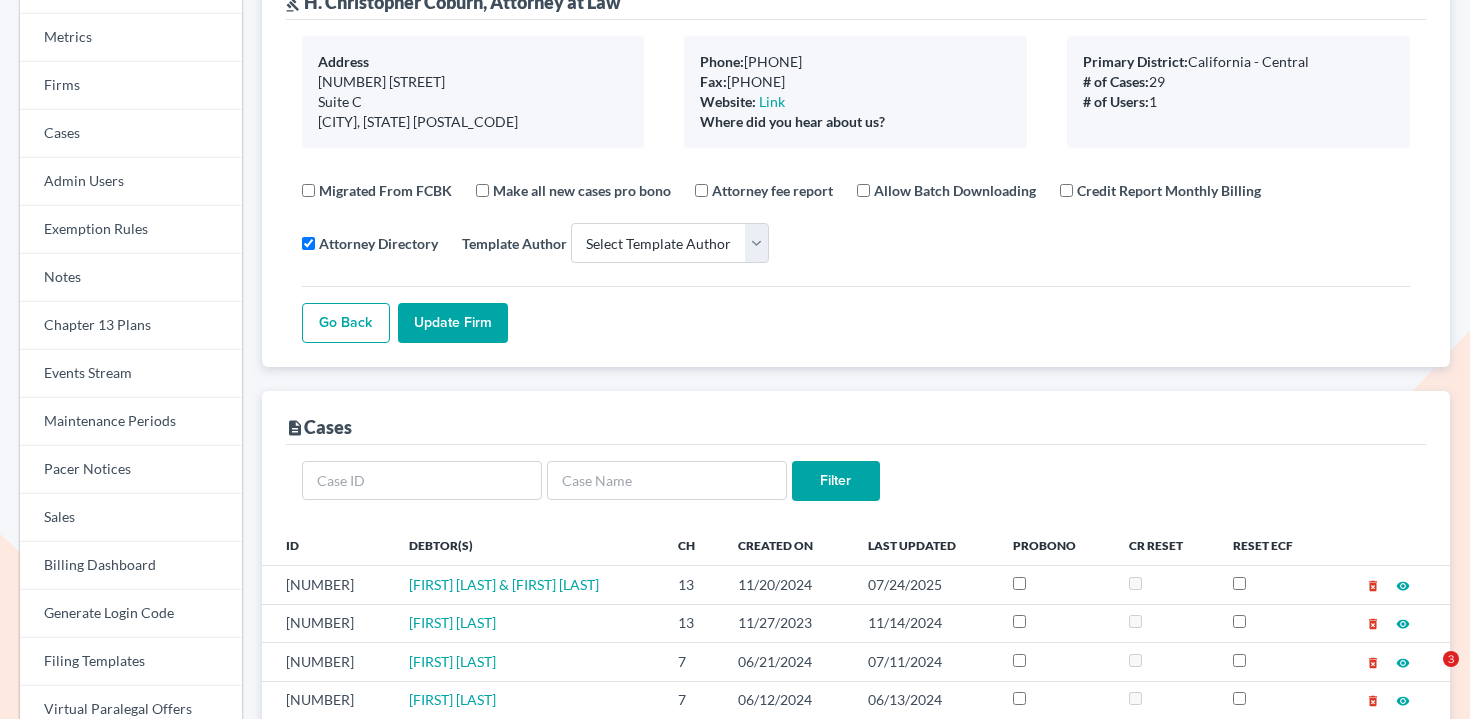 scroll, scrollTop: 333, scrollLeft: 0, axis: vertical 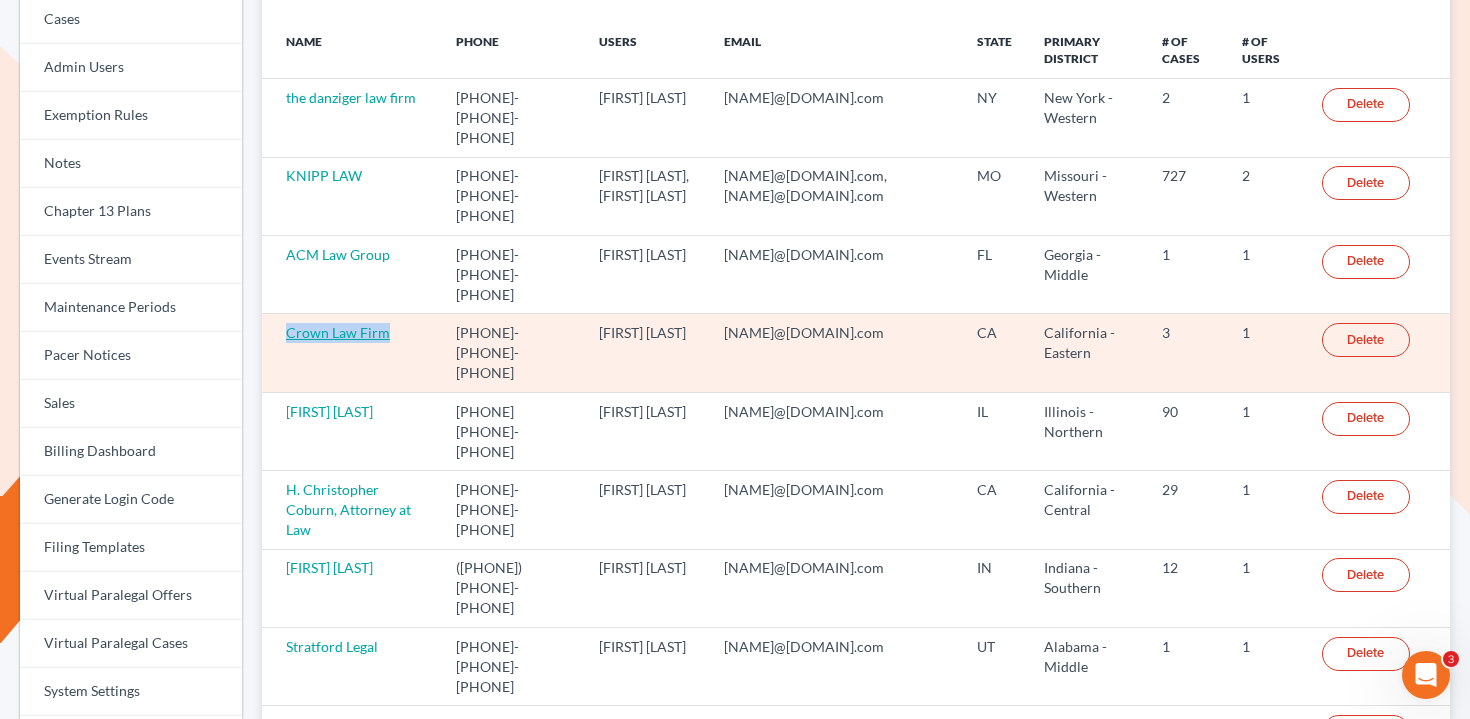 click on "Crown Law Firm" at bounding box center [338, 332] 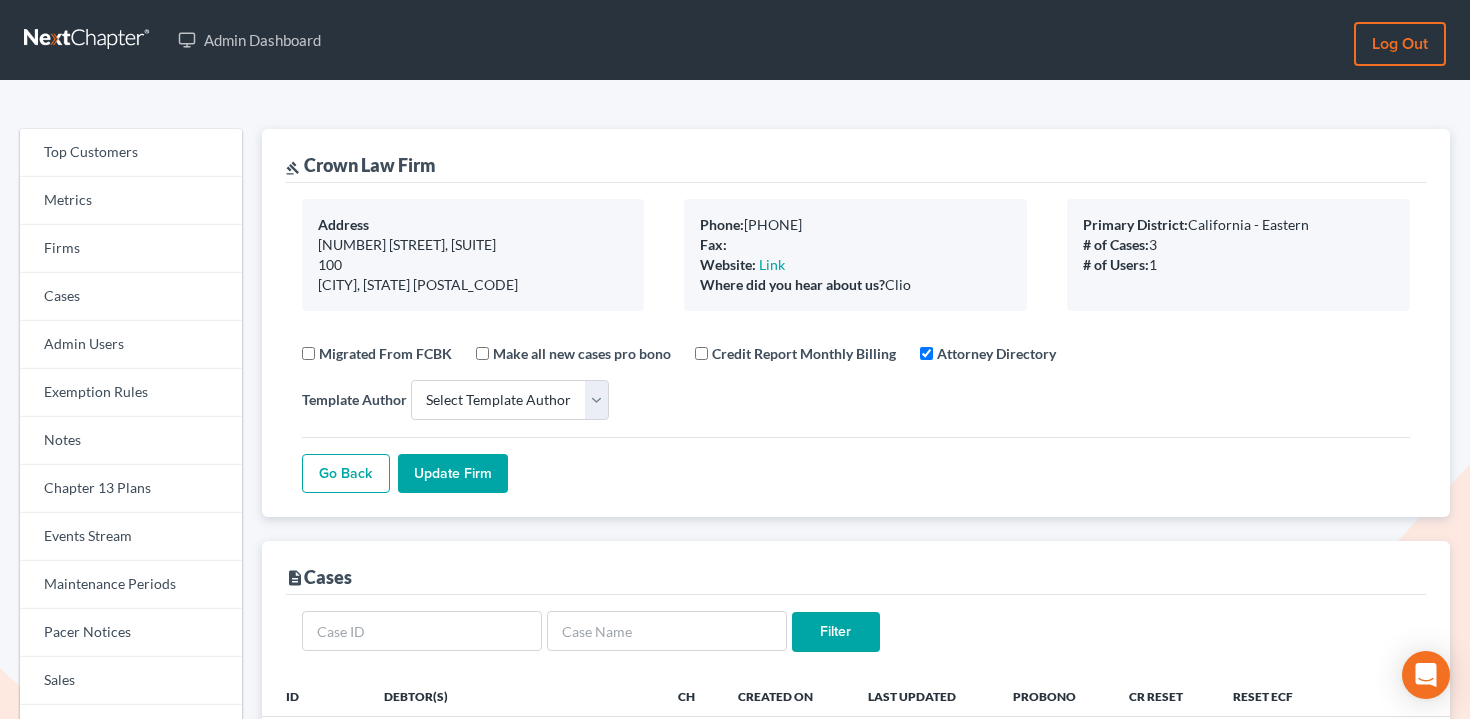 select 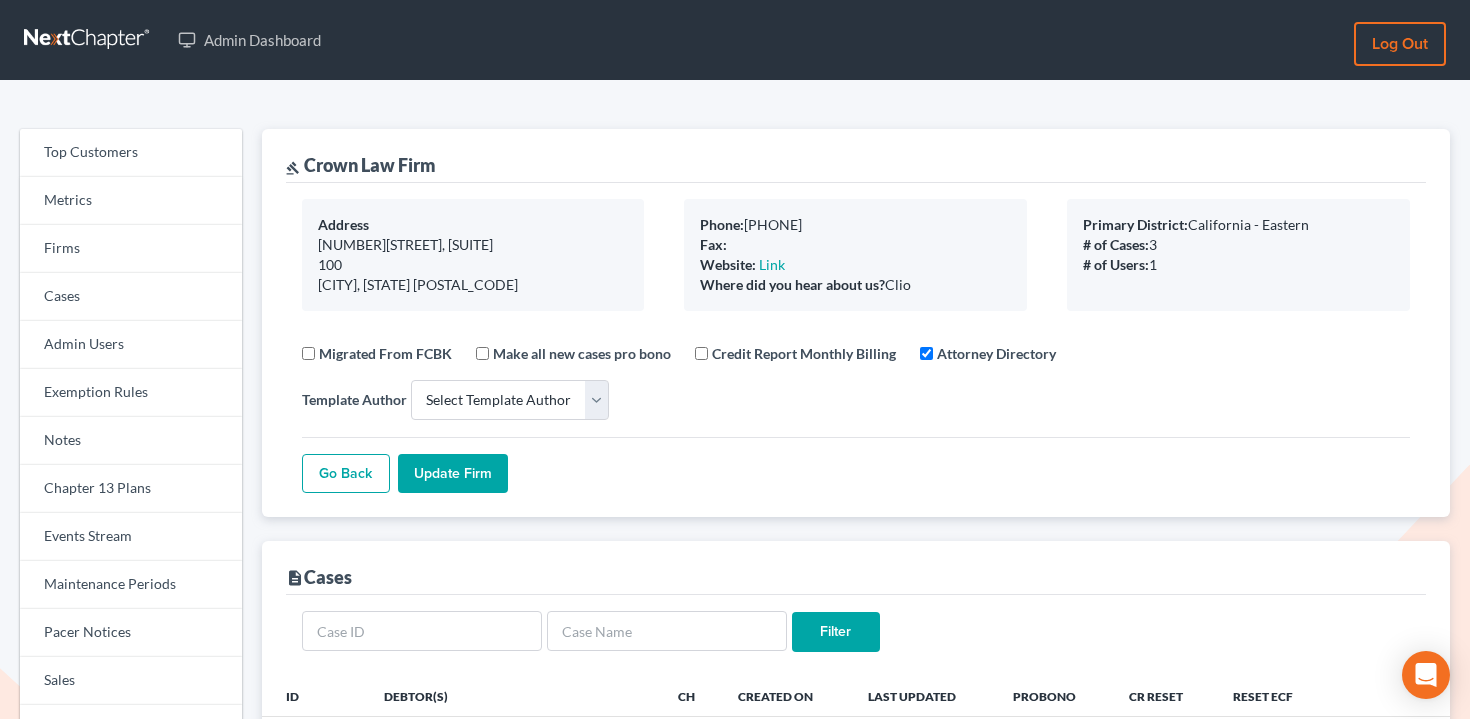 select 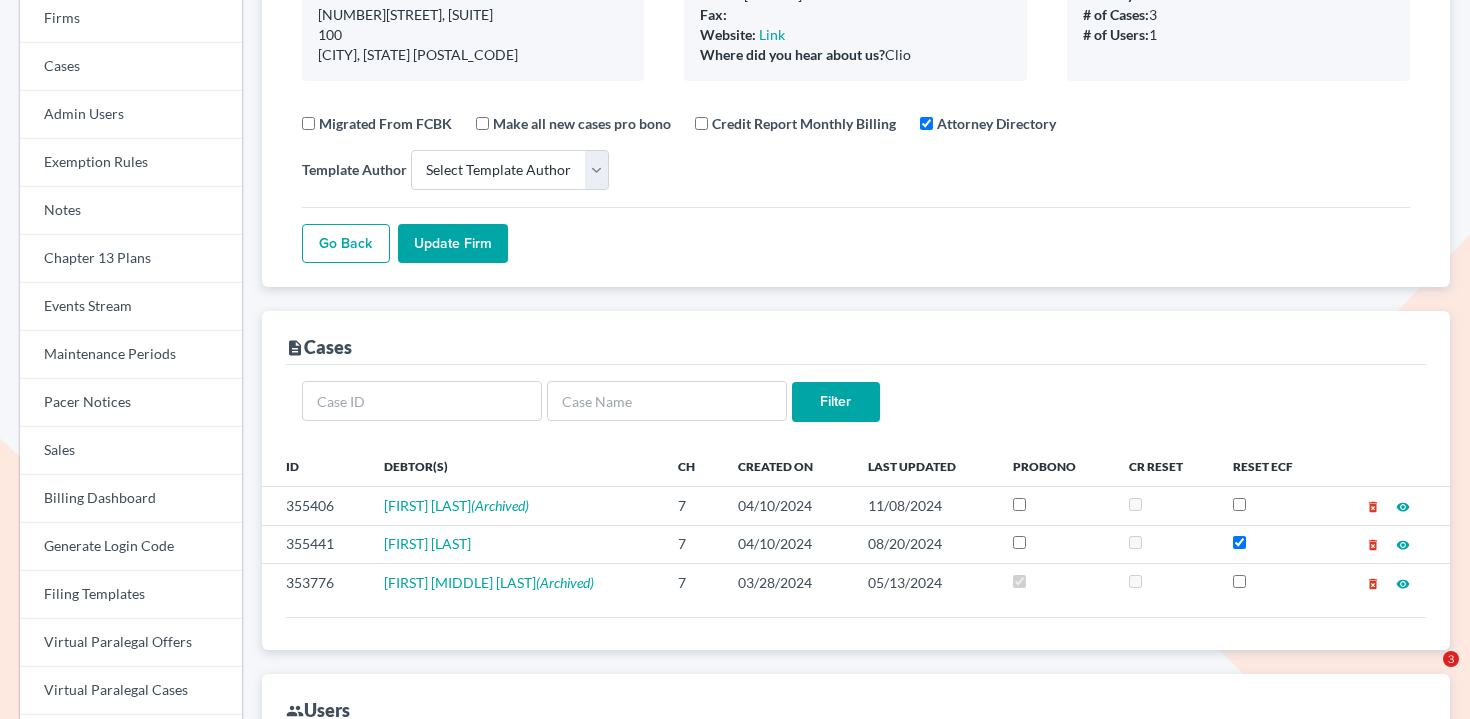 scroll, scrollTop: 346, scrollLeft: 0, axis: vertical 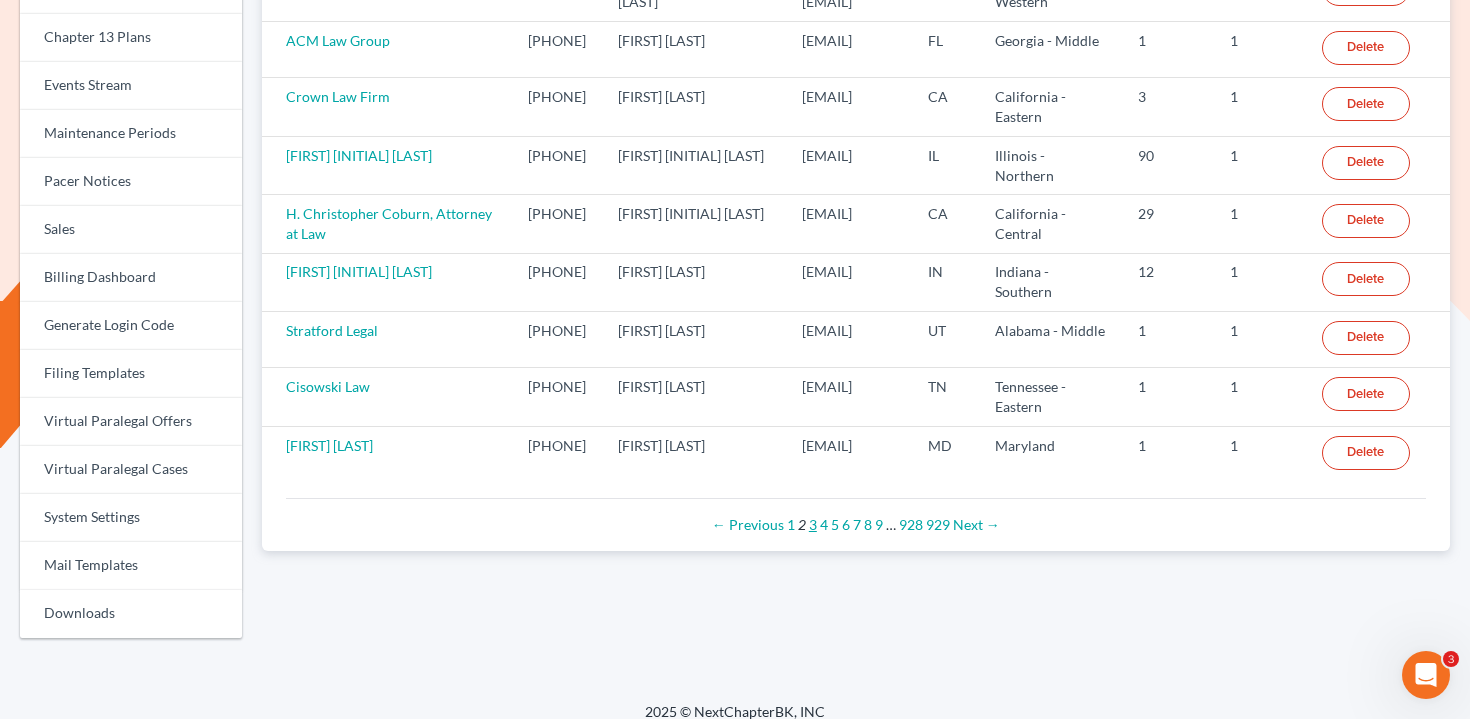 click on "3" at bounding box center (813, 524) 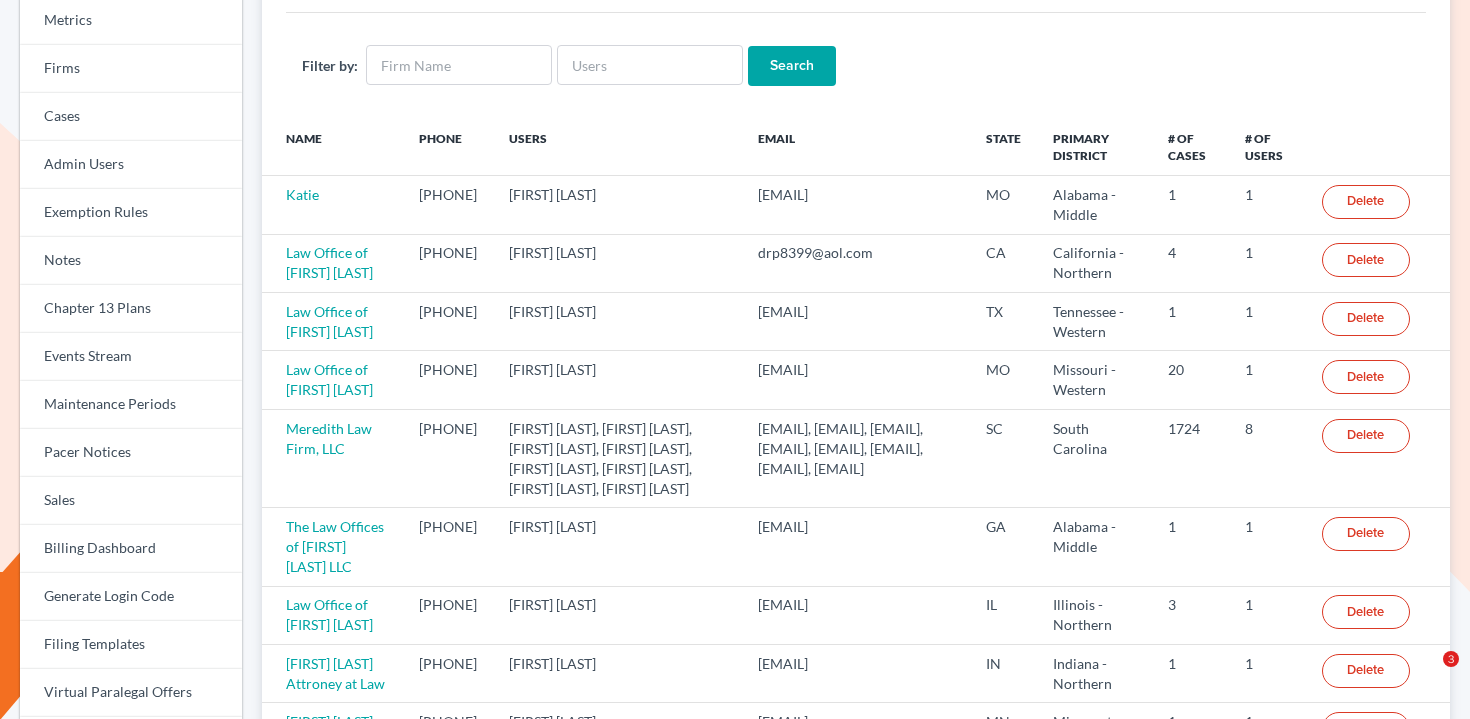 scroll, scrollTop: 179, scrollLeft: 0, axis: vertical 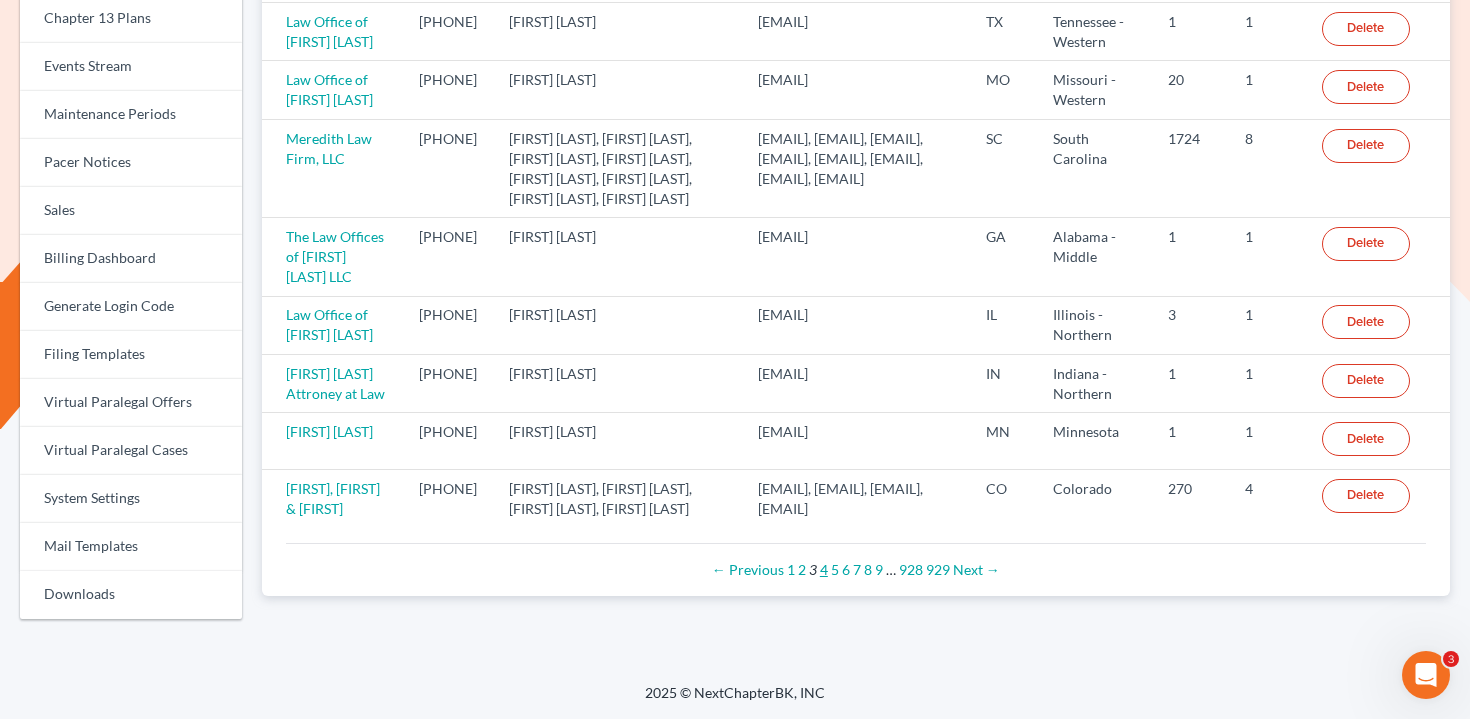 click on "4" at bounding box center [824, 569] 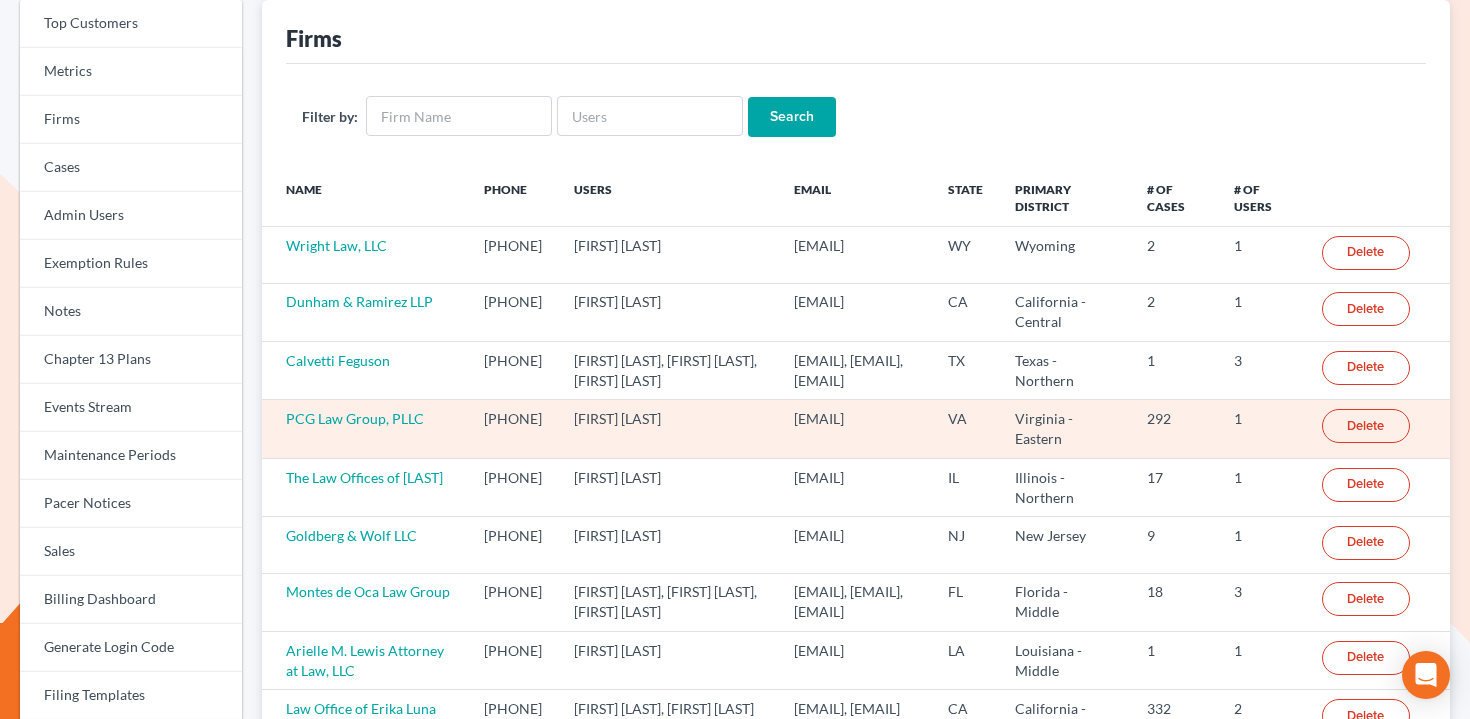 scroll, scrollTop: 130, scrollLeft: 0, axis: vertical 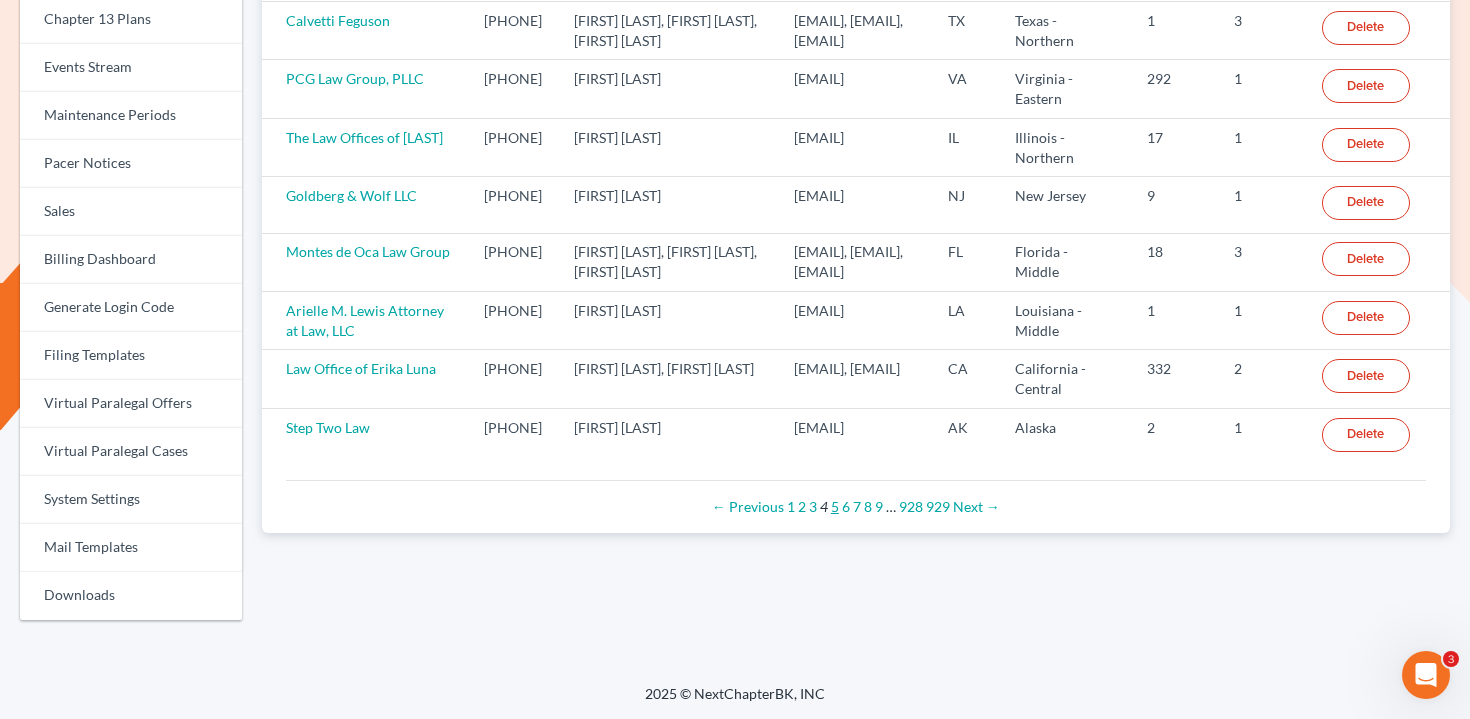 click on "5" at bounding box center [835, 506] 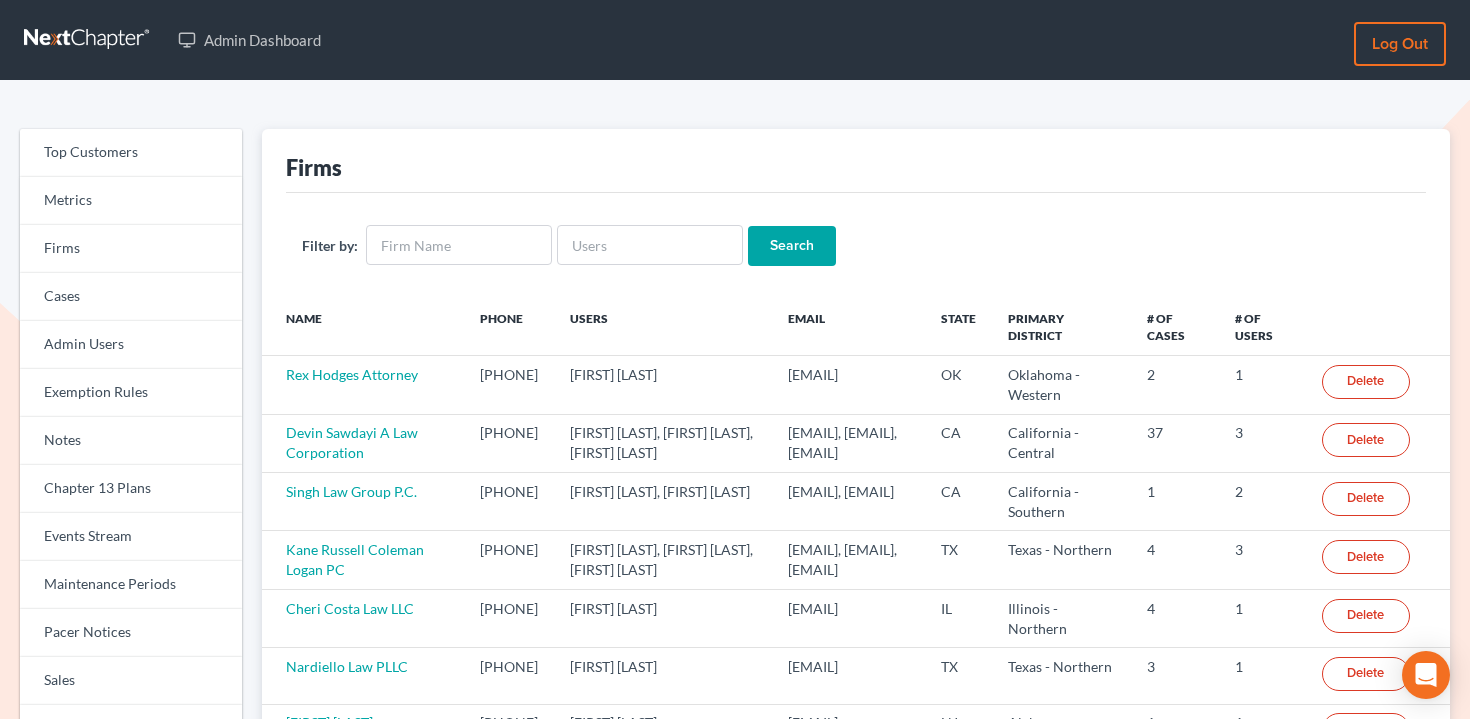 scroll, scrollTop: 0, scrollLeft: 0, axis: both 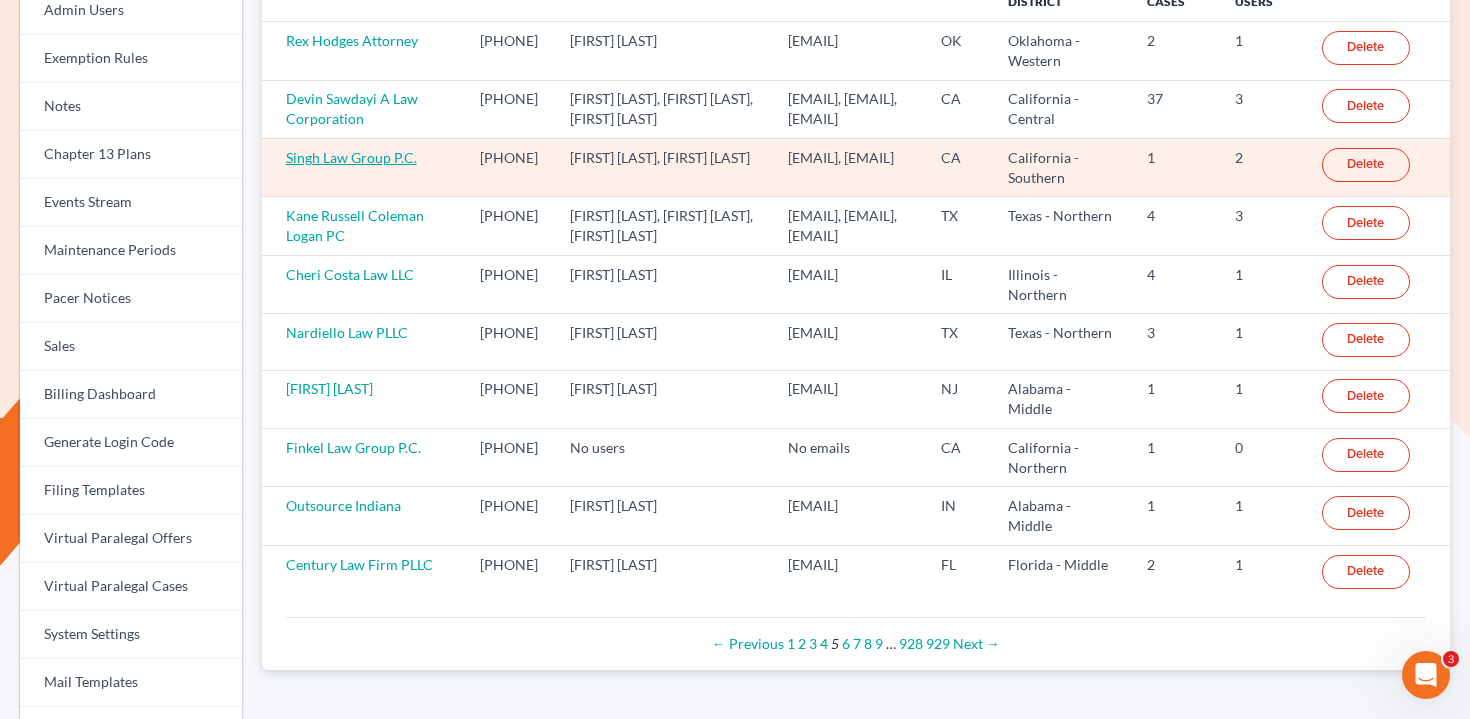 click on "Singh Law Group P.C." at bounding box center [351, 157] 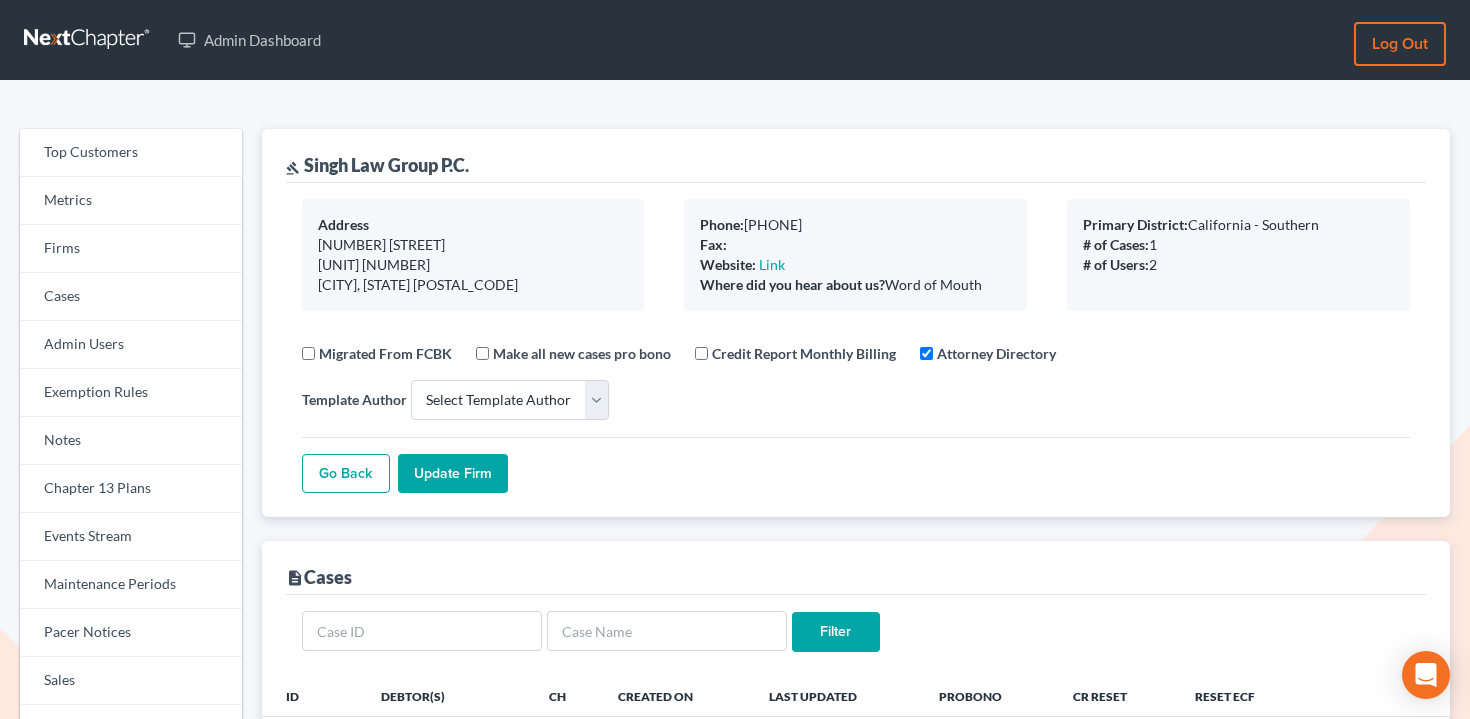 select 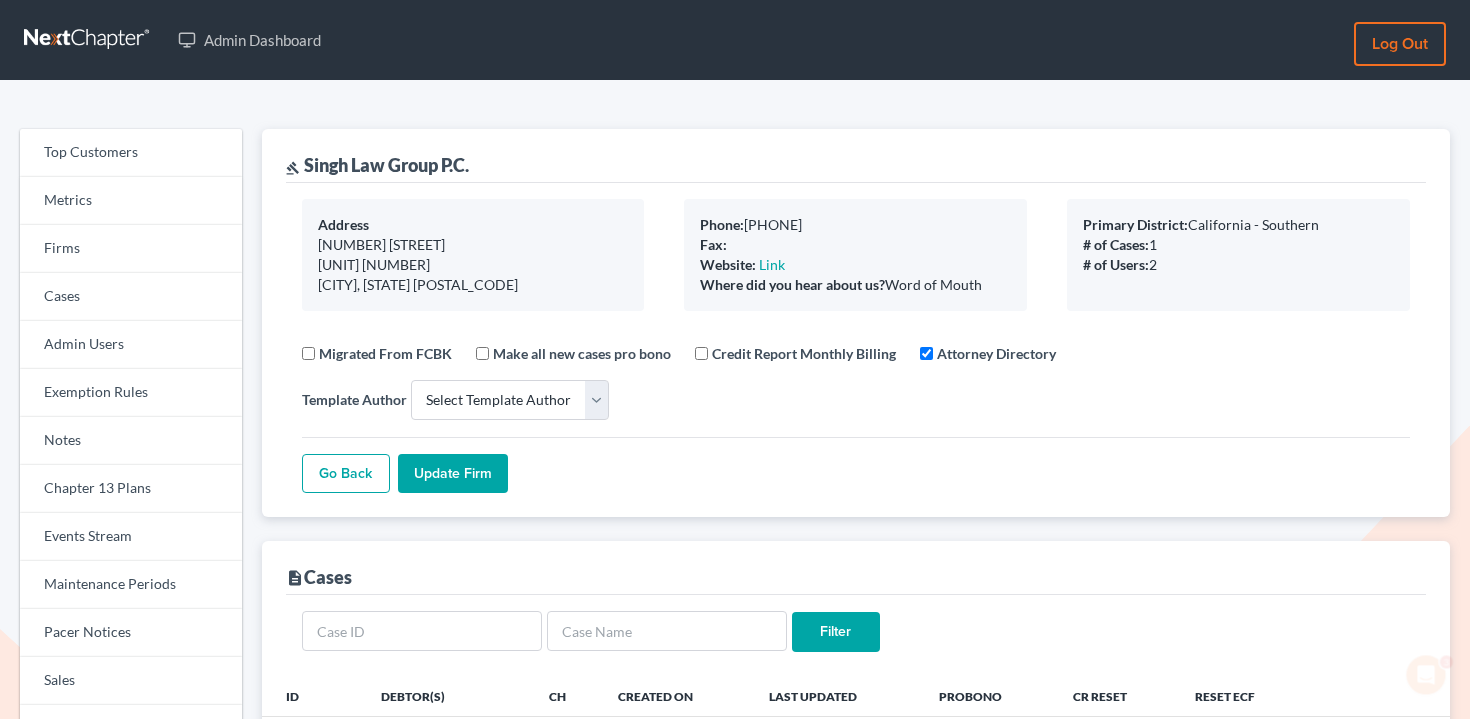 scroll, scrollTop: 0, scrollLeft: 0, axis: both 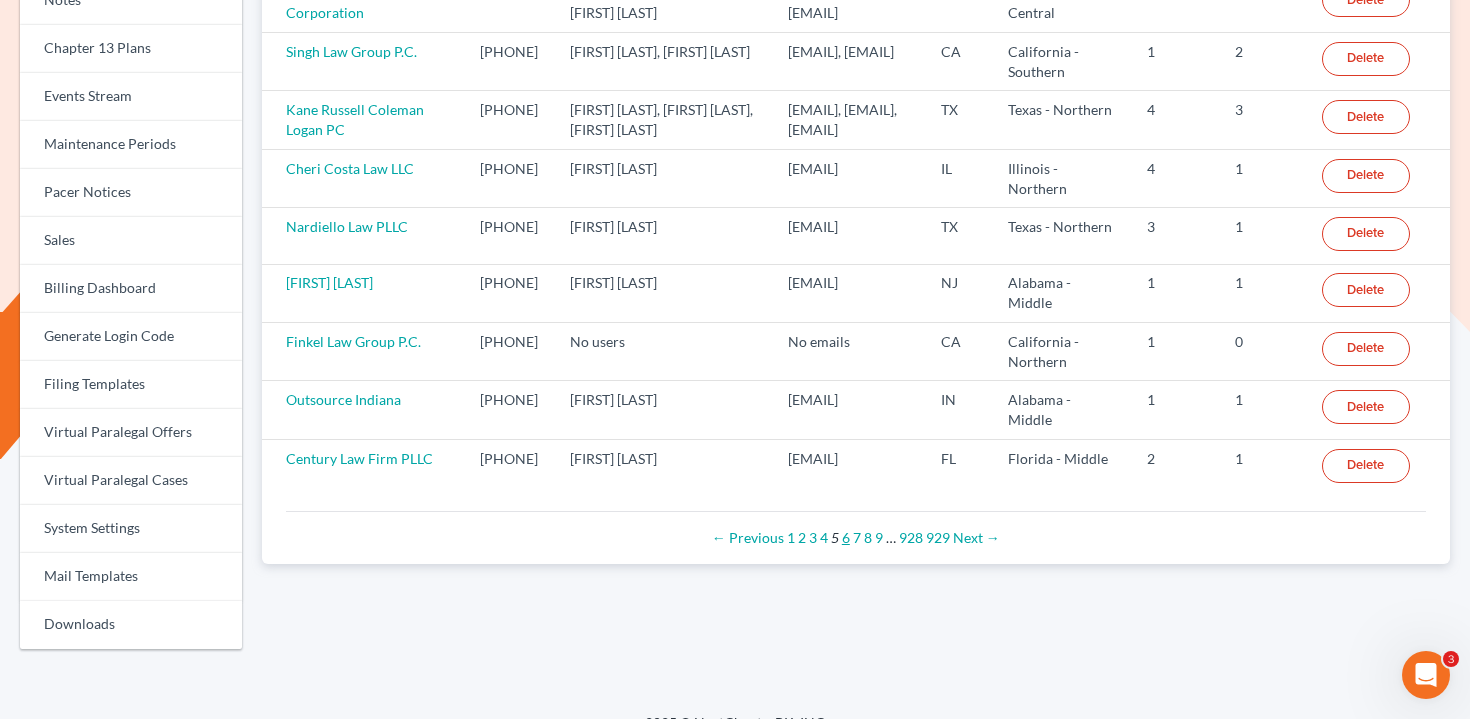 click on "6" at bounding box center [846, 537] 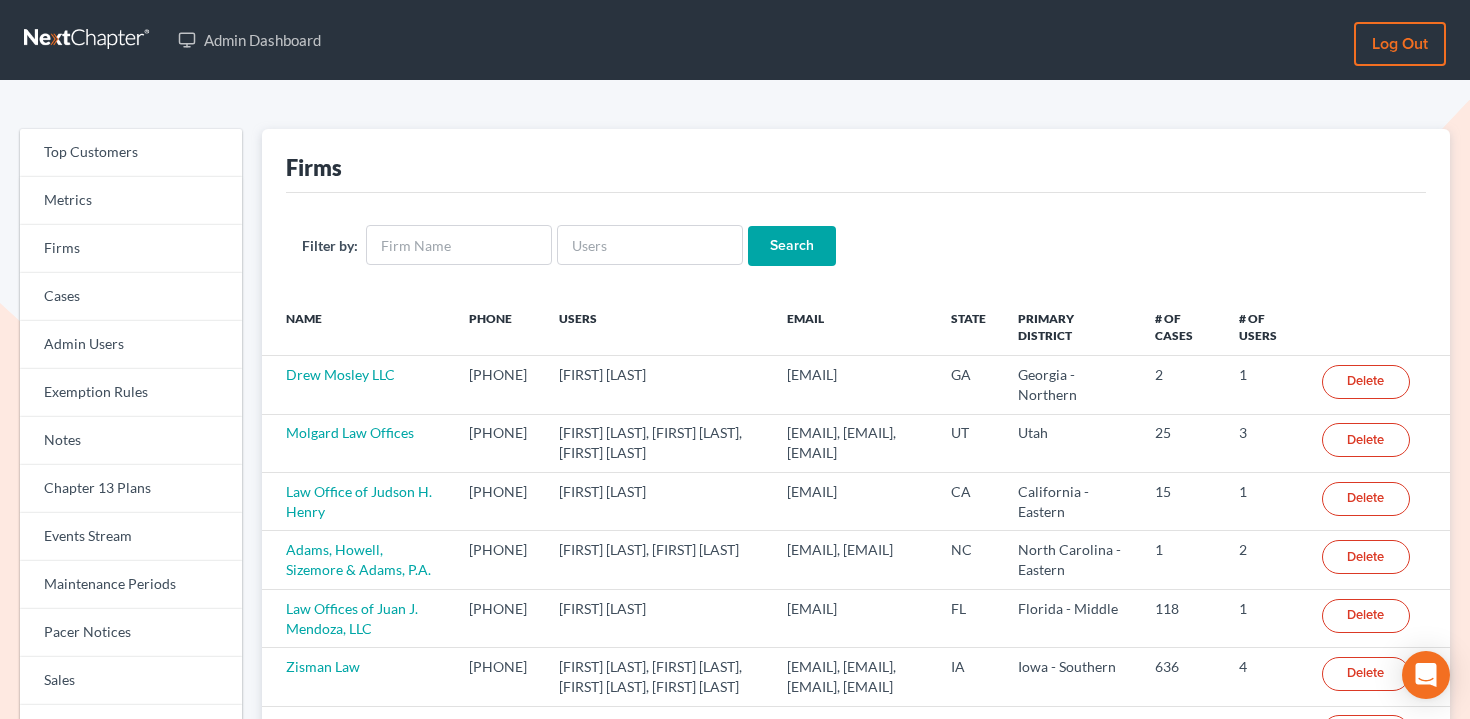 scroll, scrollTop: 0, scrollLeft: 0, axis: both 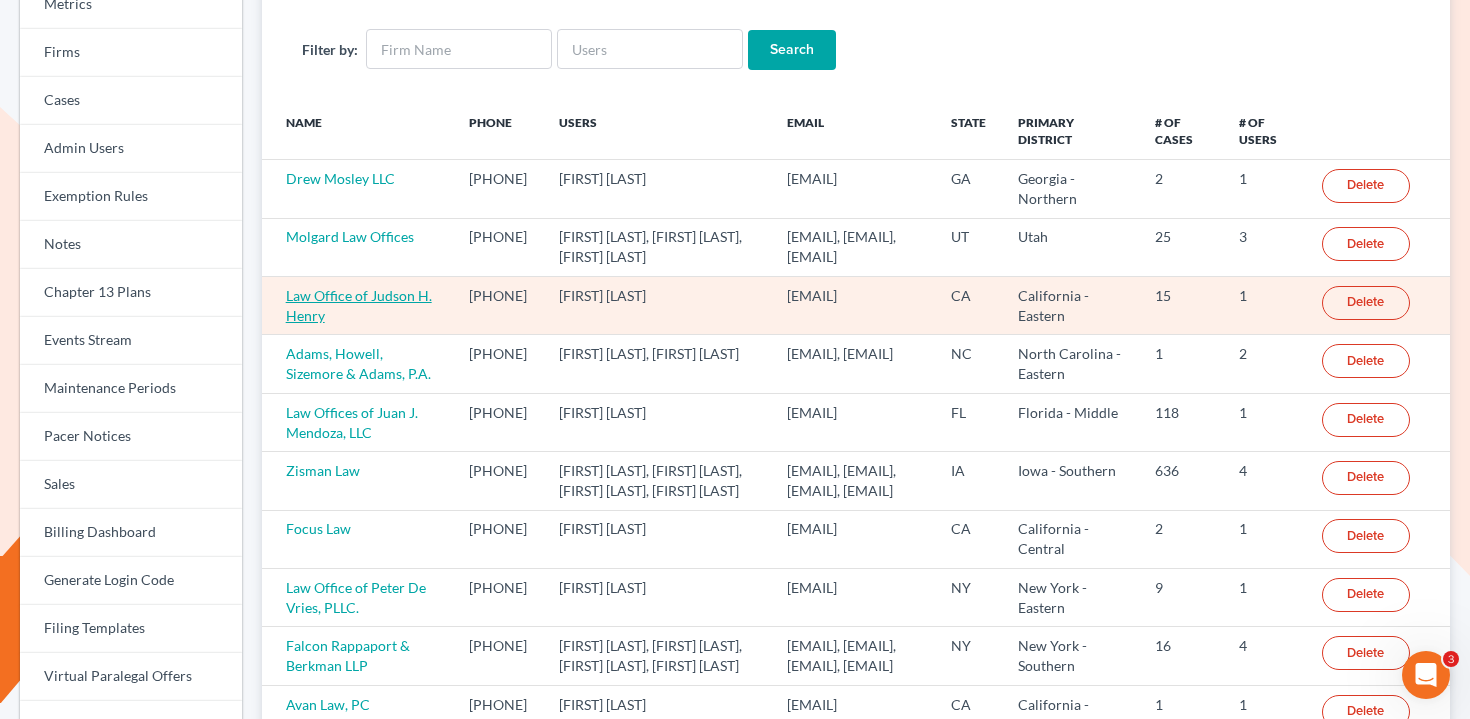 click on "Law Office of Judson H. Henry" at bounding box center [359, 305] 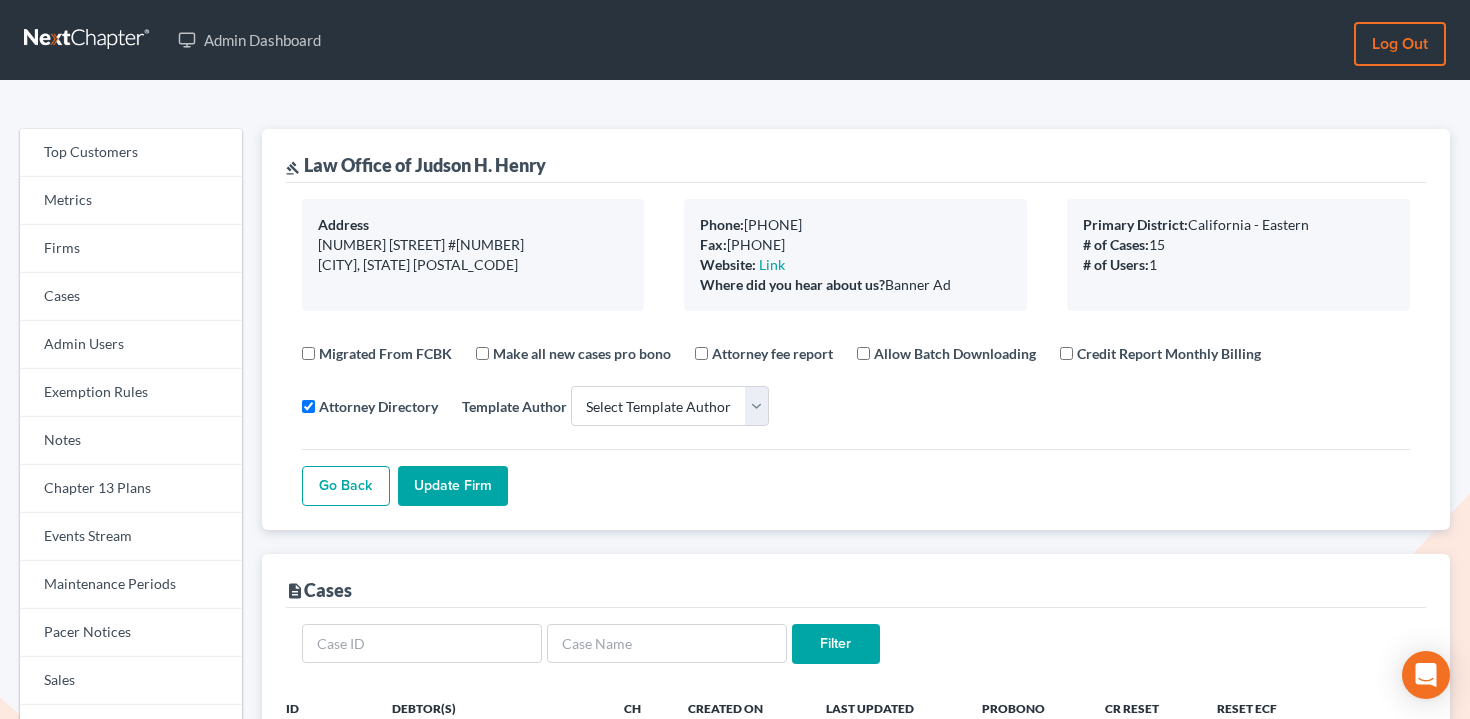 select 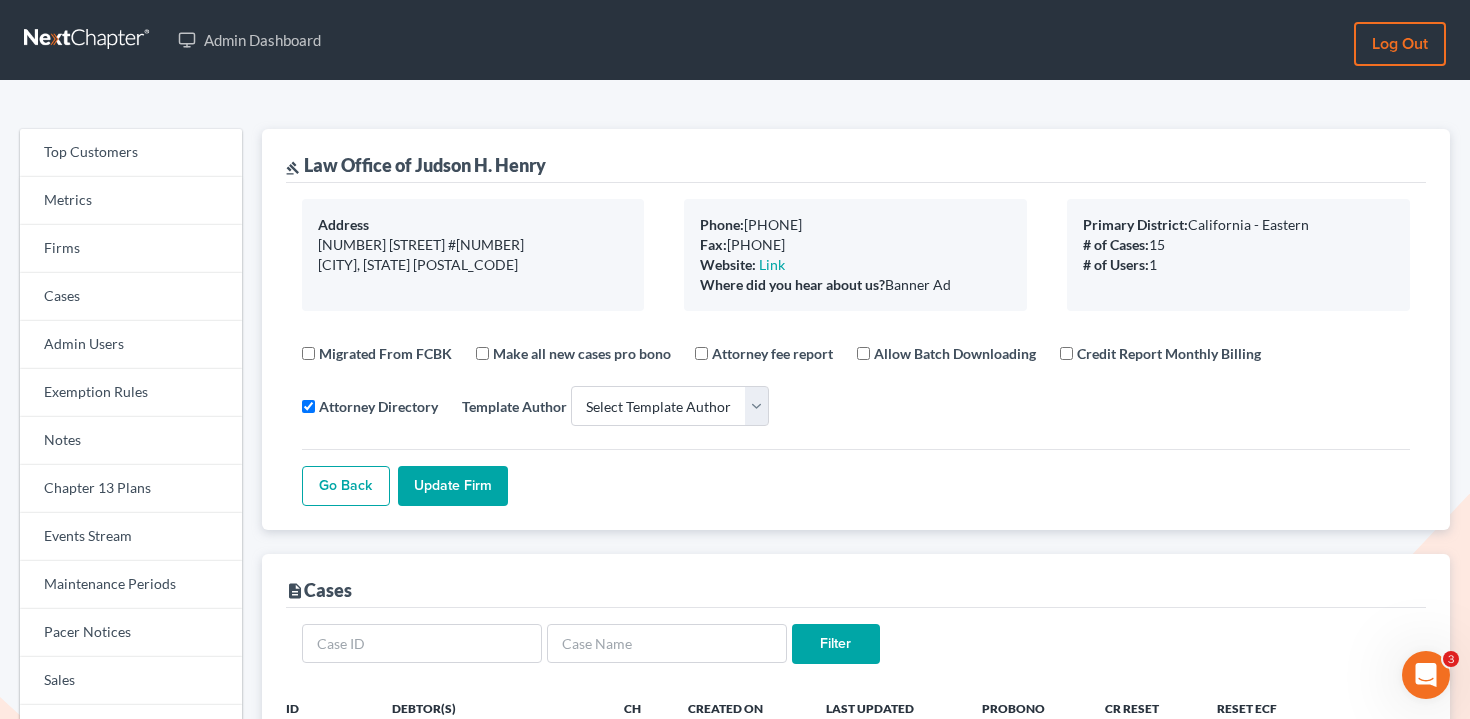 scroll, scrollTop: 0, scrollLeft: 0, axis: both 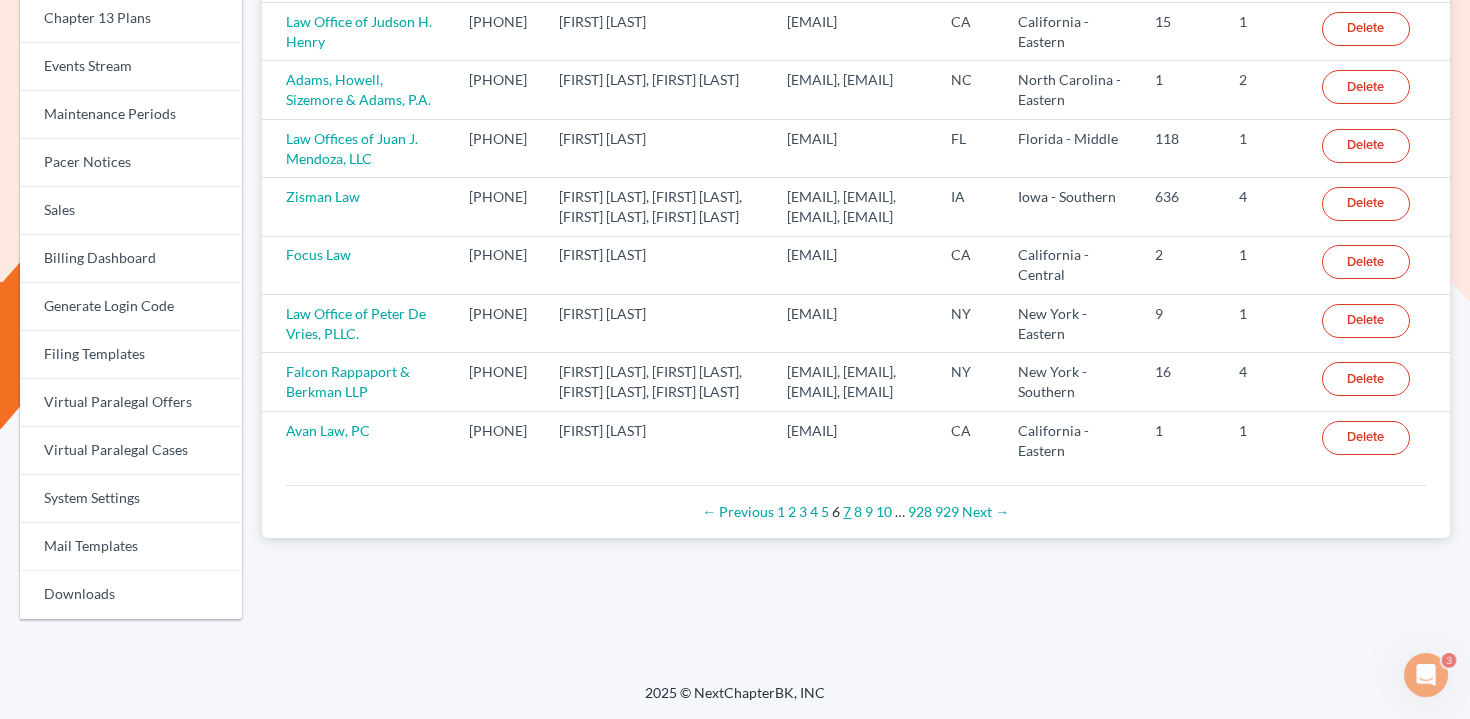 click on "7" at bounding box center (847, 511) 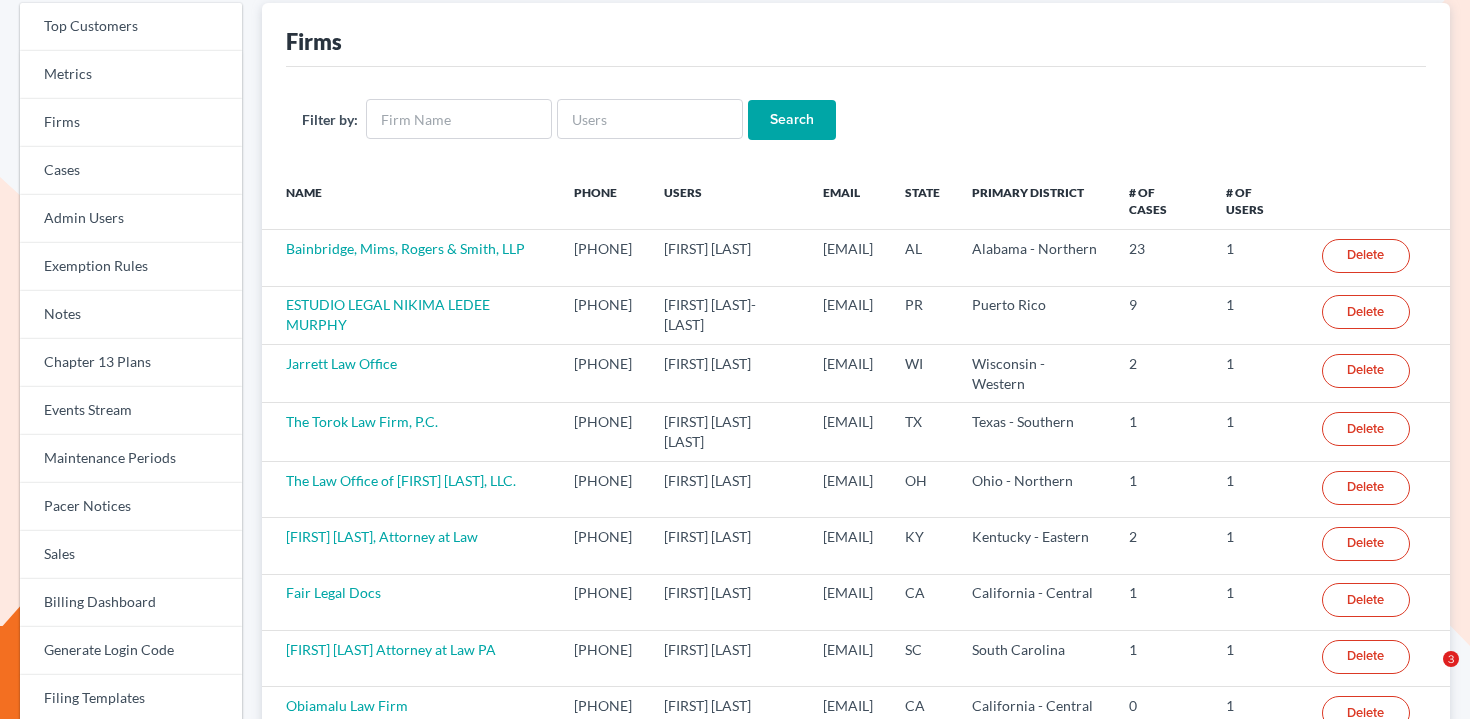 scroll, scrollTop: 153, scrollLeft: 0, axis: vertical 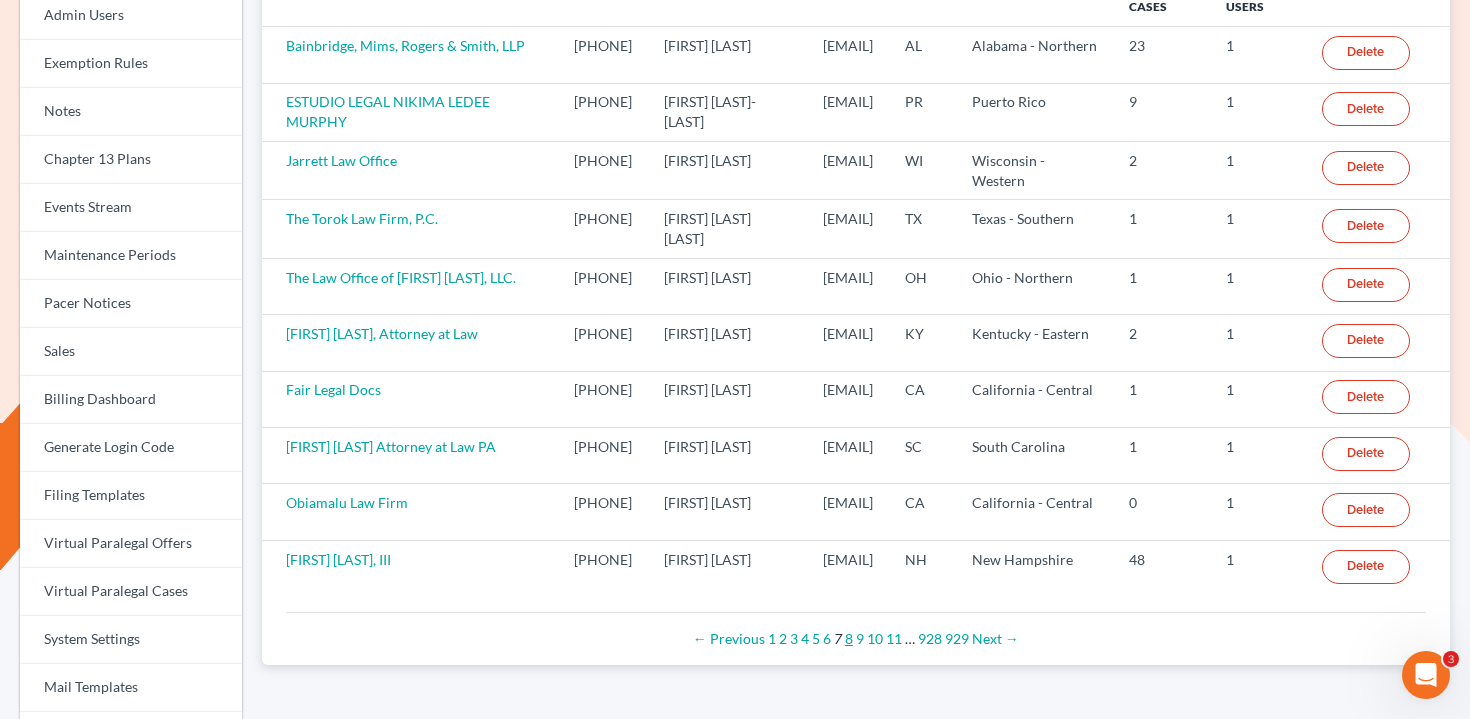 click on "8" at bounding box center [849, 638] 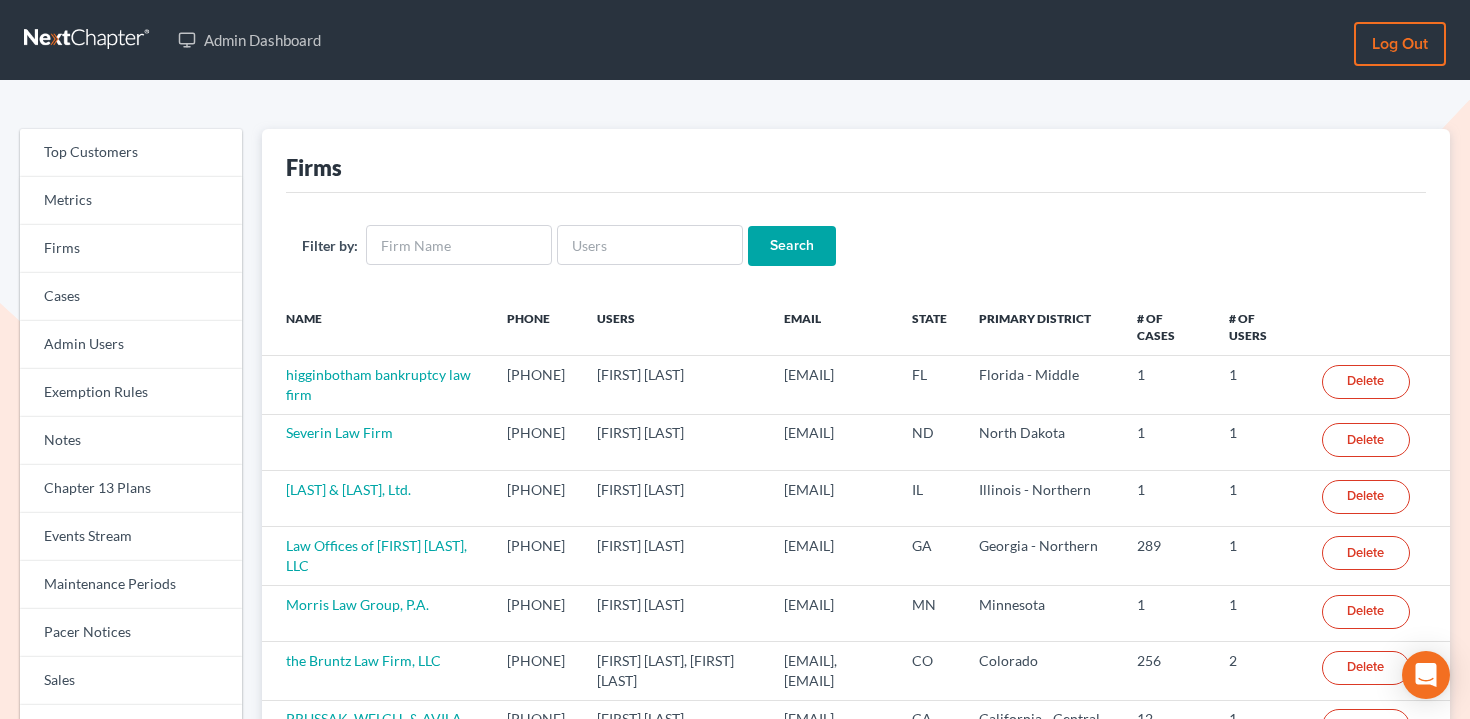 scroll, scrollTop: 172, scrollLeft: 0, axis: vertical 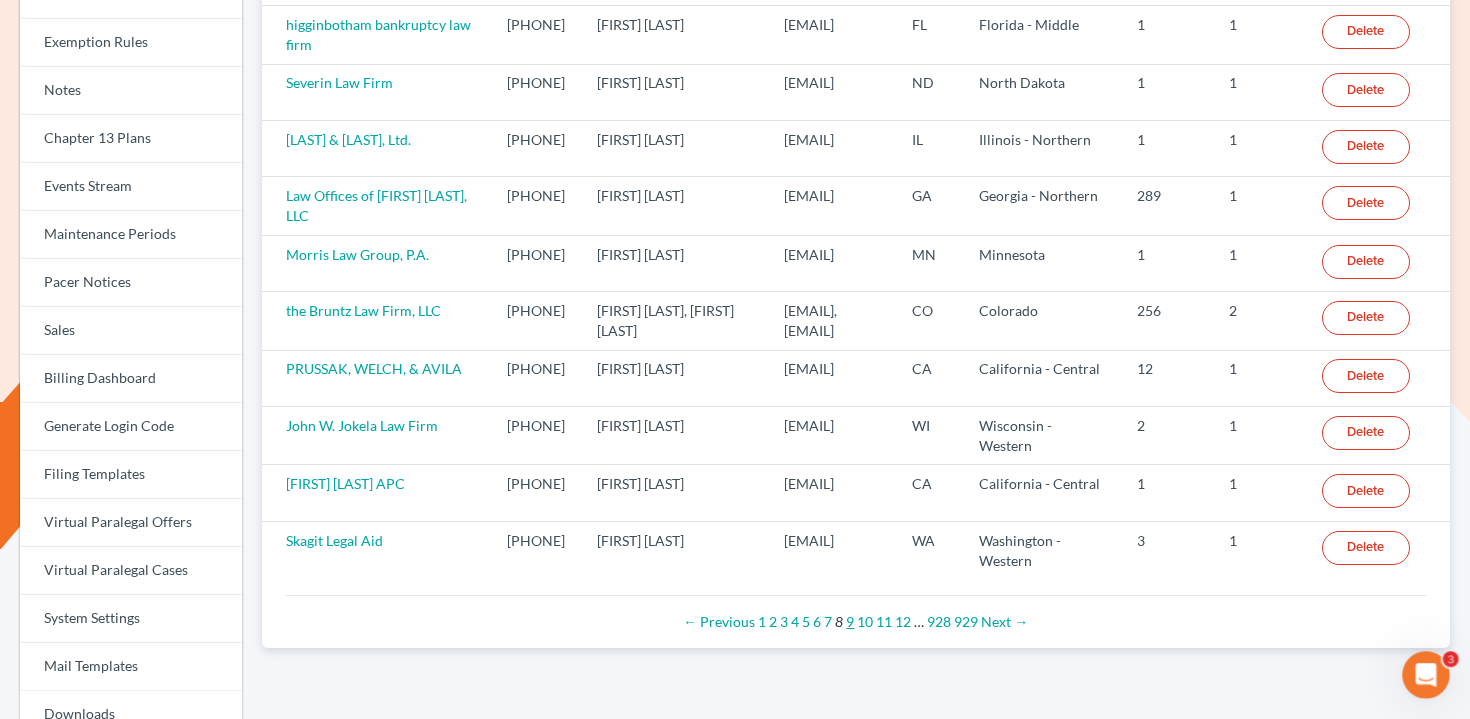 click on "9" at bounding box center (850, 621) 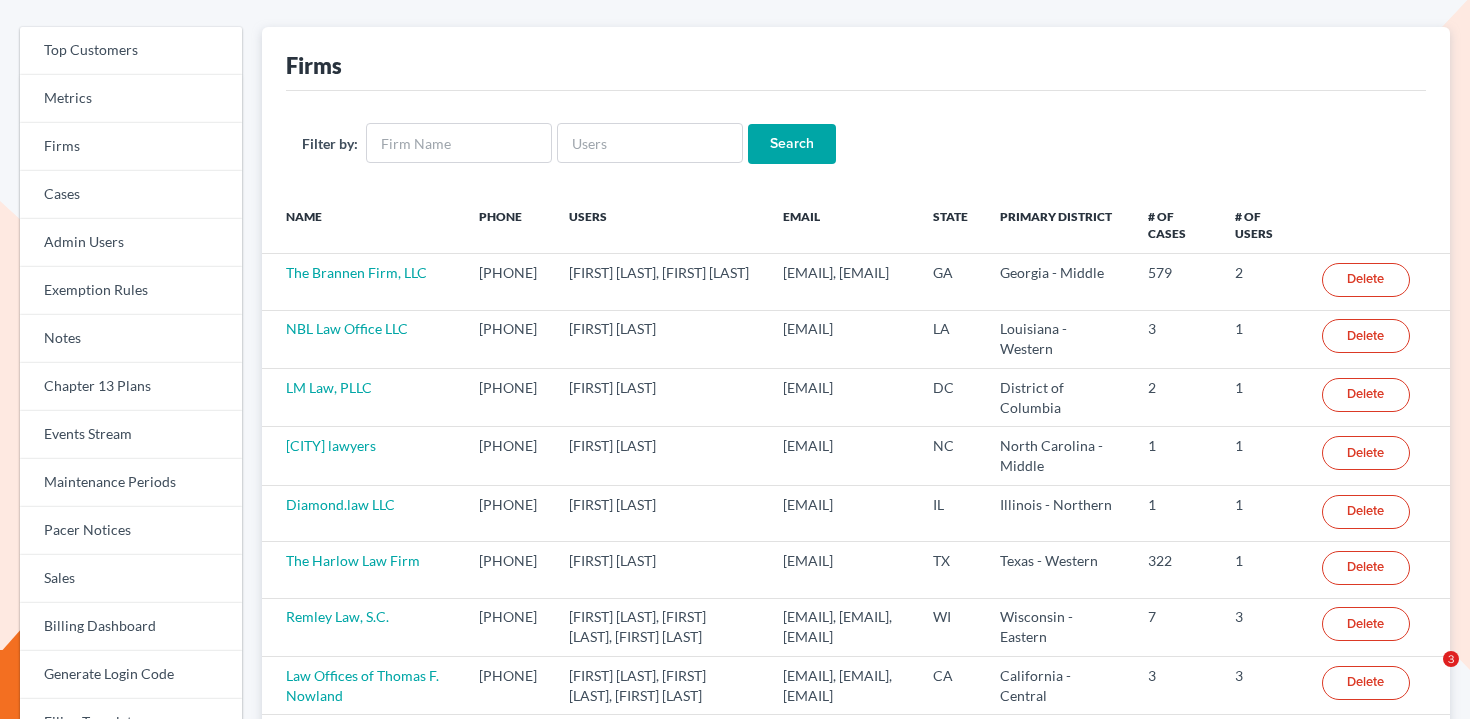 scroll, scrollTop: 104, scrollLeft: 0, axis: vertical 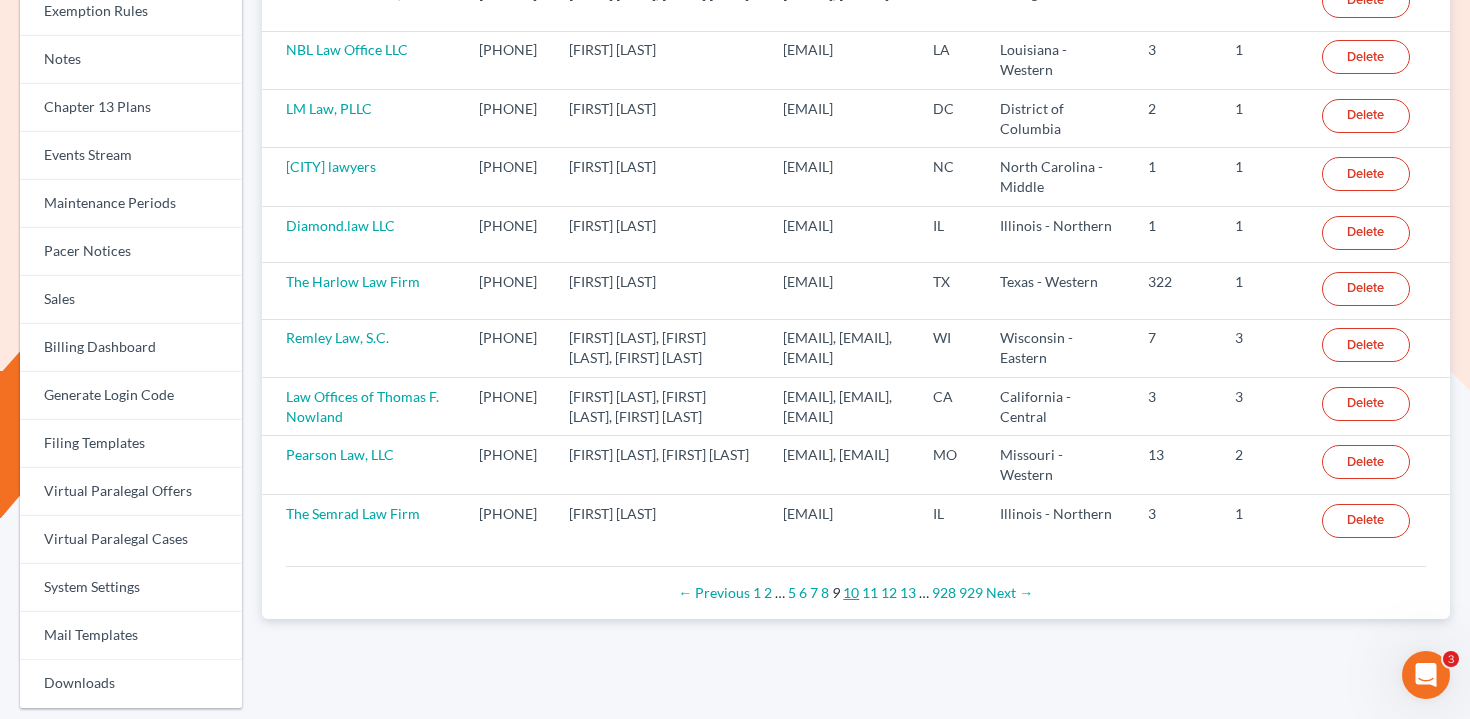 click on "10" at bounding box center (851, 592) 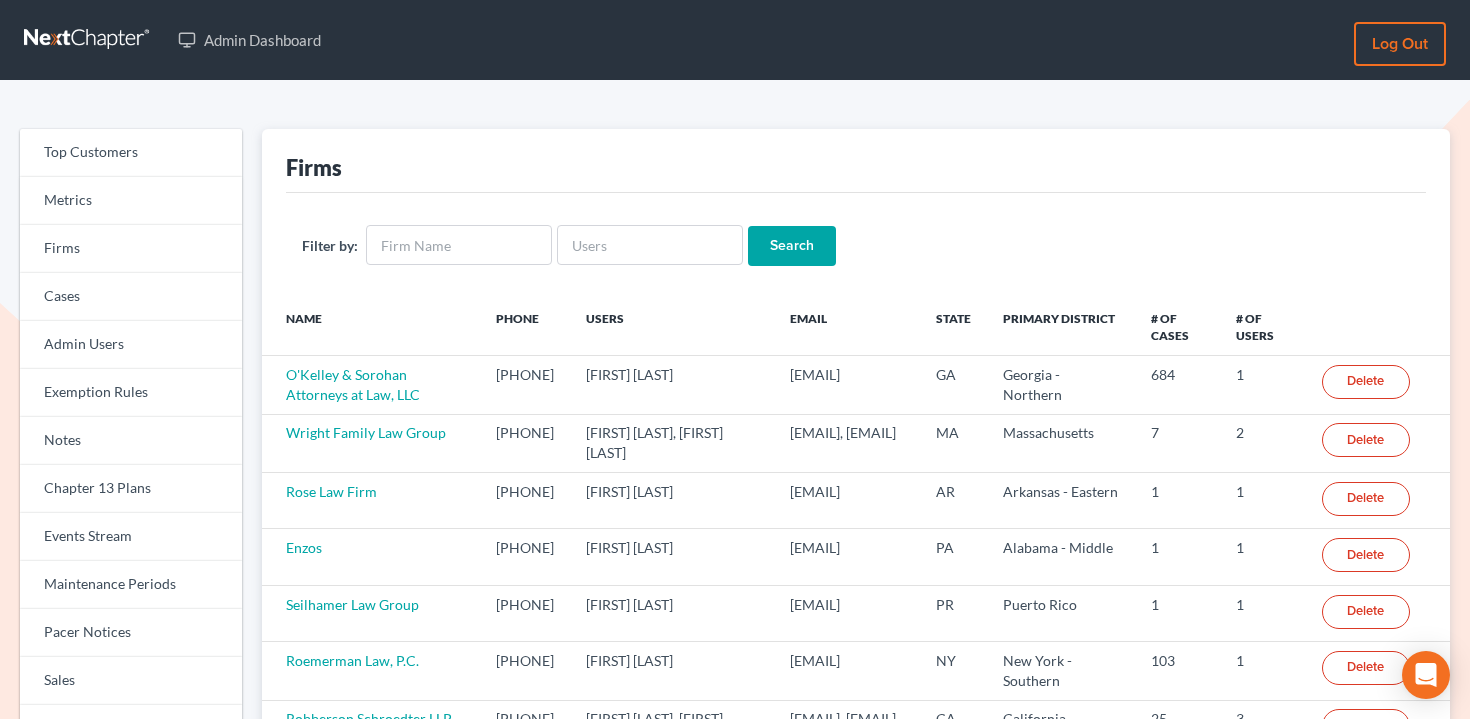 scroll, scrollTop: 0, scrollLeft: 0, axis: both 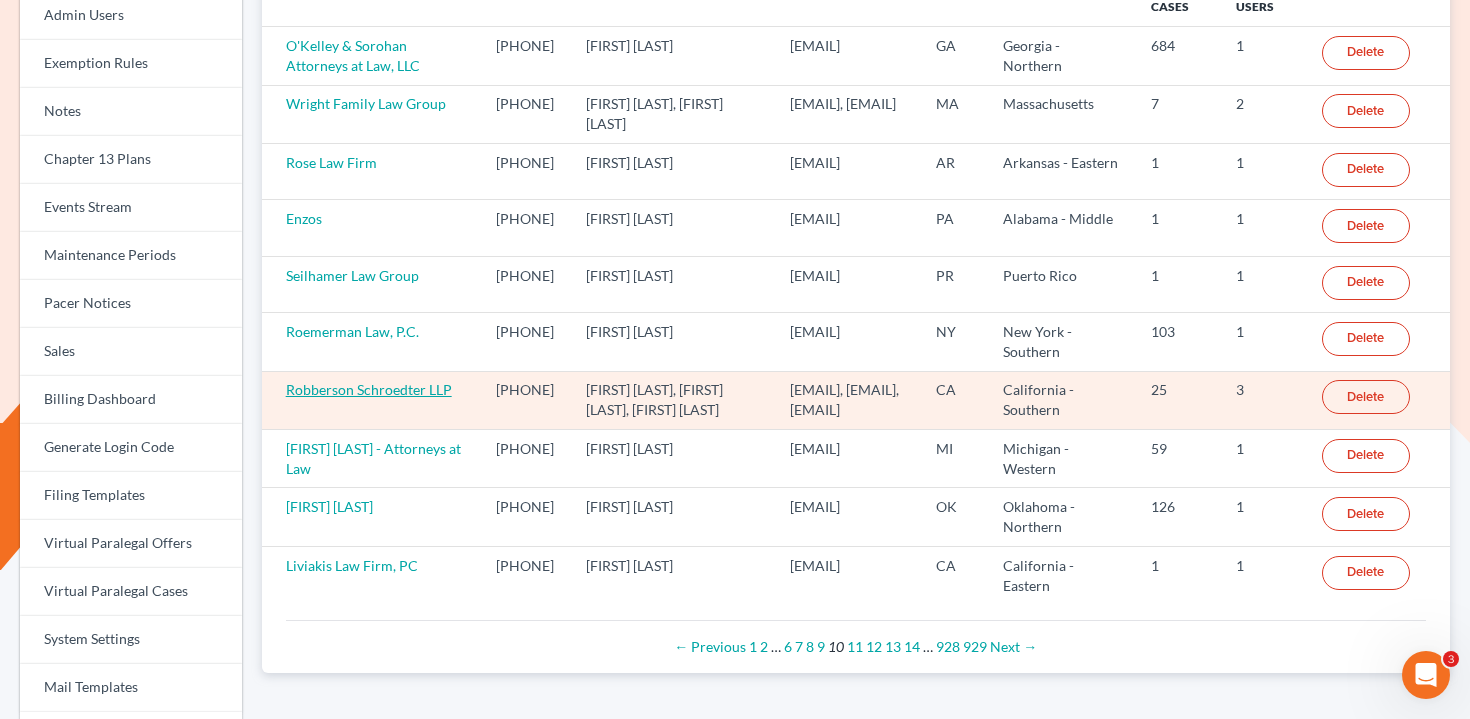 click on "Robberson Schroedter LLP" at bounding box center (369, 389) 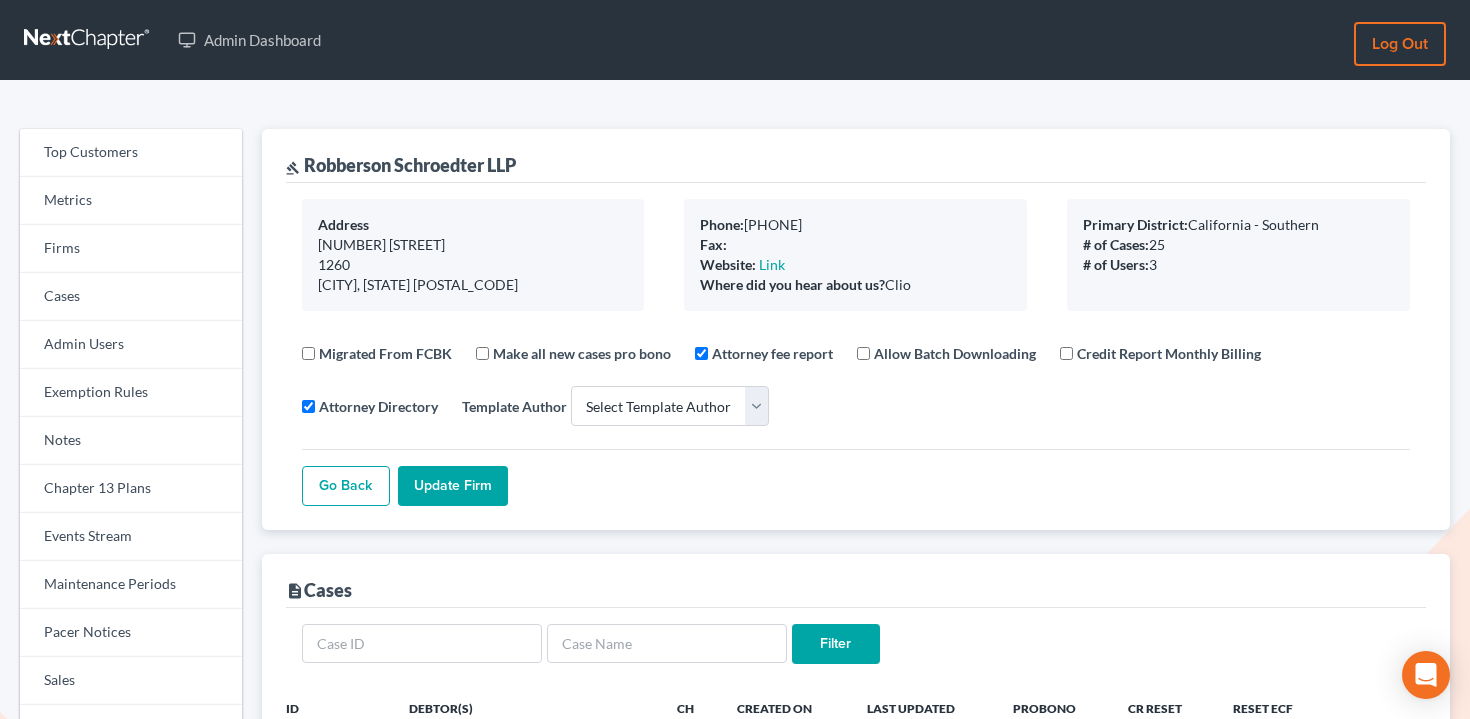 select 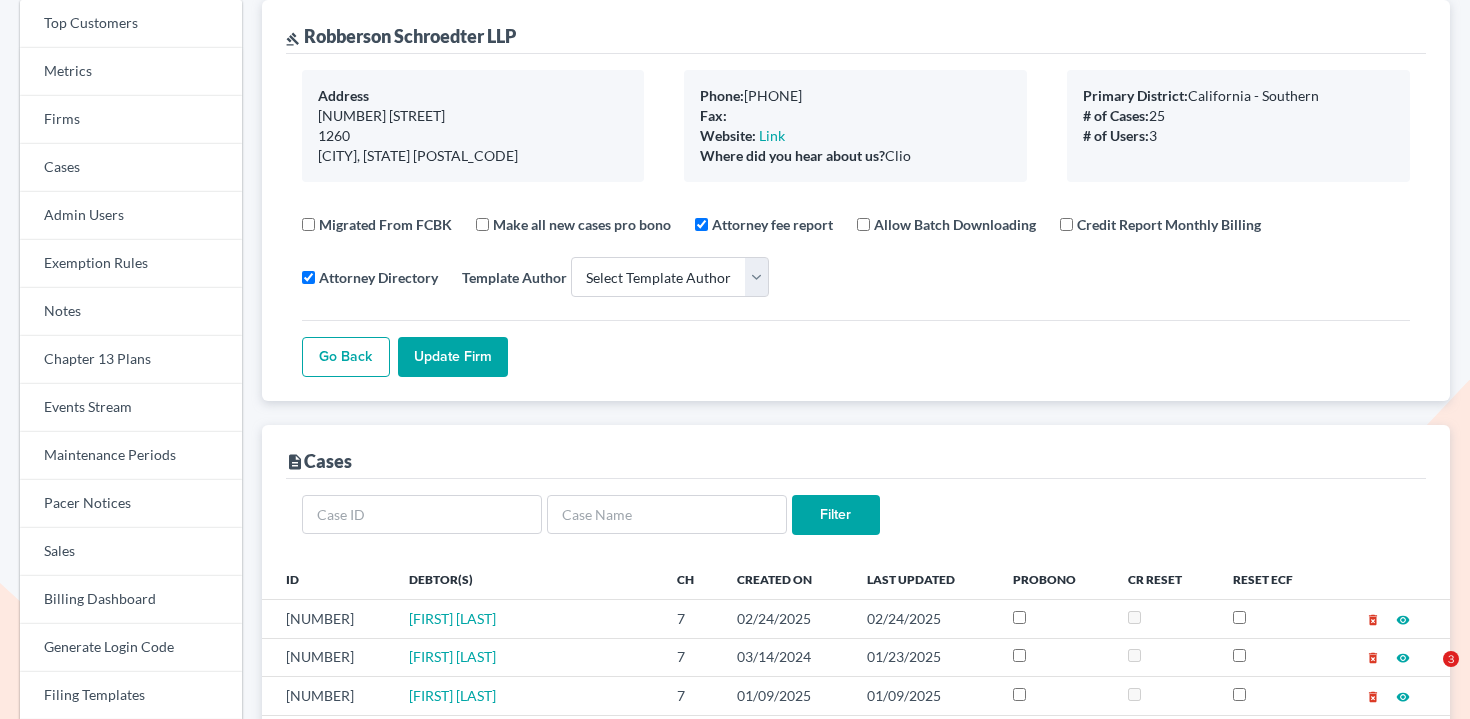 scroll, scrollTop: 288, scrollLeft: 0, axis: vertical 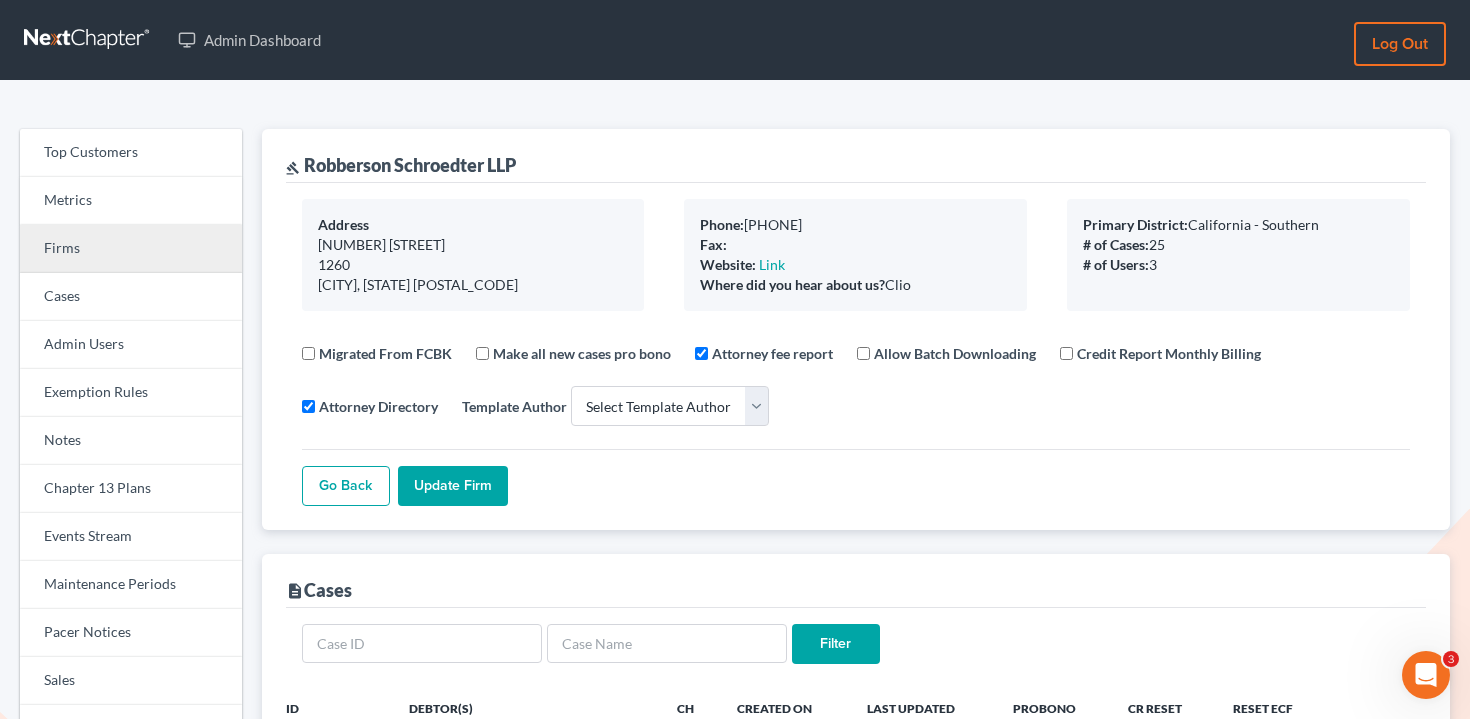 click on "Firms" at bounding box center (131, 249) 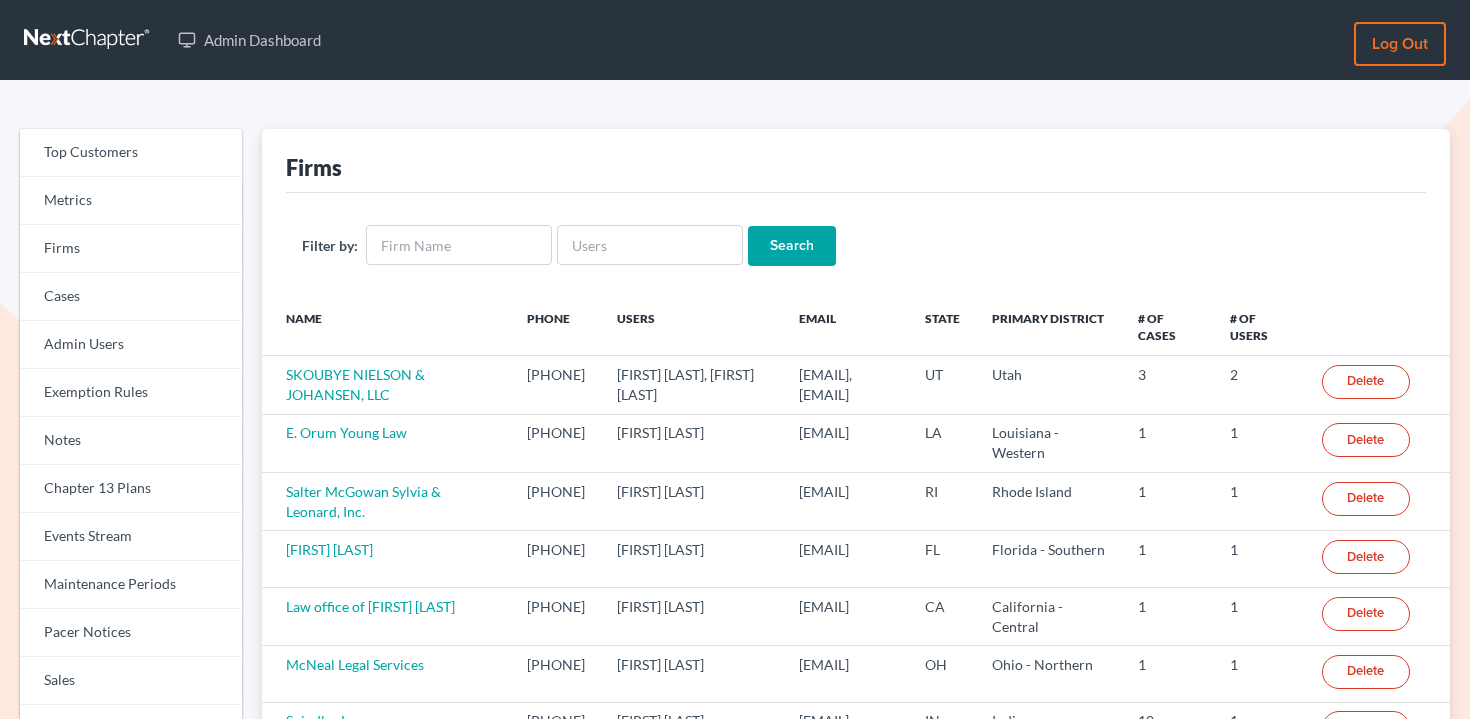 scroll, scrollTop: 0, scrollLeft: 0, axis: both 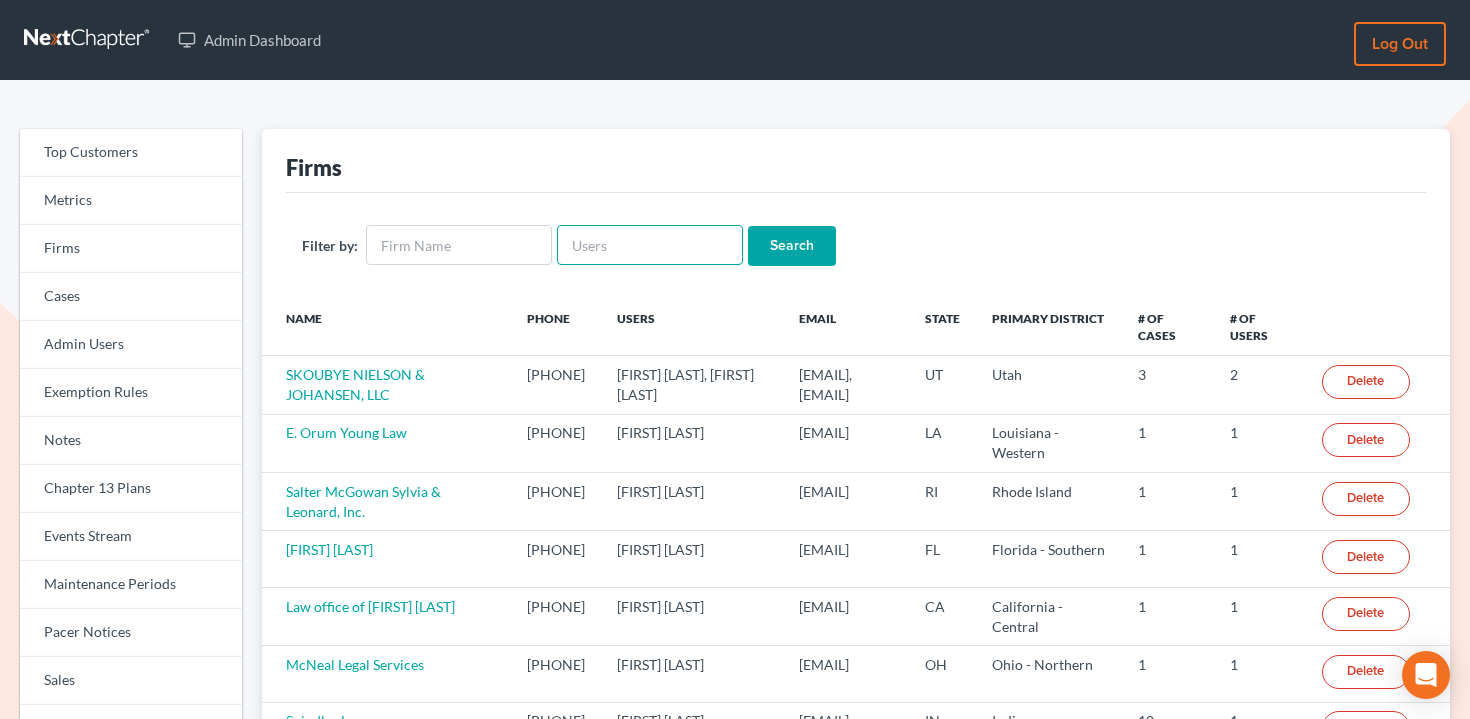 click at bounding box center [650, 245] 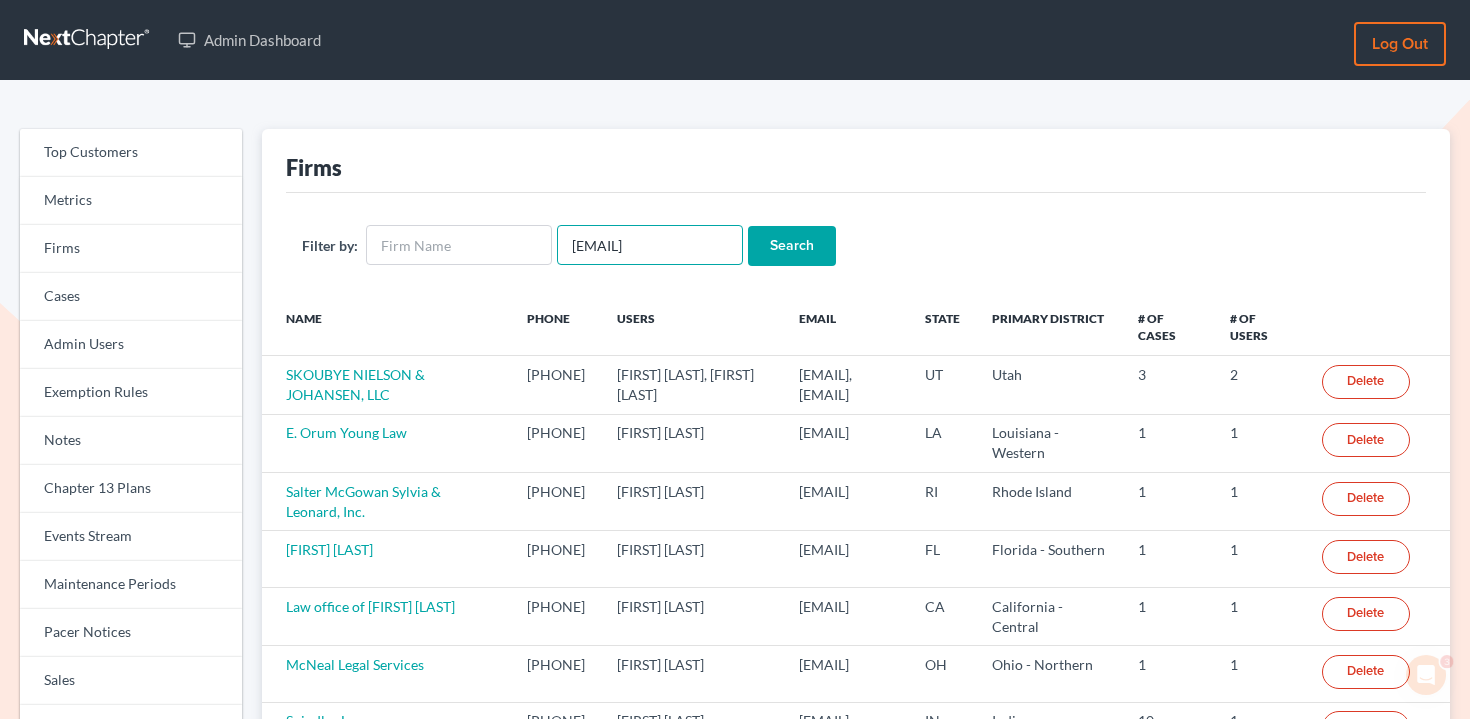 scroll, scrollTop: 0, scrollLeft: 0, axis: both 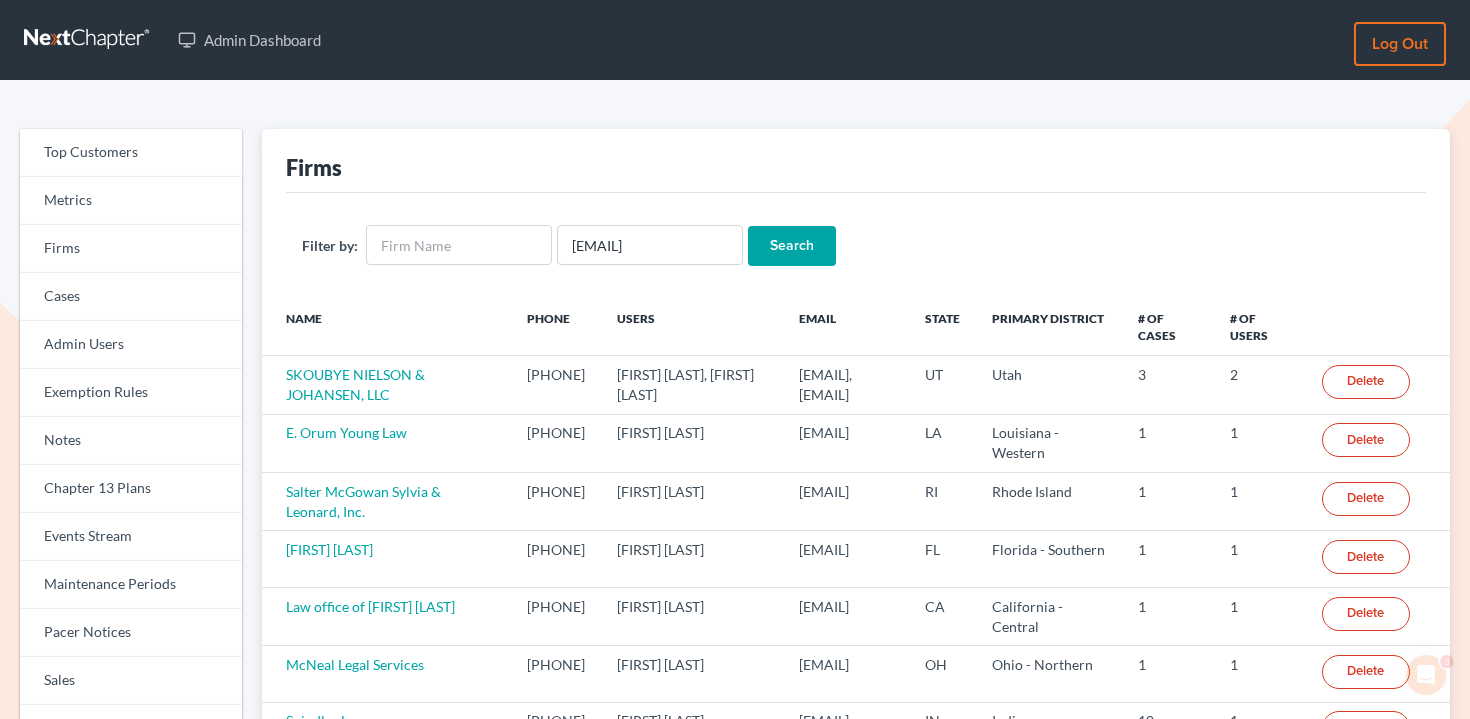 click on "Search" at bounding box center [792, 246] 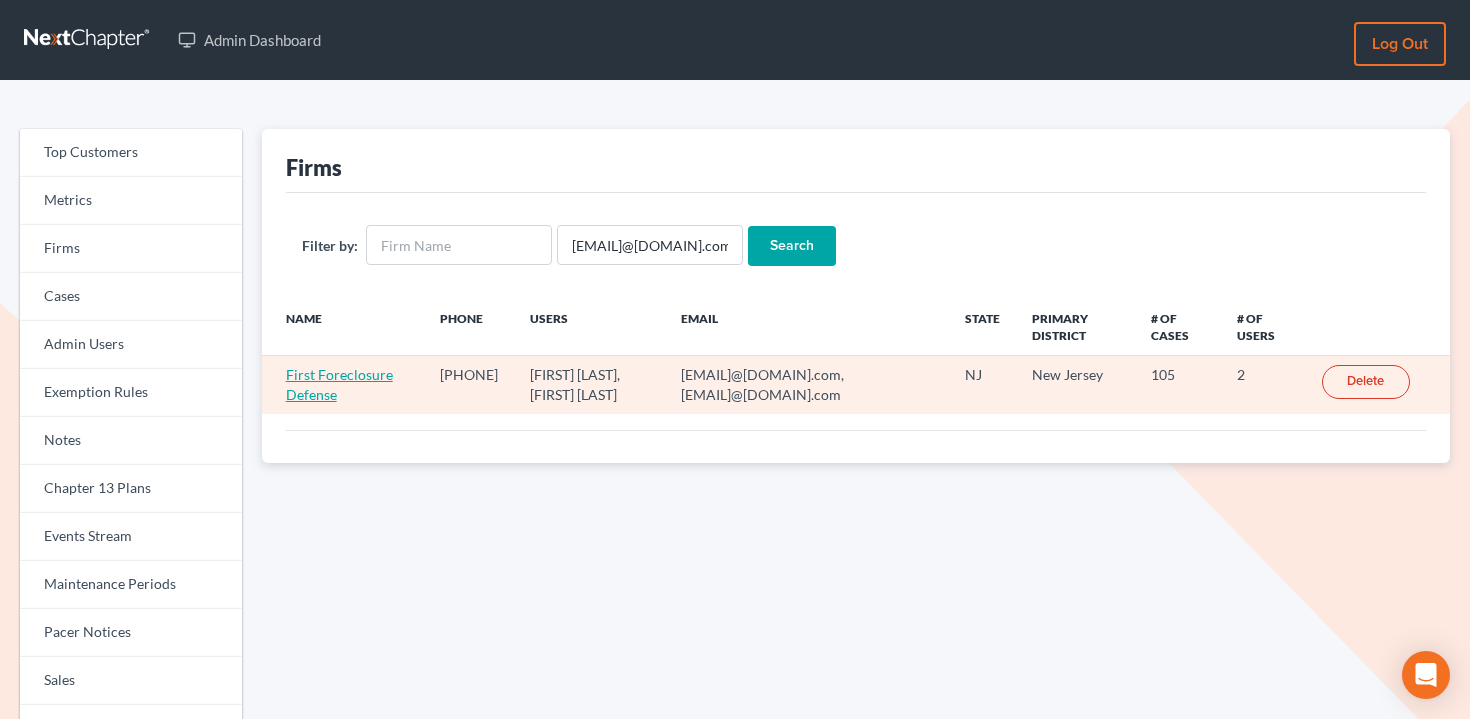 scroll, scrollTop: 0, scrollLeft: 0, axis: both 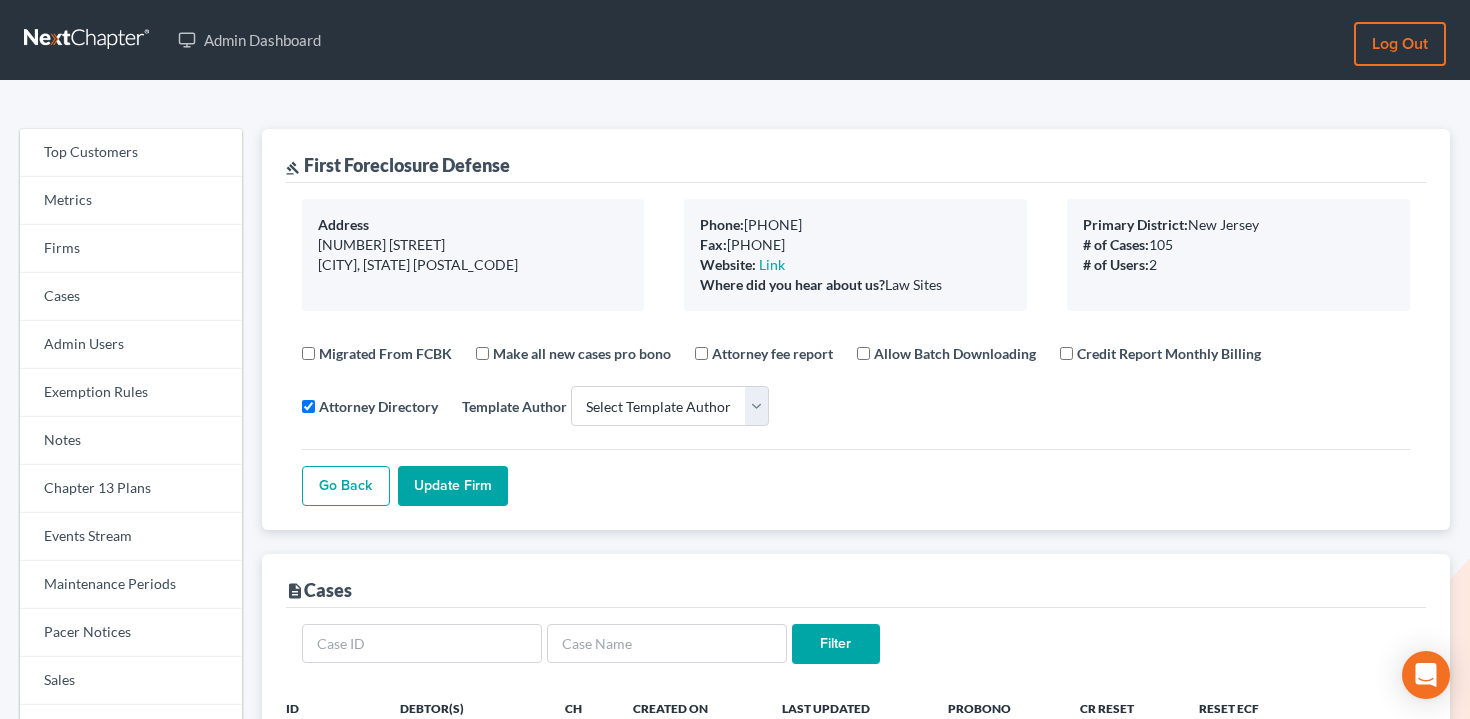 select 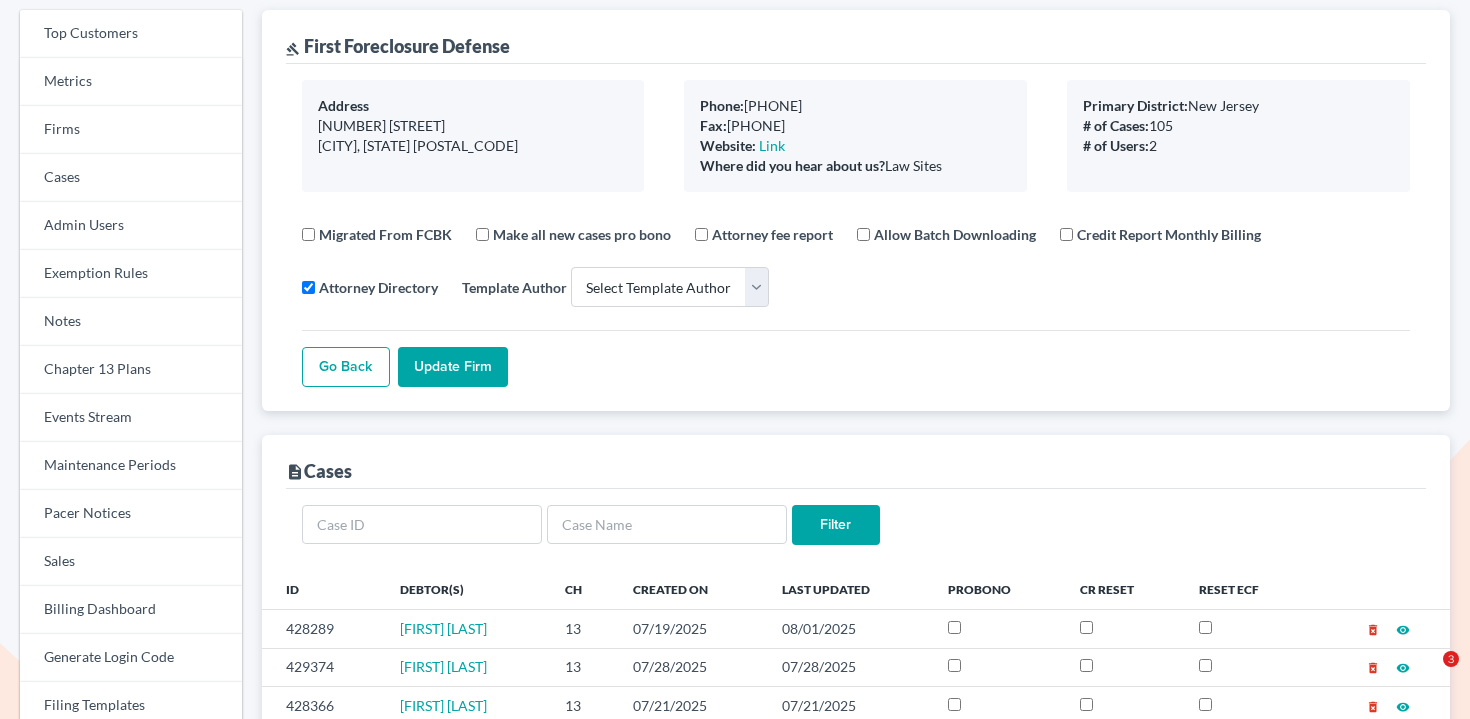 scroll, scrollTop: 387, scrollLeft: 0, axis: vertical 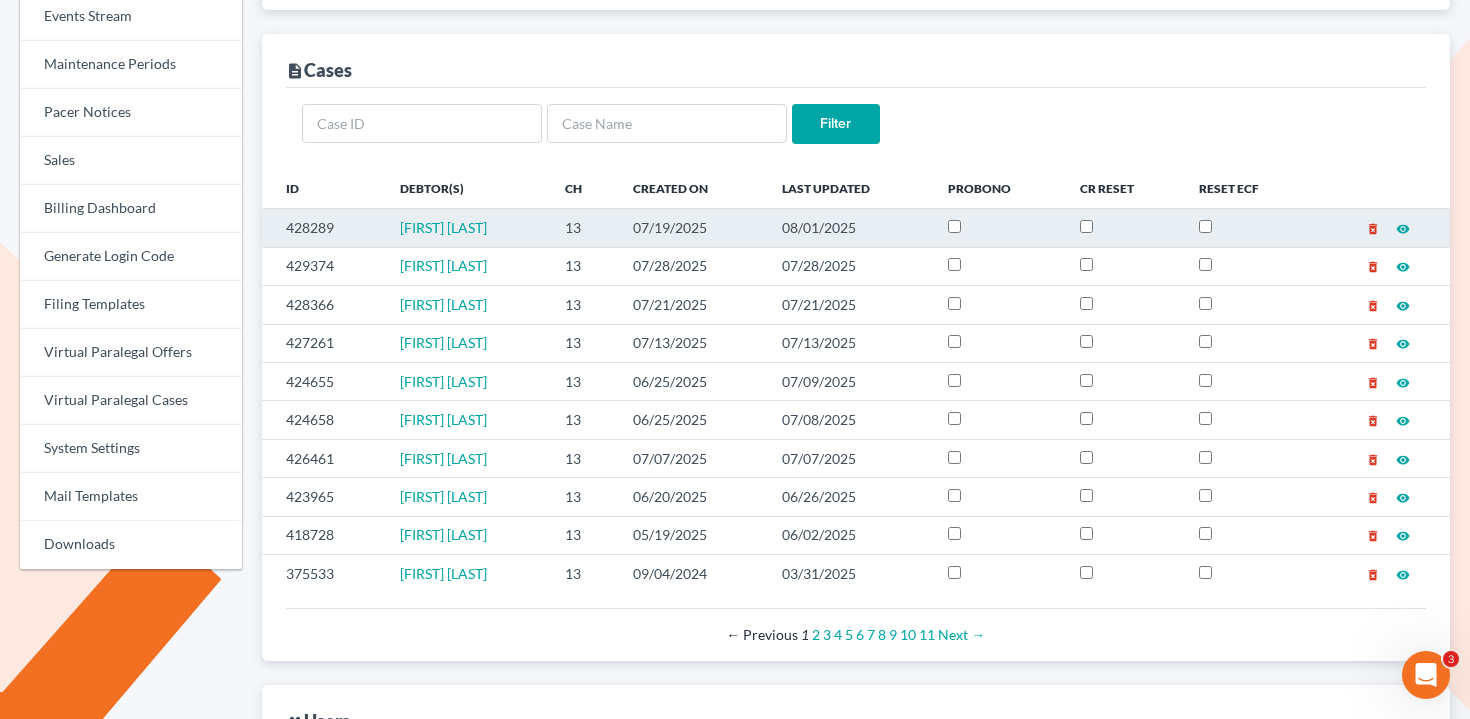 click on "428289" at bounding box center [323, 228] 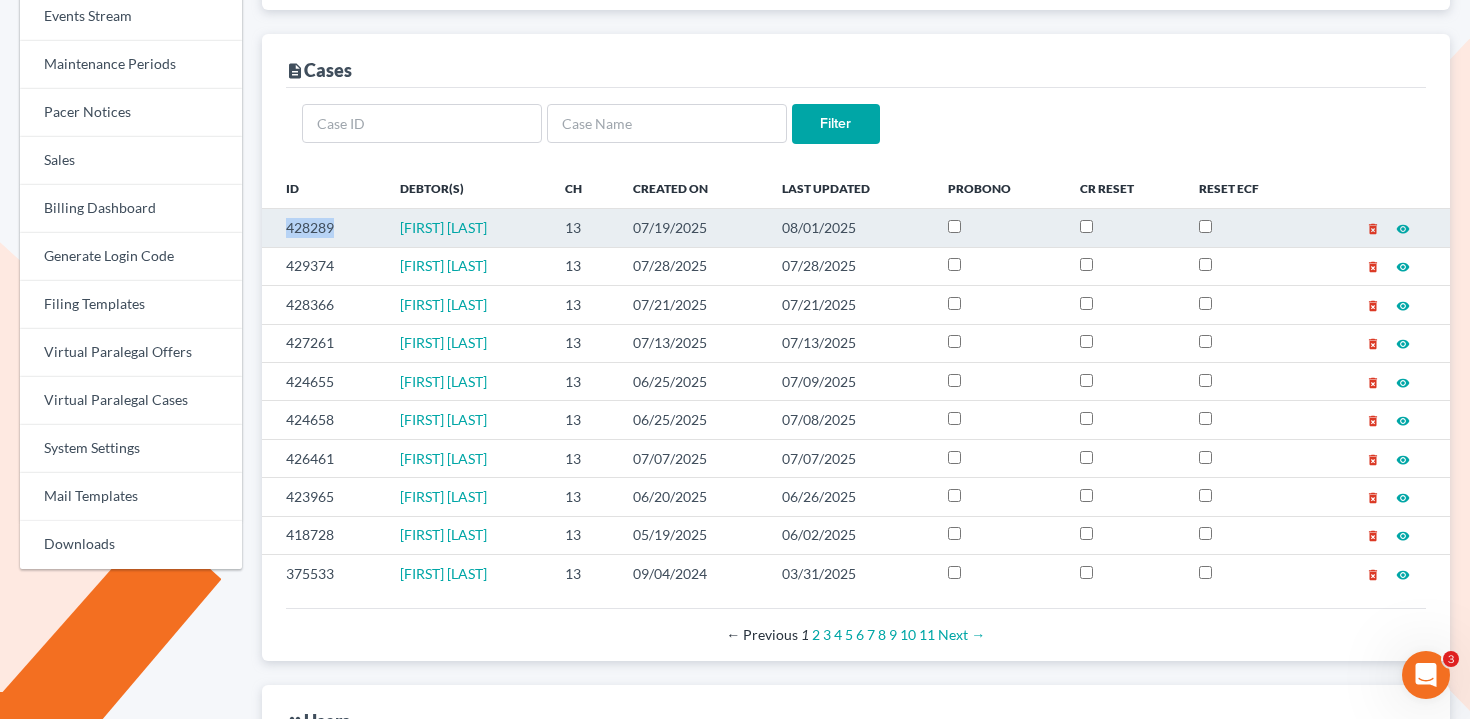 click on "428289" at bounding box center (323, 228) 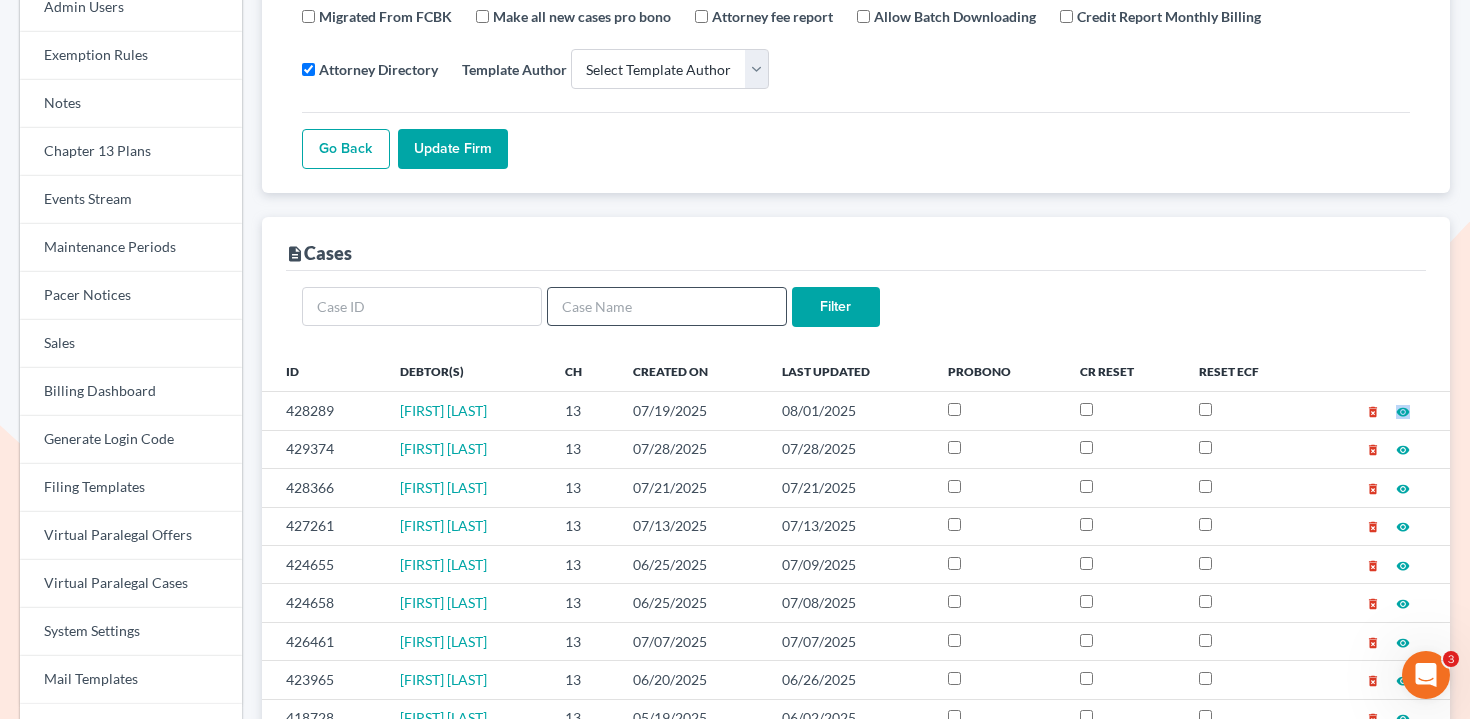 scroll, scrollTop: 396, scrollLeft: 0, axis: vertical 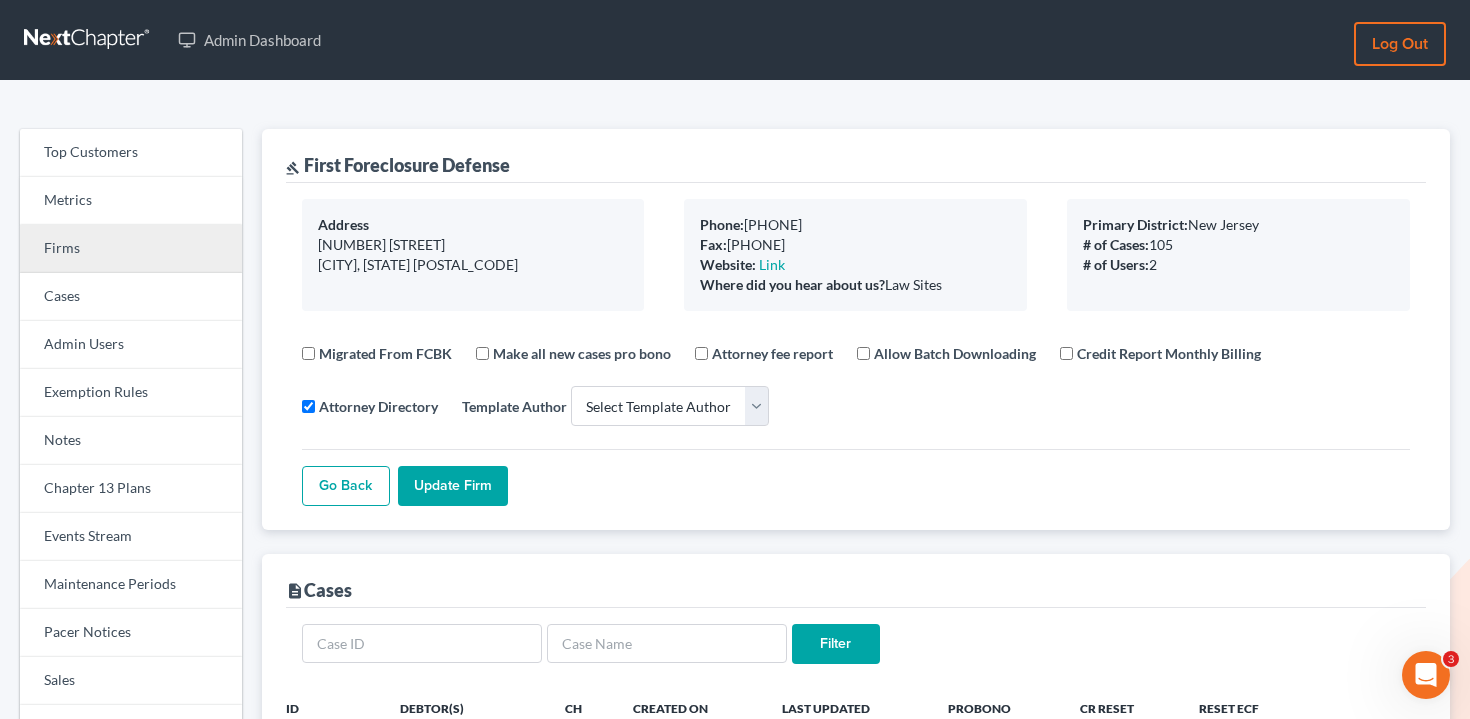 click on "Firms" at bounding box center (131, 249) 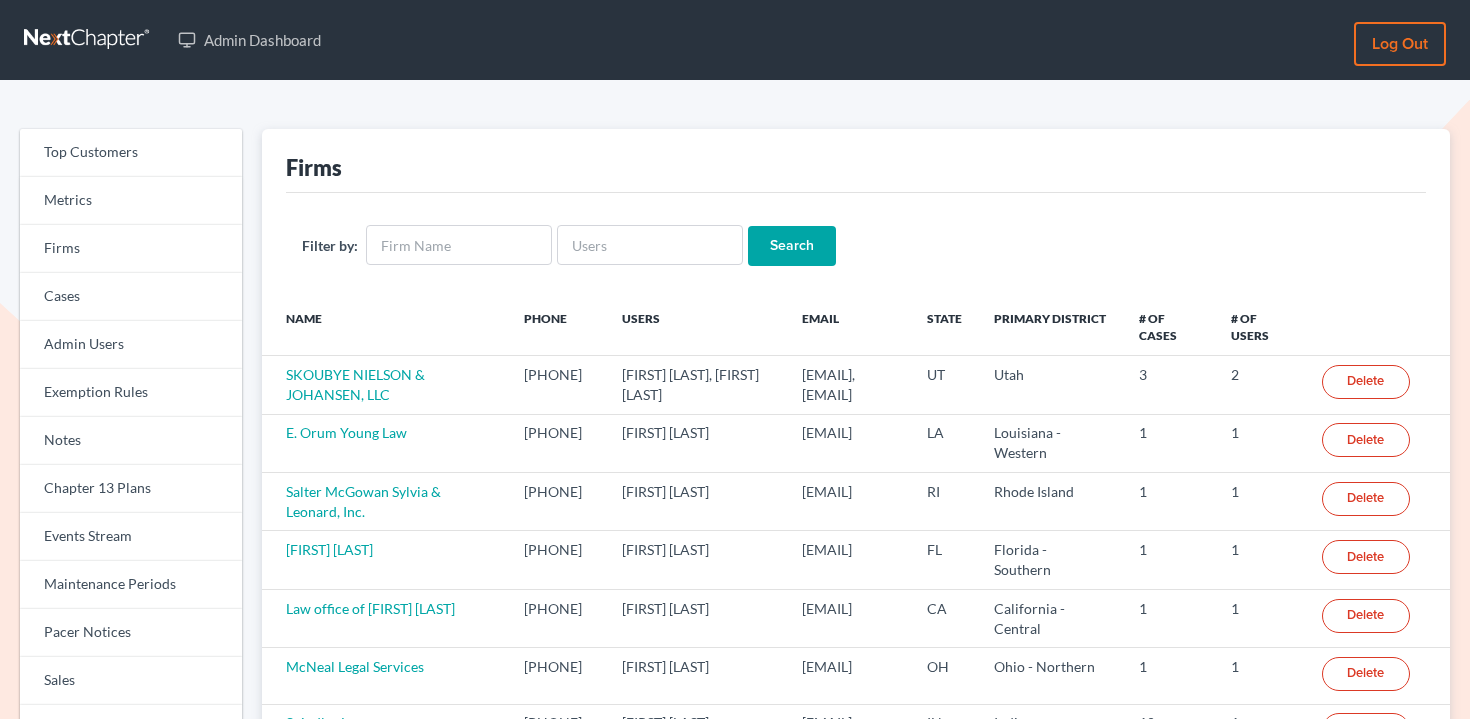 scroll, scrollTop: 0, scrollLeft: 0, axis: both 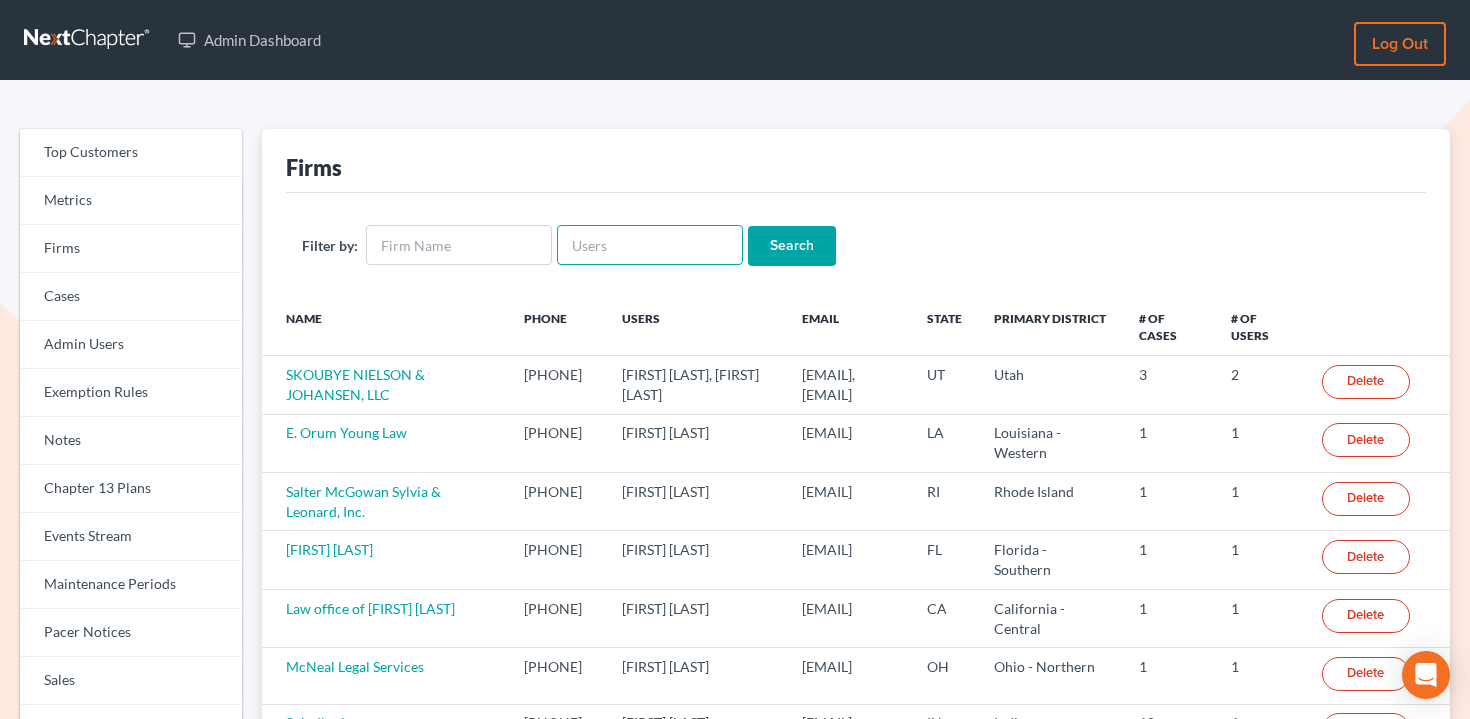 click at bounding box center [650, 245] 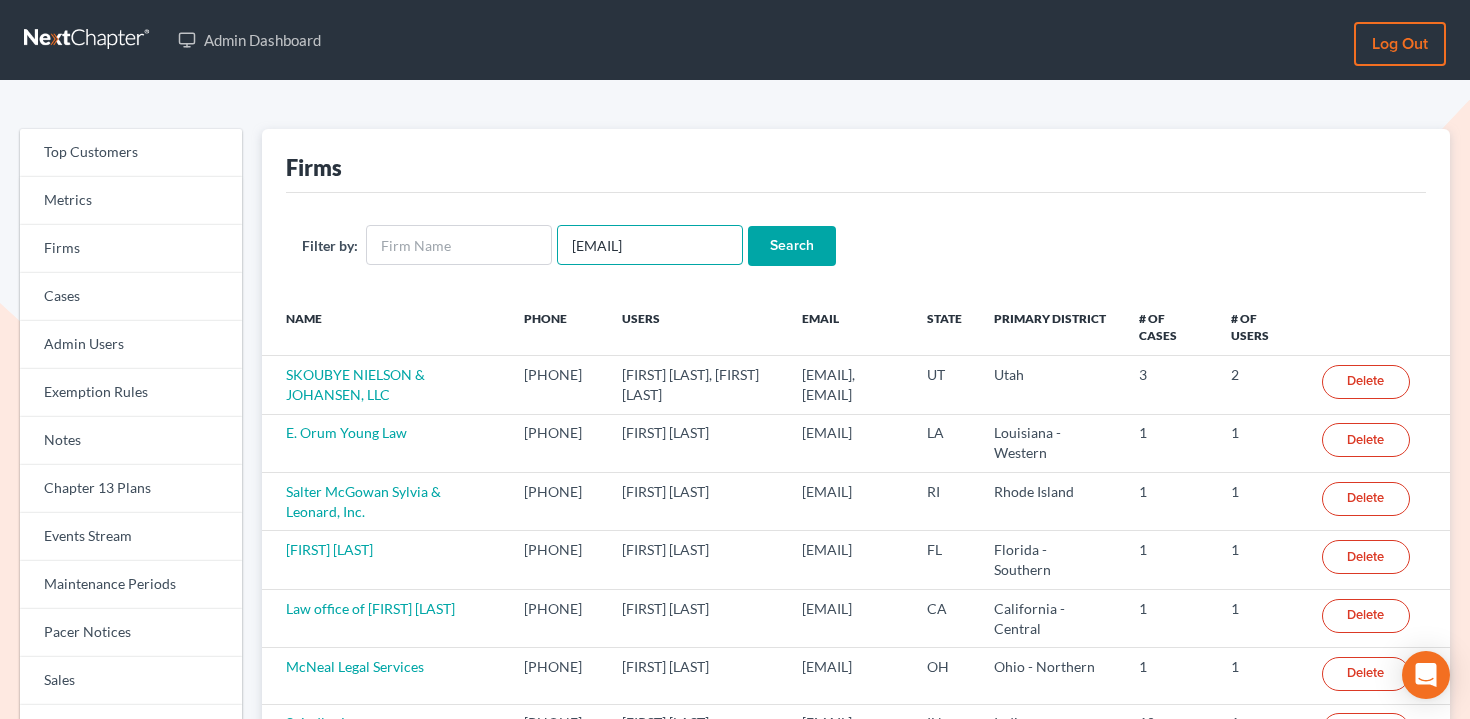 type on "[EMAIL]" 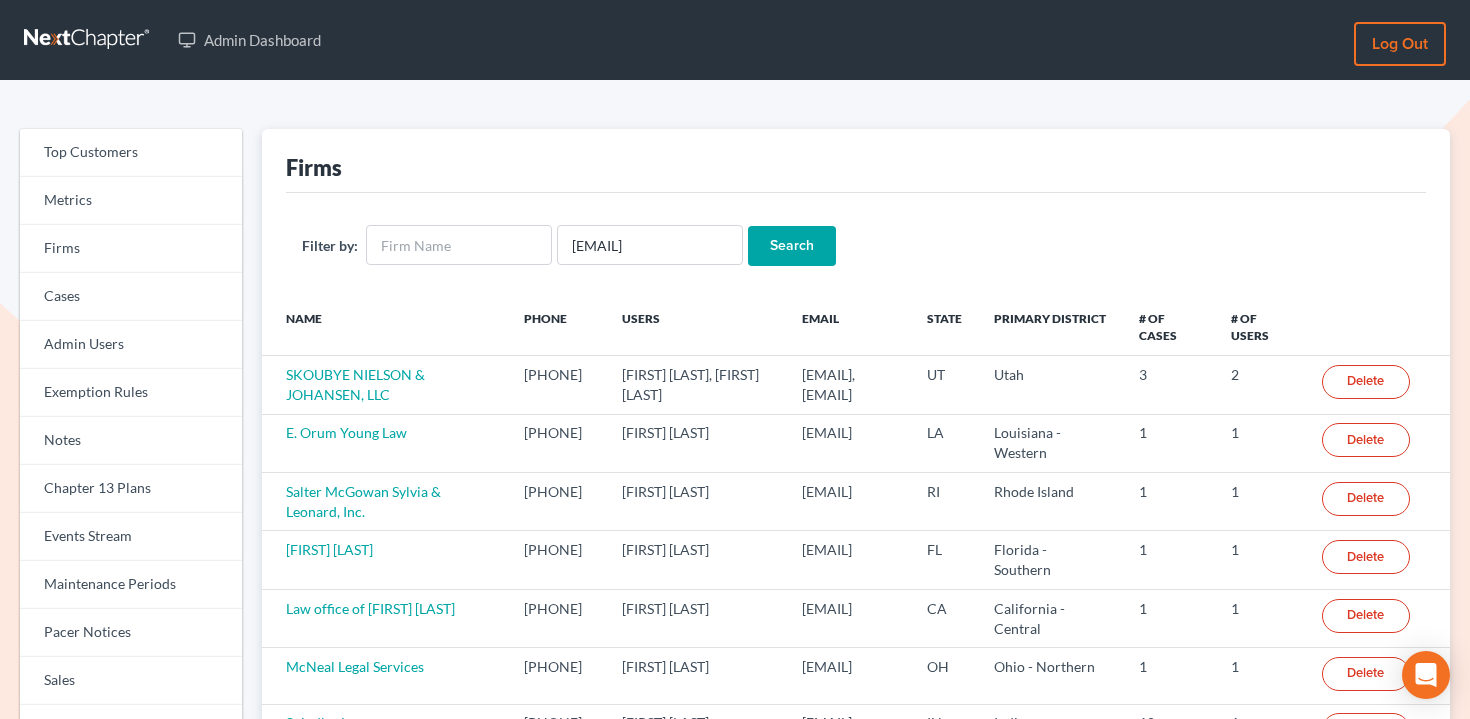 click on "Search" at bounding box center [792, 246] 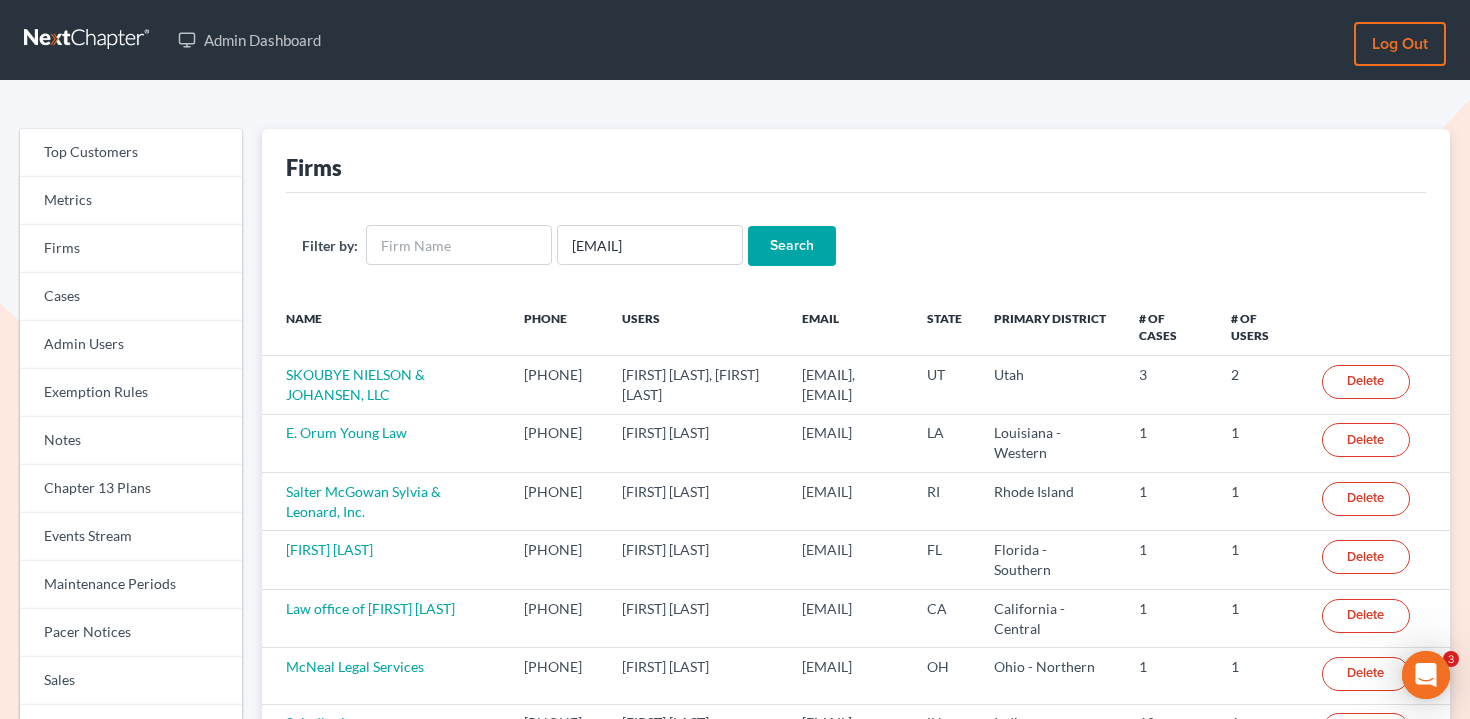 scroll, scrollTop: 0, scrollLeft: 0, axis: both 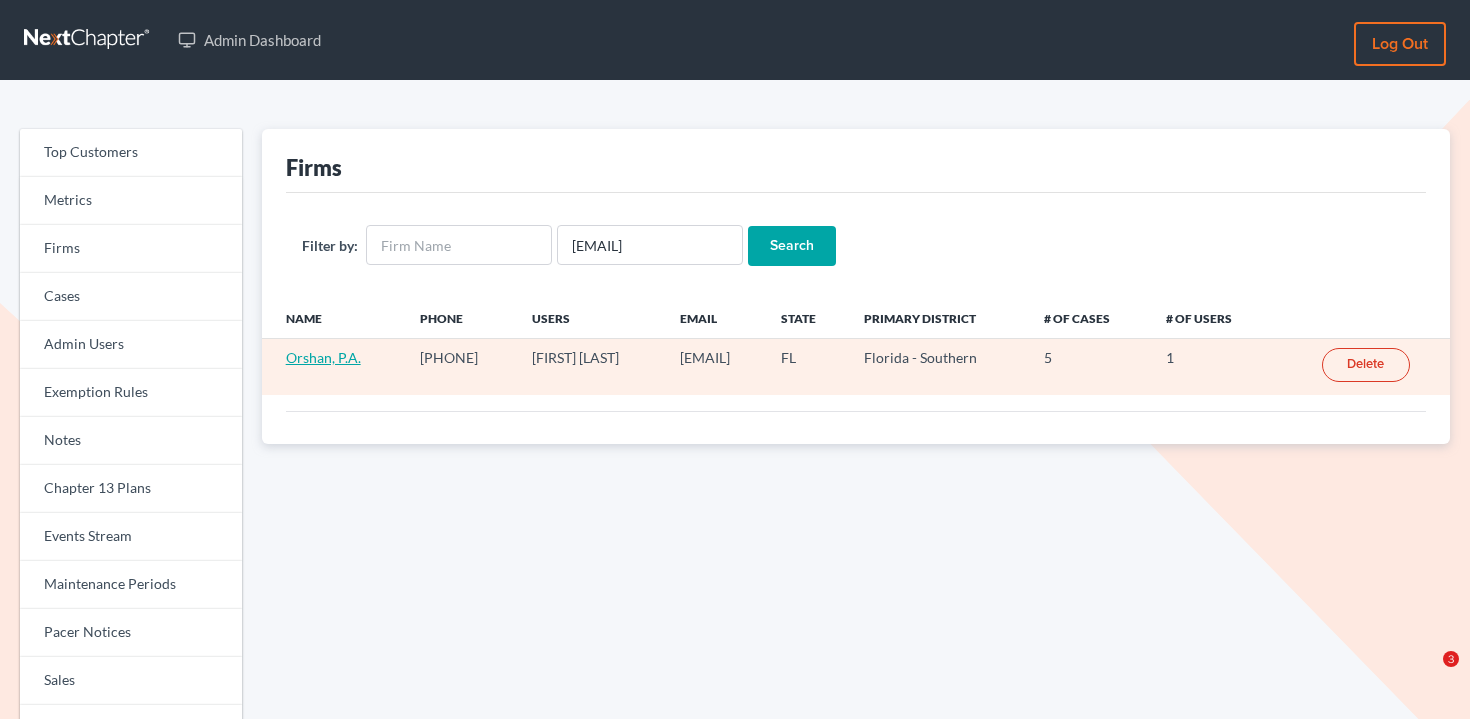 click on "Orshan, P.A." at bounding box center (323, 357) 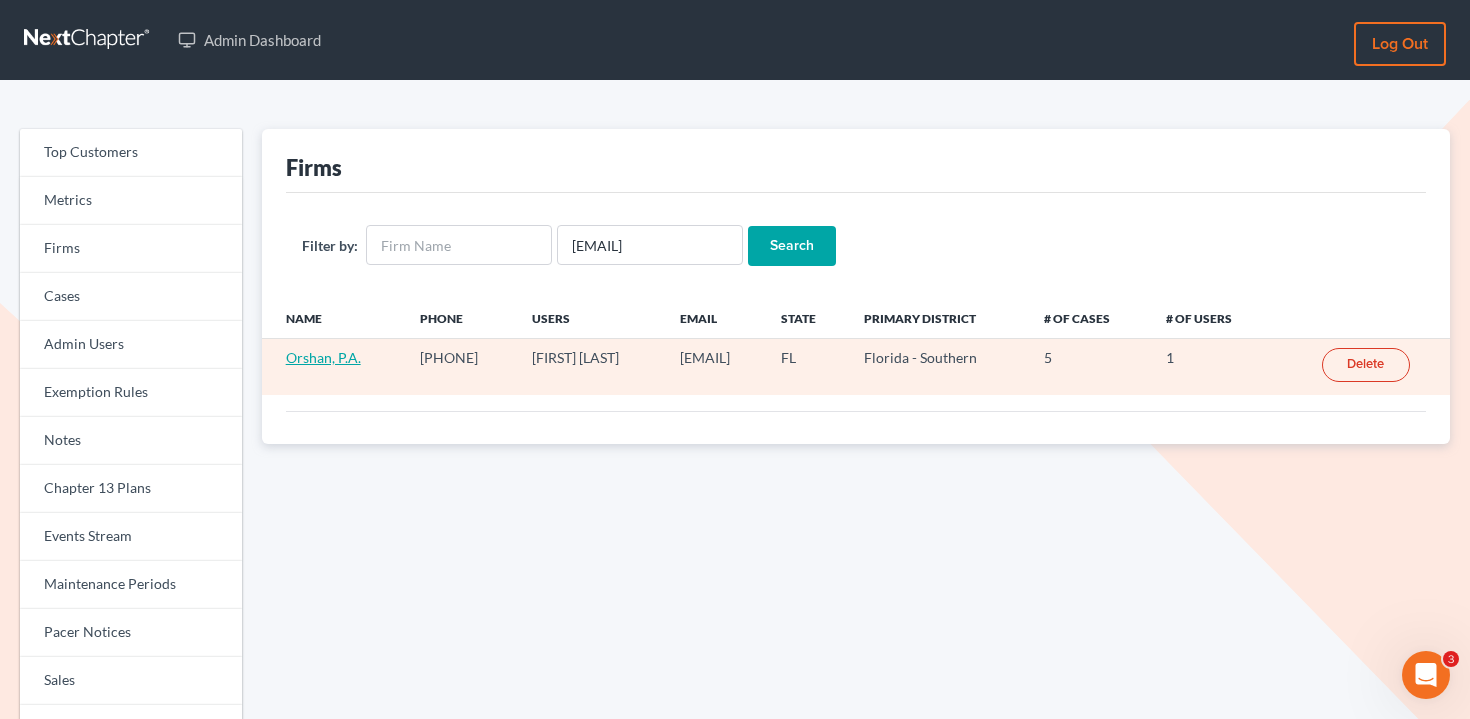 scroll, scrollTop: 0, scrollLeft: 0, axis: both 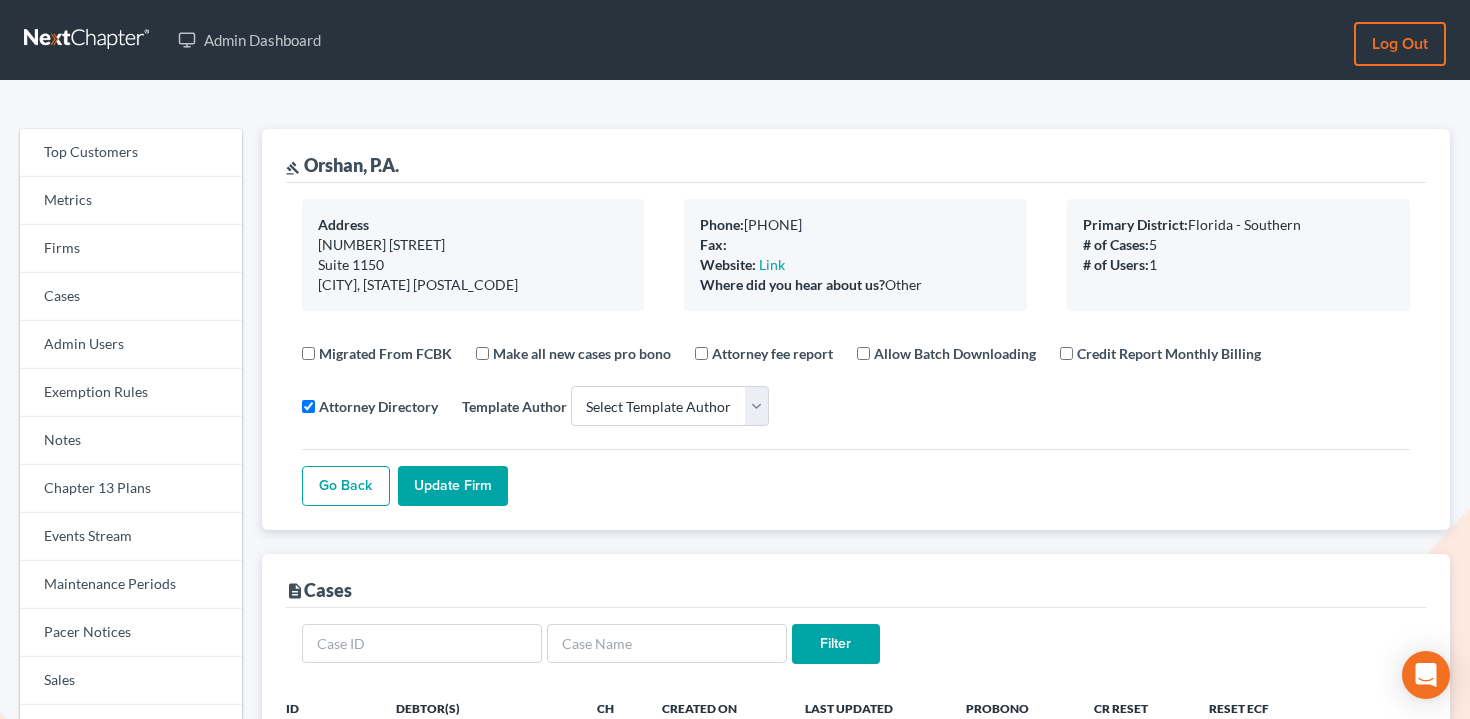 select 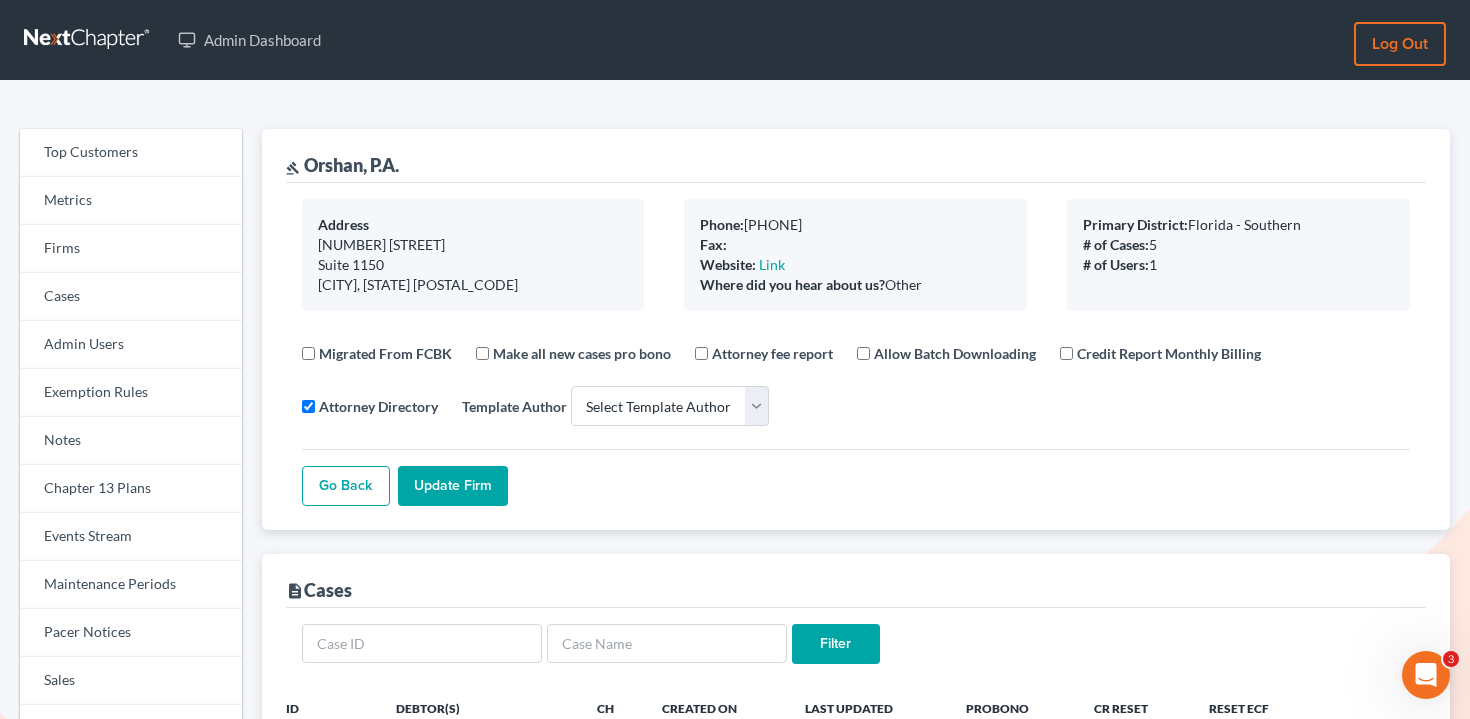 scroll, scrollTop: 0, scrollLeft: 0, axis: both 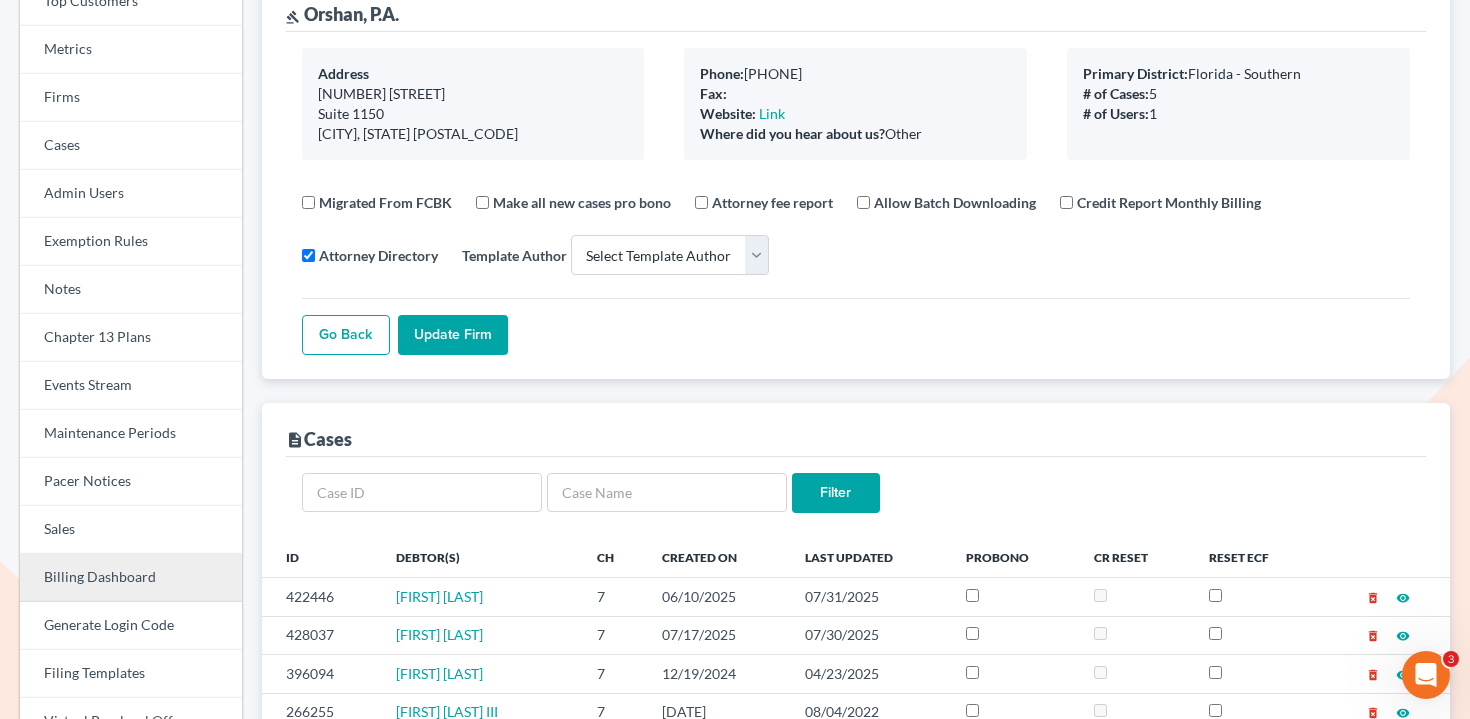 click on "Billing Dashboard" at bounding box center [131, 578] 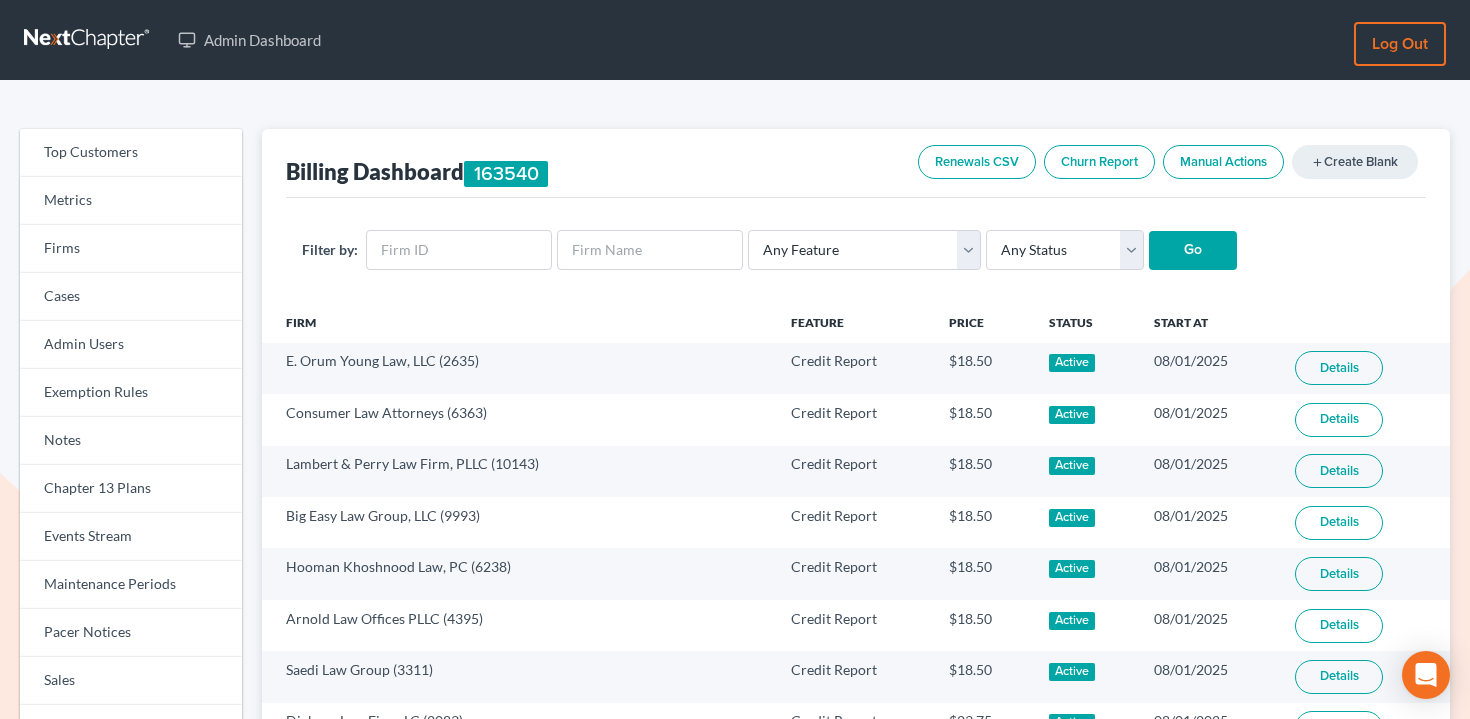 scroll, scrollTop: 0, scrollLeft: 0, axis: both 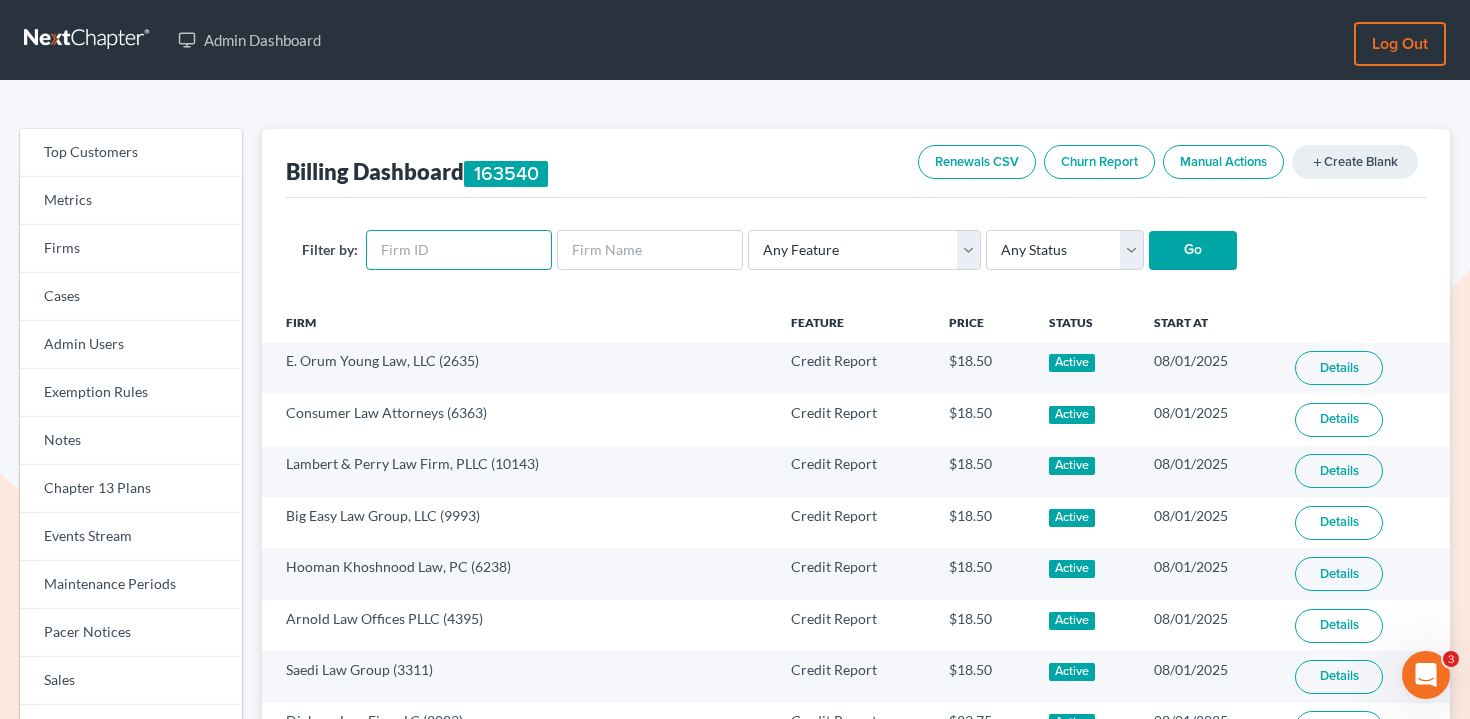 click at bounding box center (459, 250) 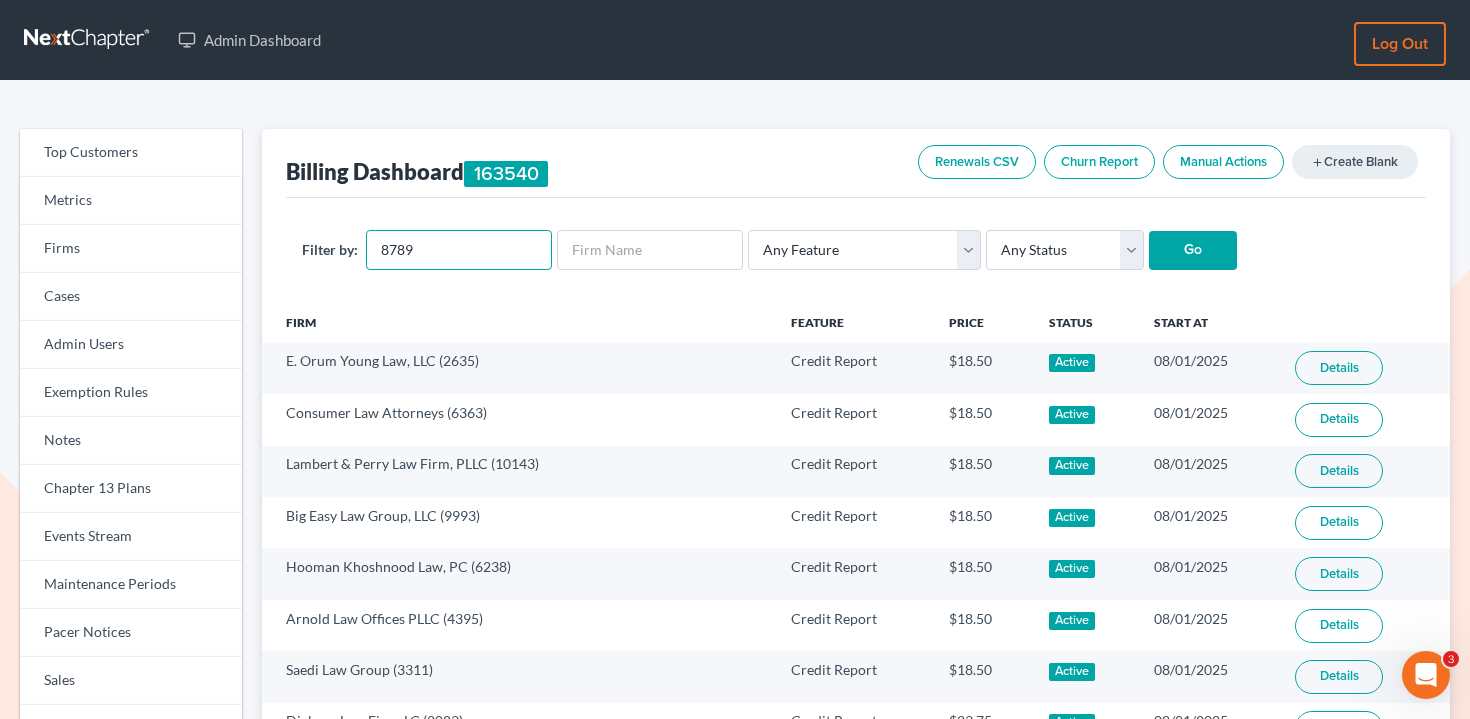 type on "8789" 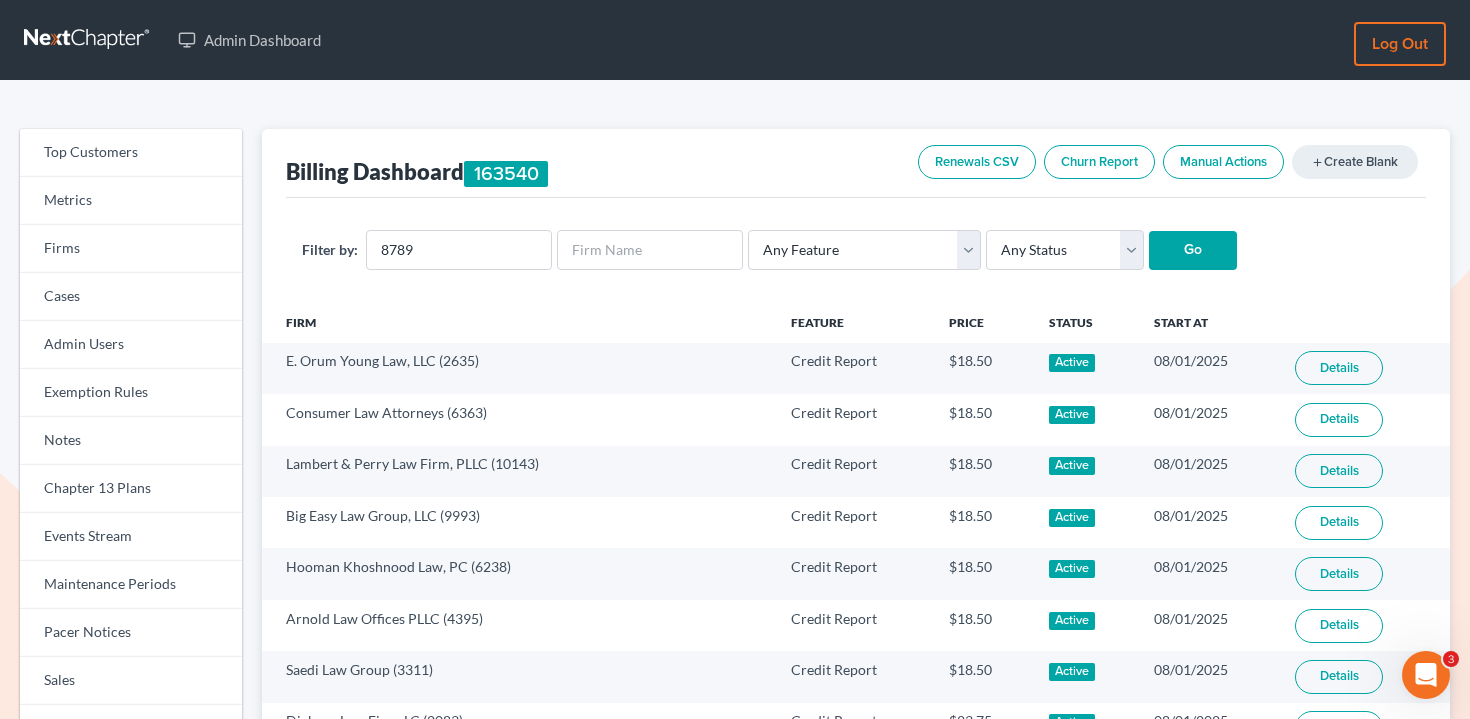 click on "Go" at bounding box center [1193, 251] 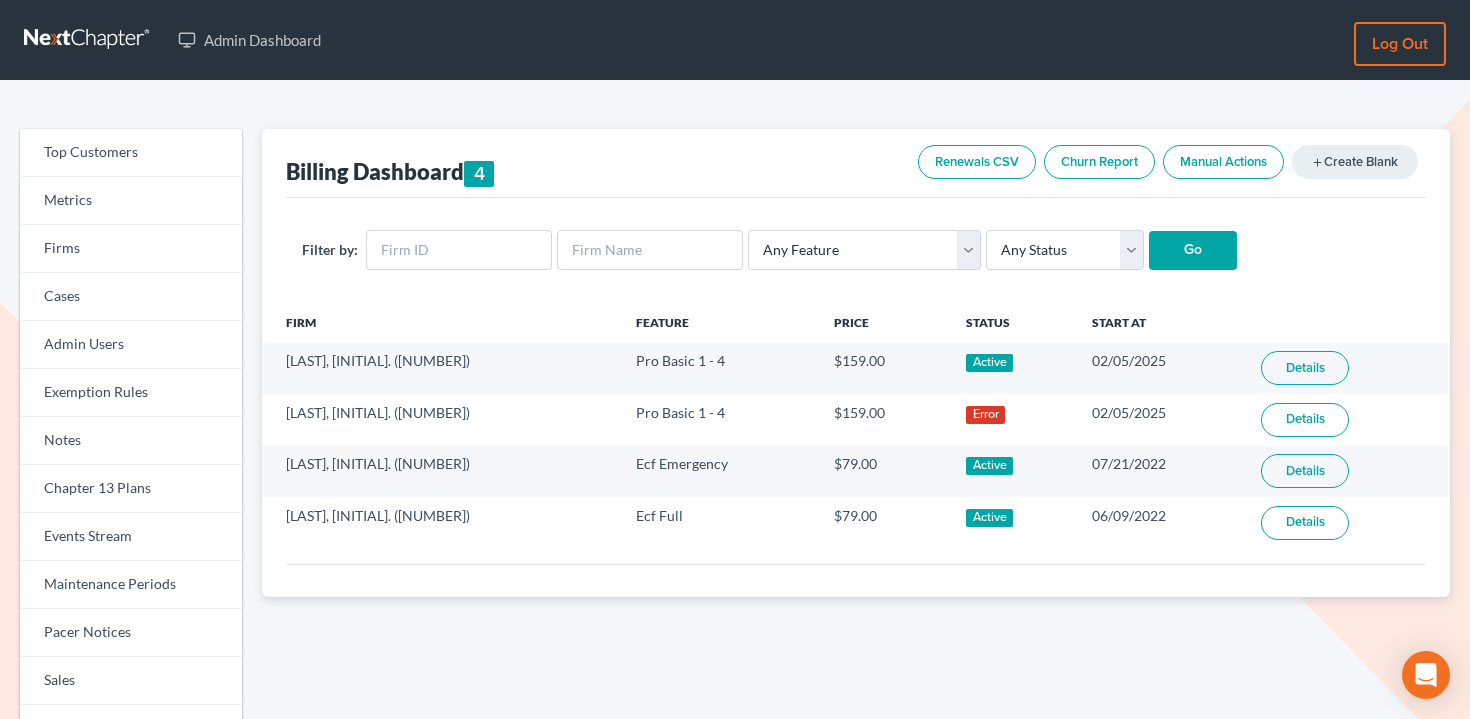 scroll, scrollTop: 0, scrollLeft: 0, axis: both 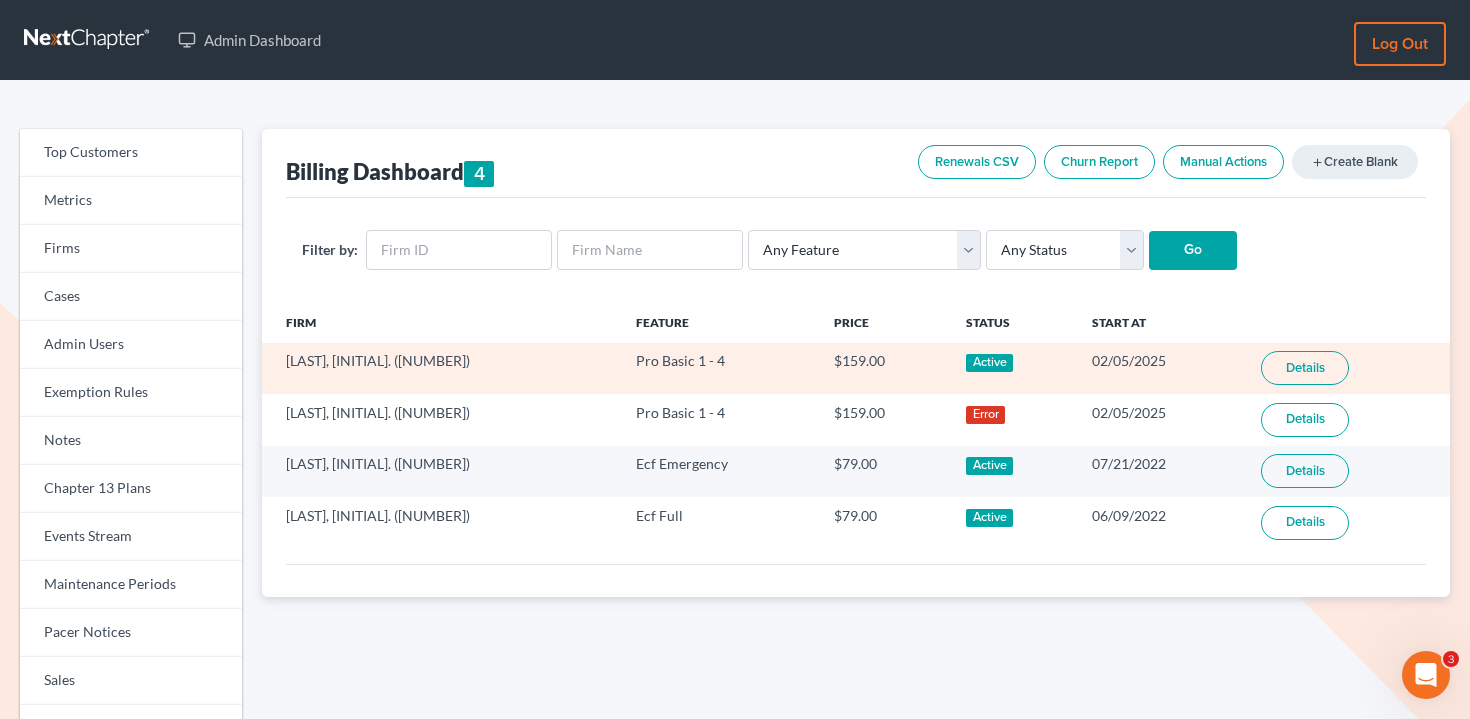 click on "Details" at bounding box center [1305, 368] 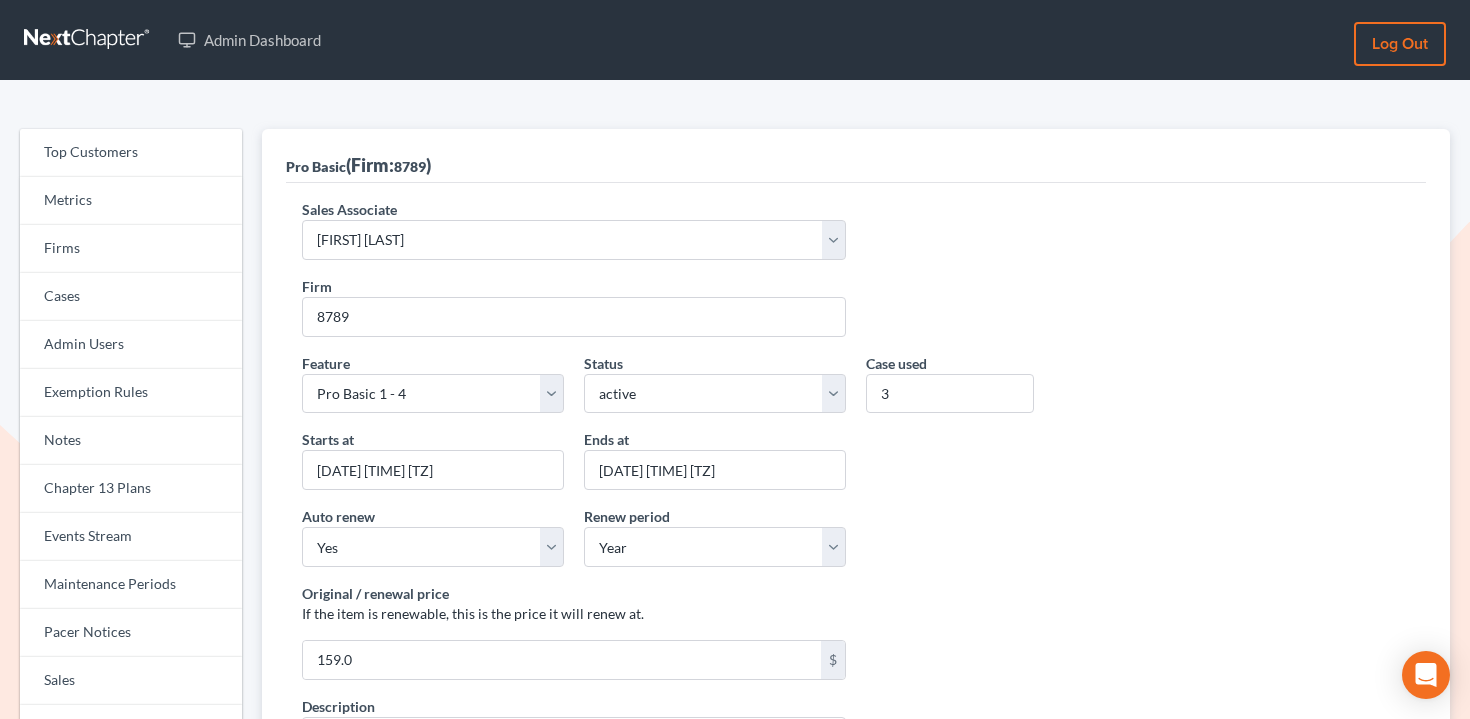 scroll, scrollTop: 0, scrollLeft: 0, axis: both 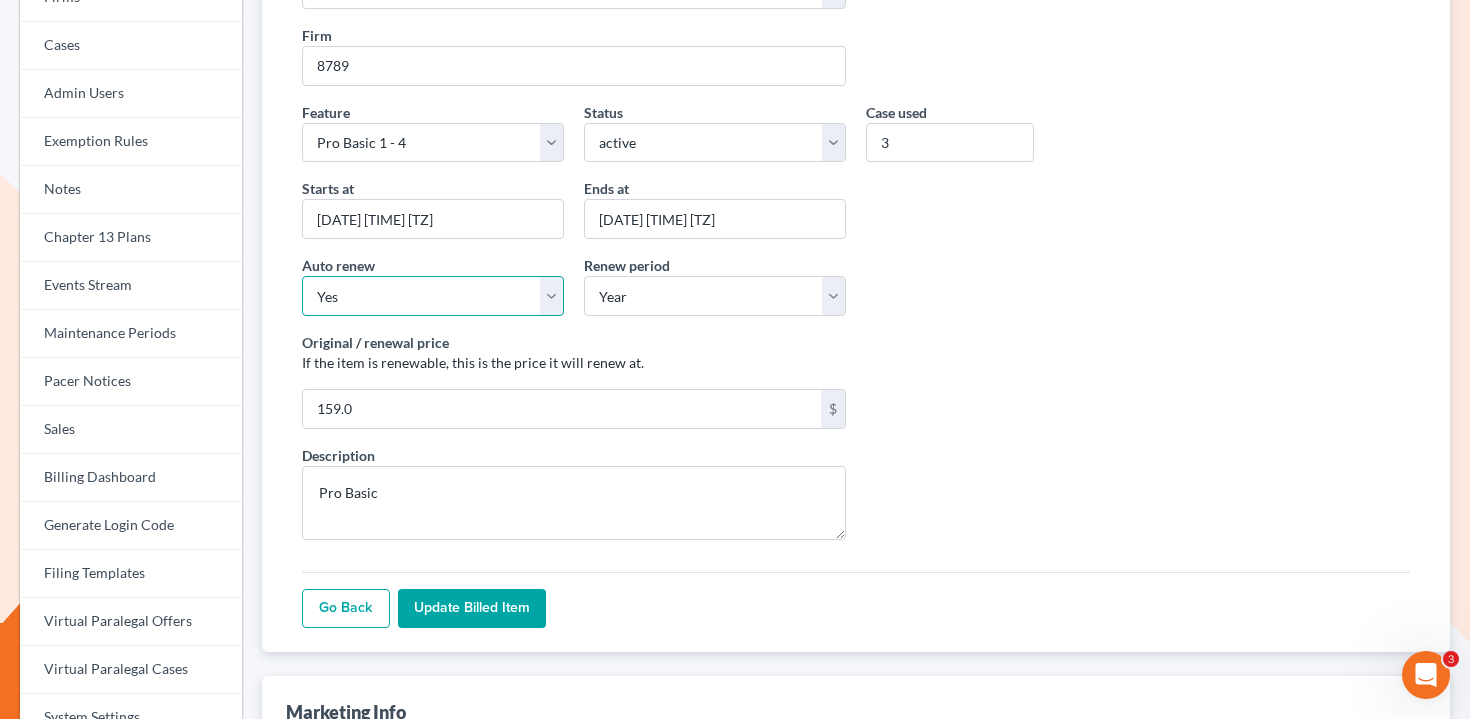 click on "Yes
No" at bounding box center [433, 296] 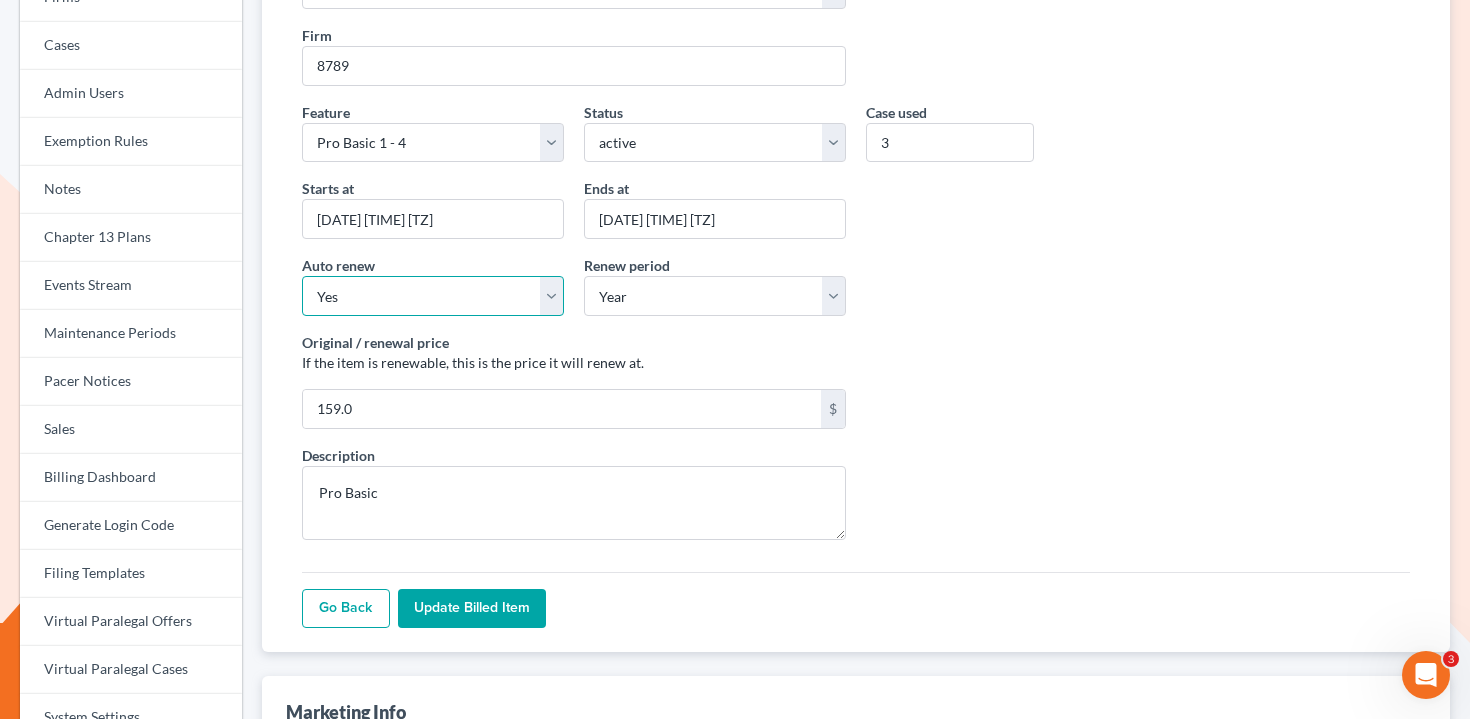 select on "false" 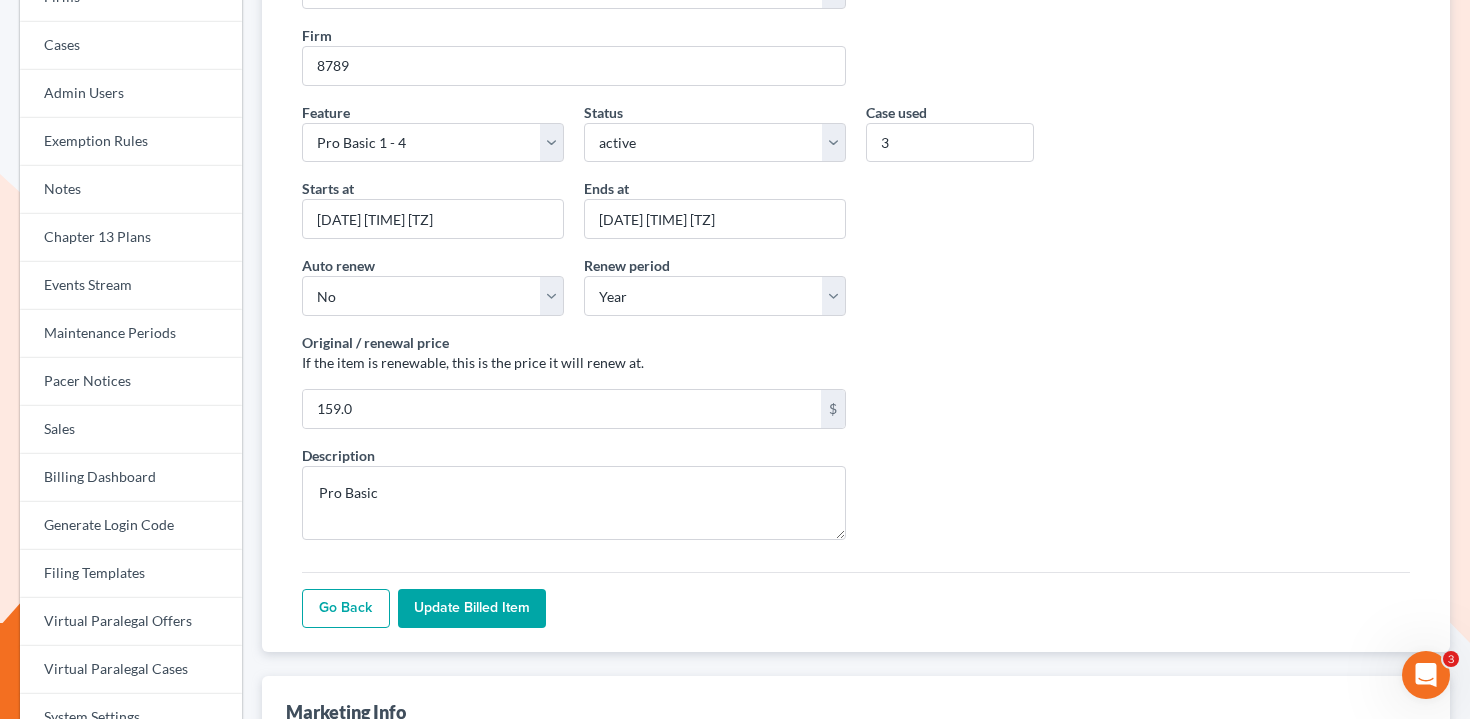 click on "Original / renewal price If the item is renewable, this is the price it will renew at. 159.0 $" at bounding box center (856, 388) 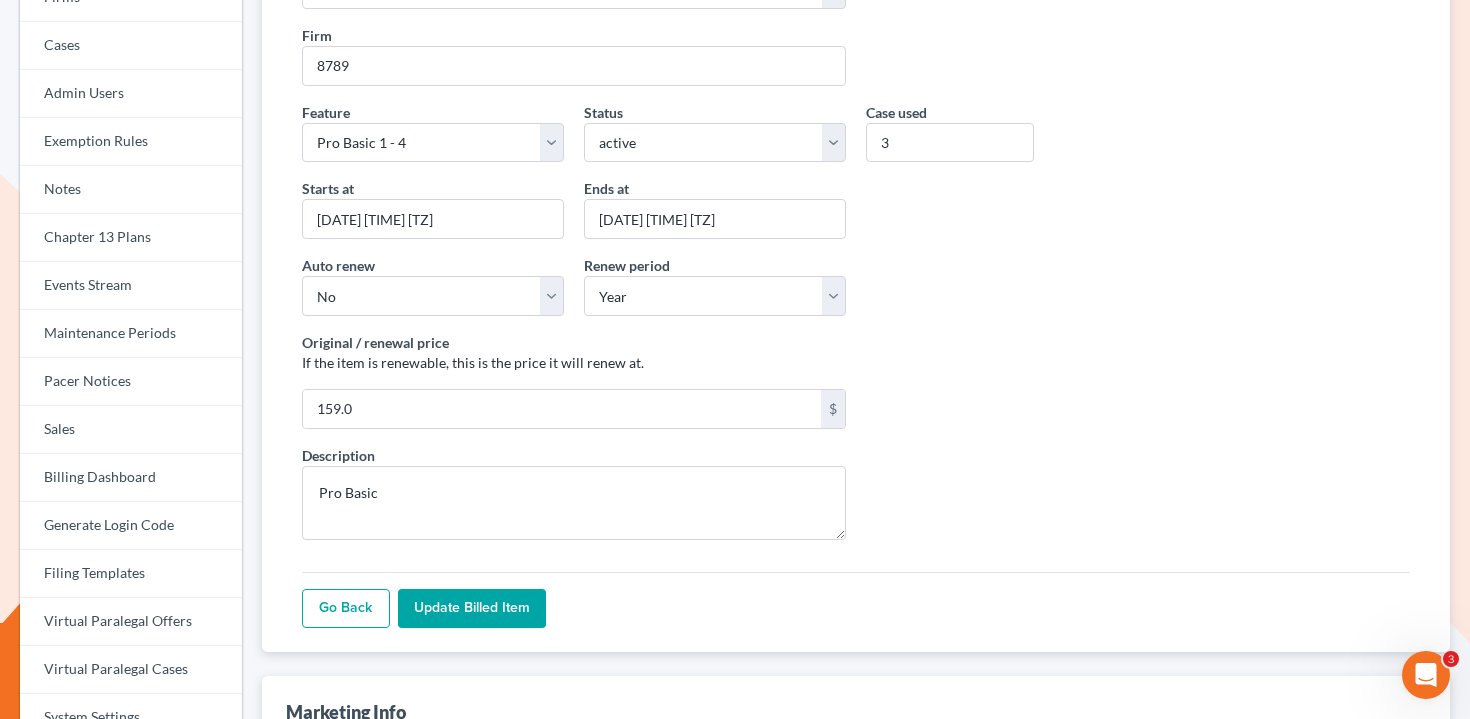 click on "Update Billed item" at bounding box center [472, 609] 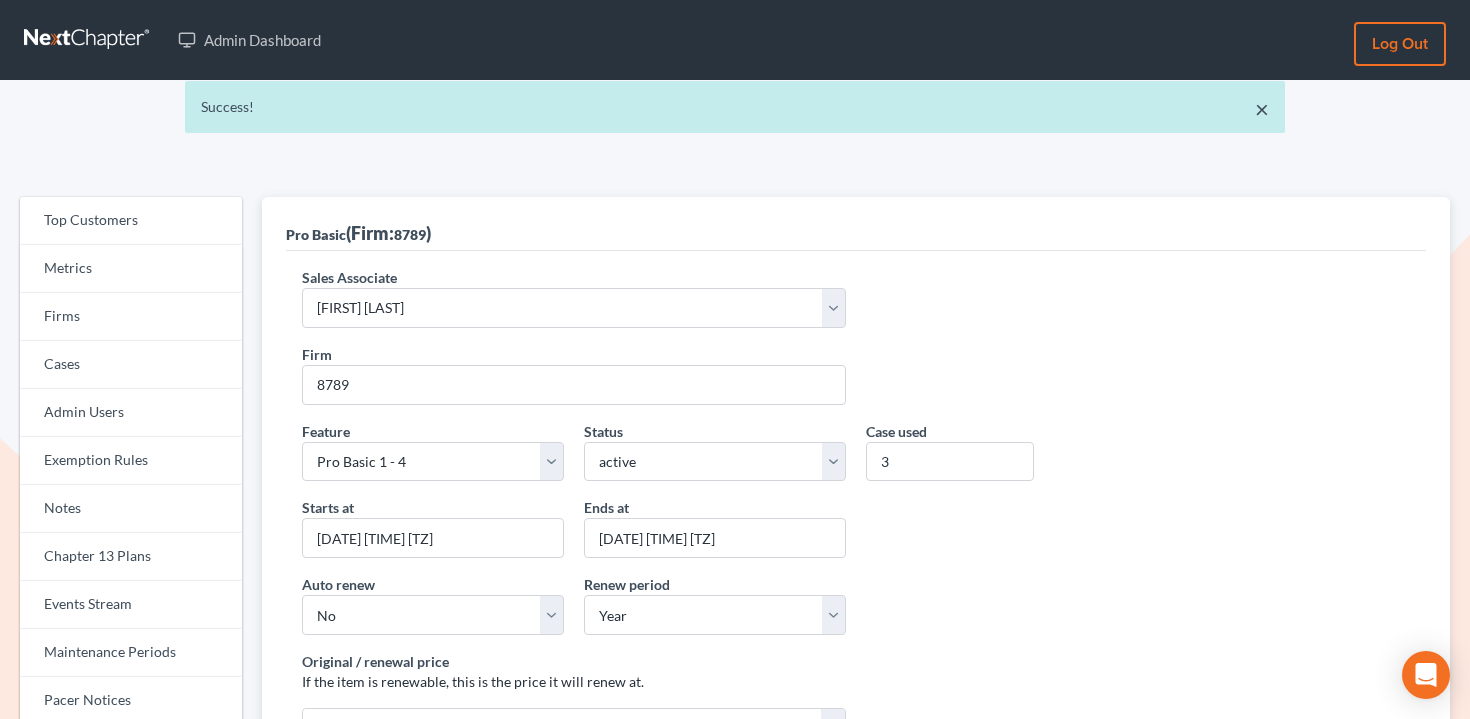 scroll, scrollTop: 0, scrollLeft: 0, axis: both 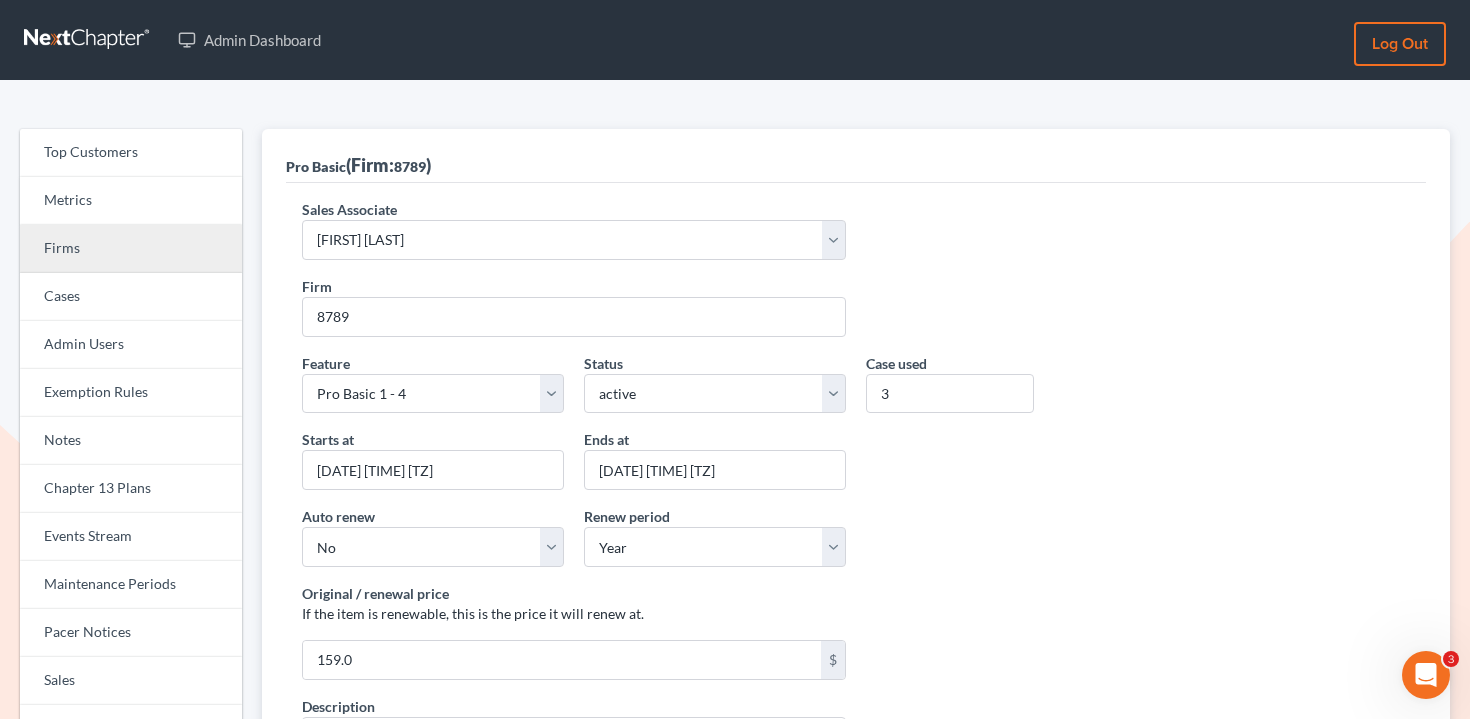 click on "Firms" at bounding box center [131, 249] 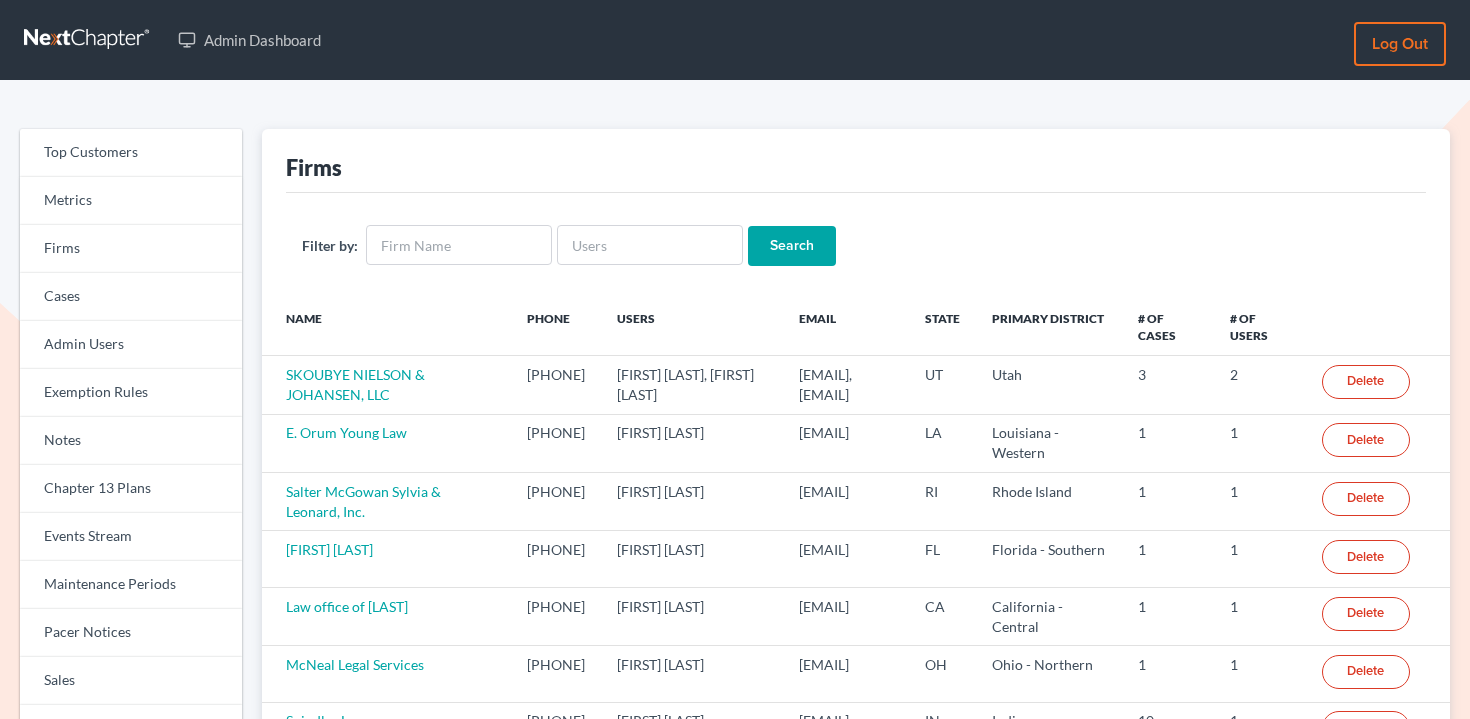 scroll, scrollTop: 0, scrollLeft: 0, axis: both 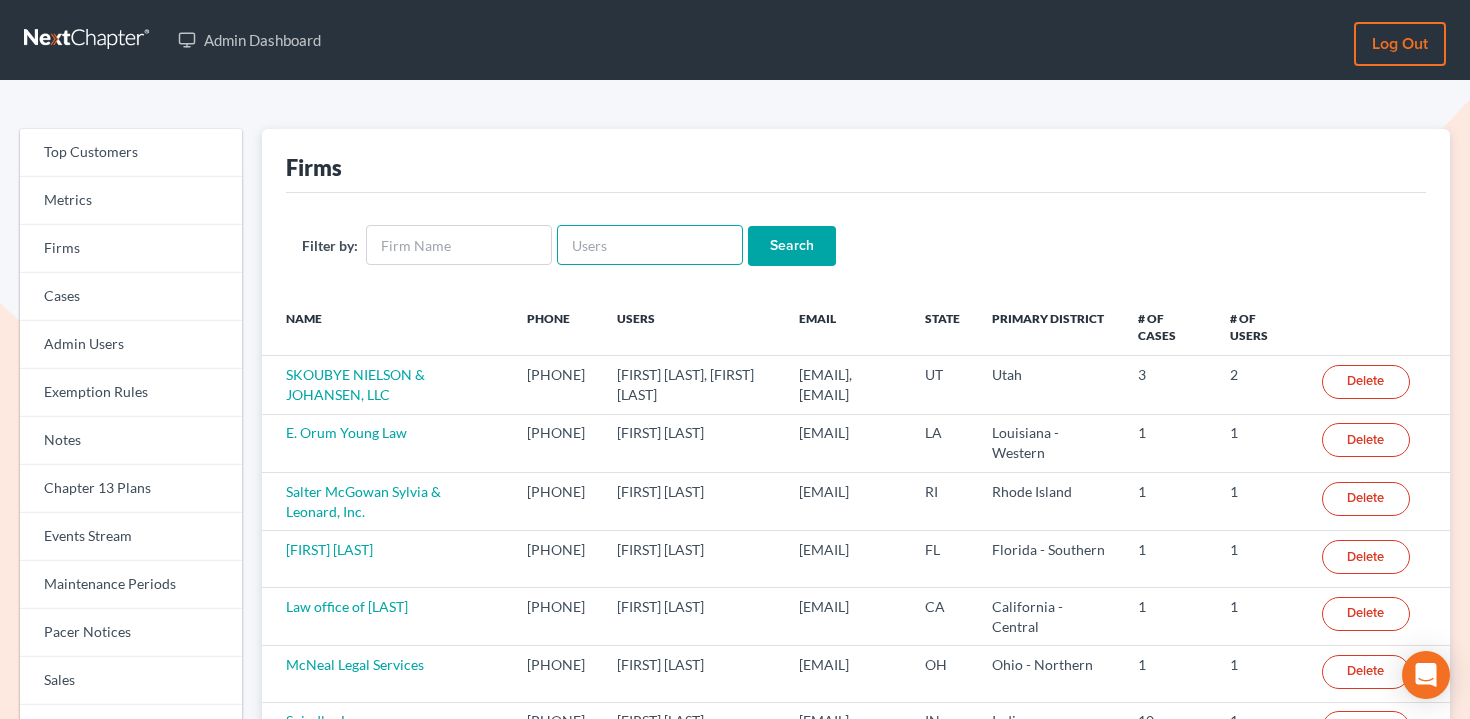 click at bounding box center [650, 245] 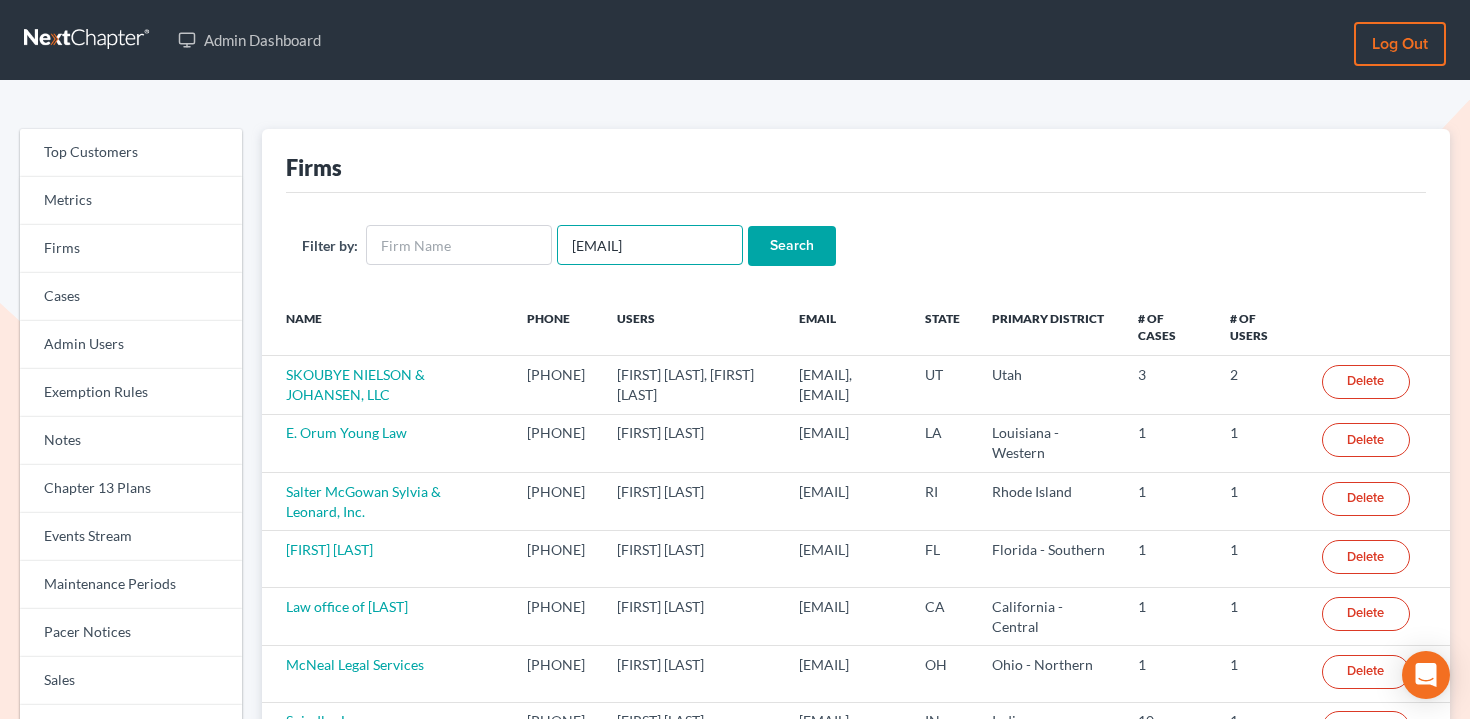 type on "[EMAIL]" 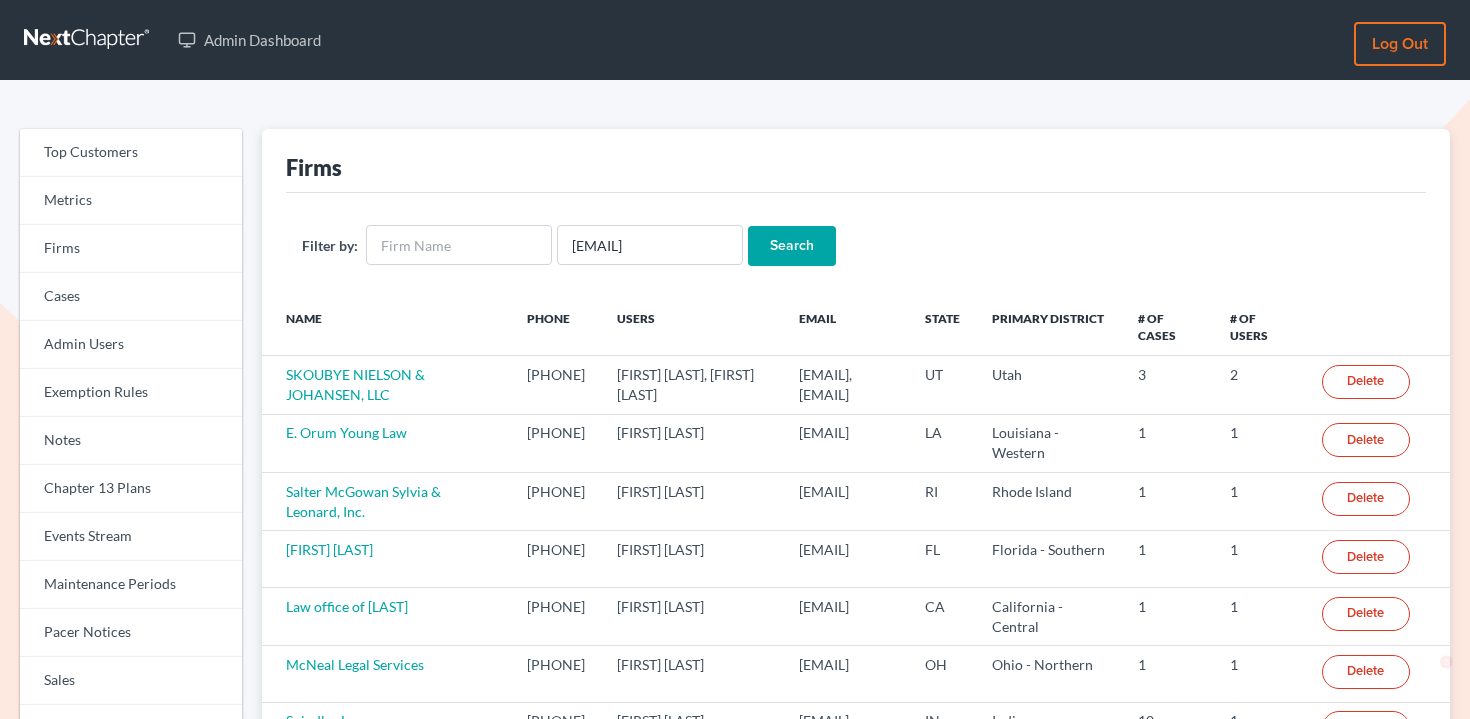 click on "Search" at bounding box center (792, 246) 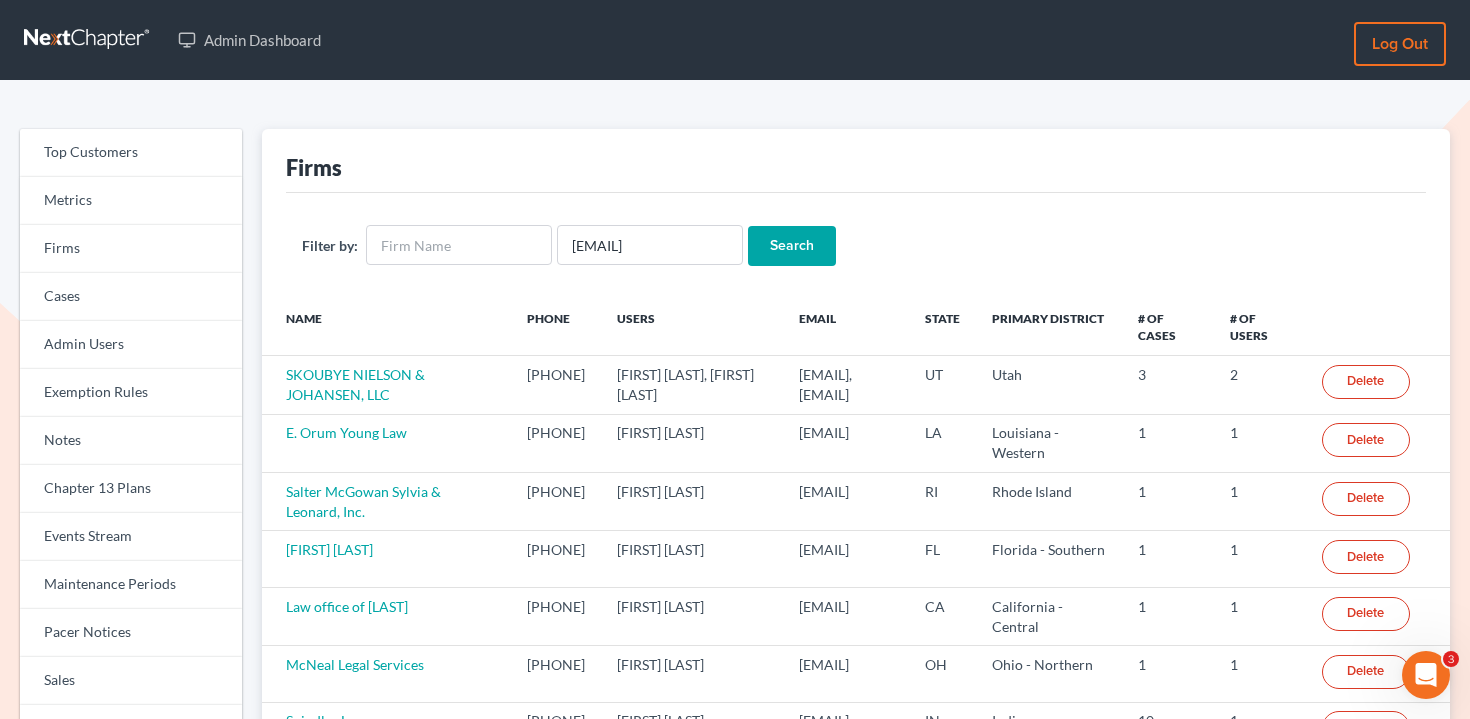 scroll, scrollTop: 0, scrollLeft: 0, axis: both 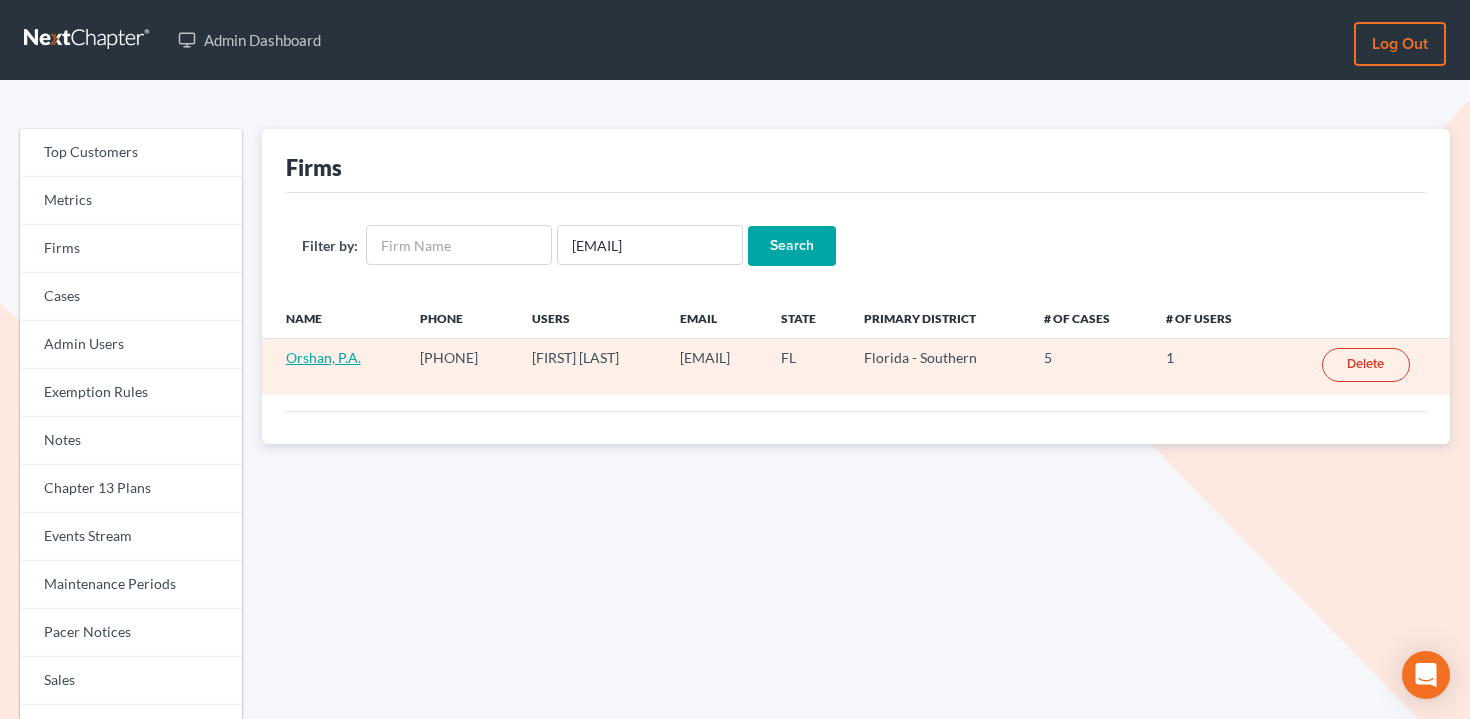 click on "Orshan, P.A." at bounding box center (323, 357) 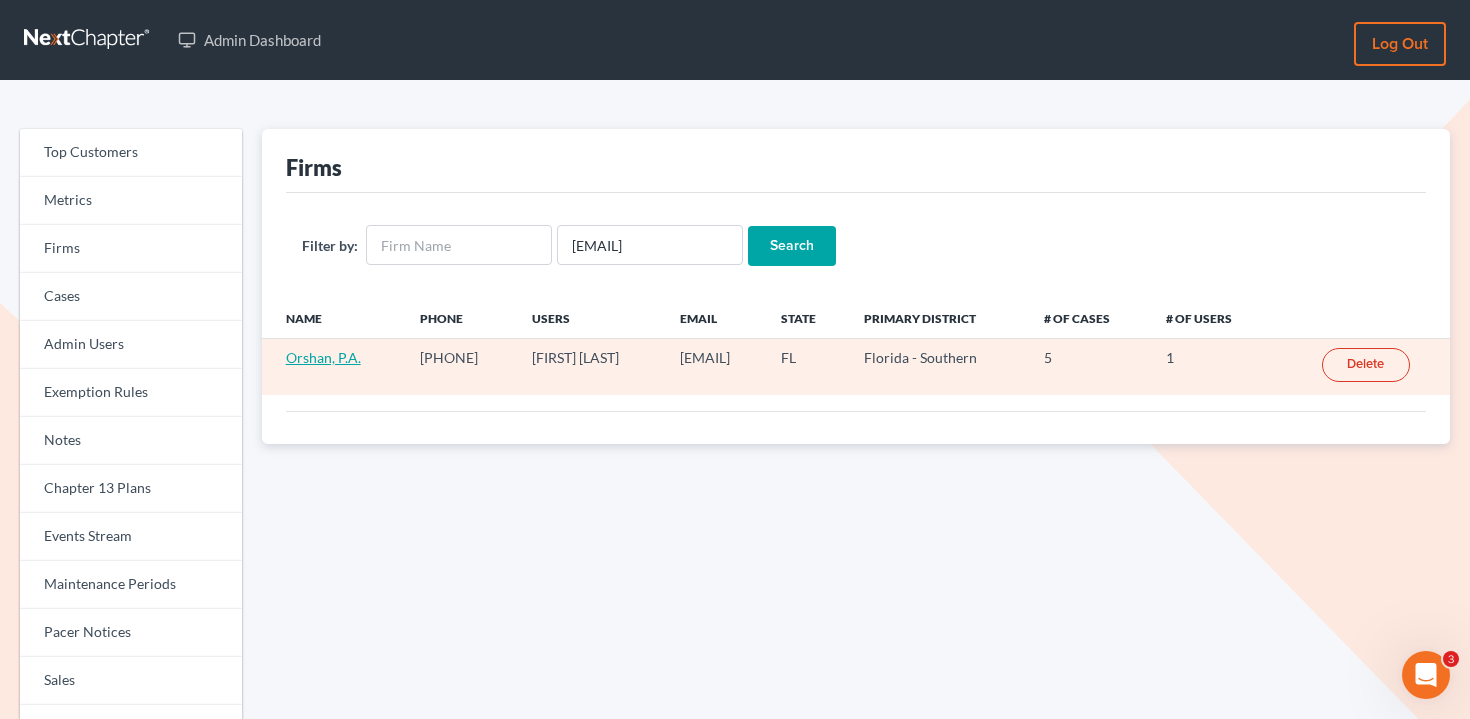 scroll, scrollTop: 0, scrollLeft: 0, axis: both 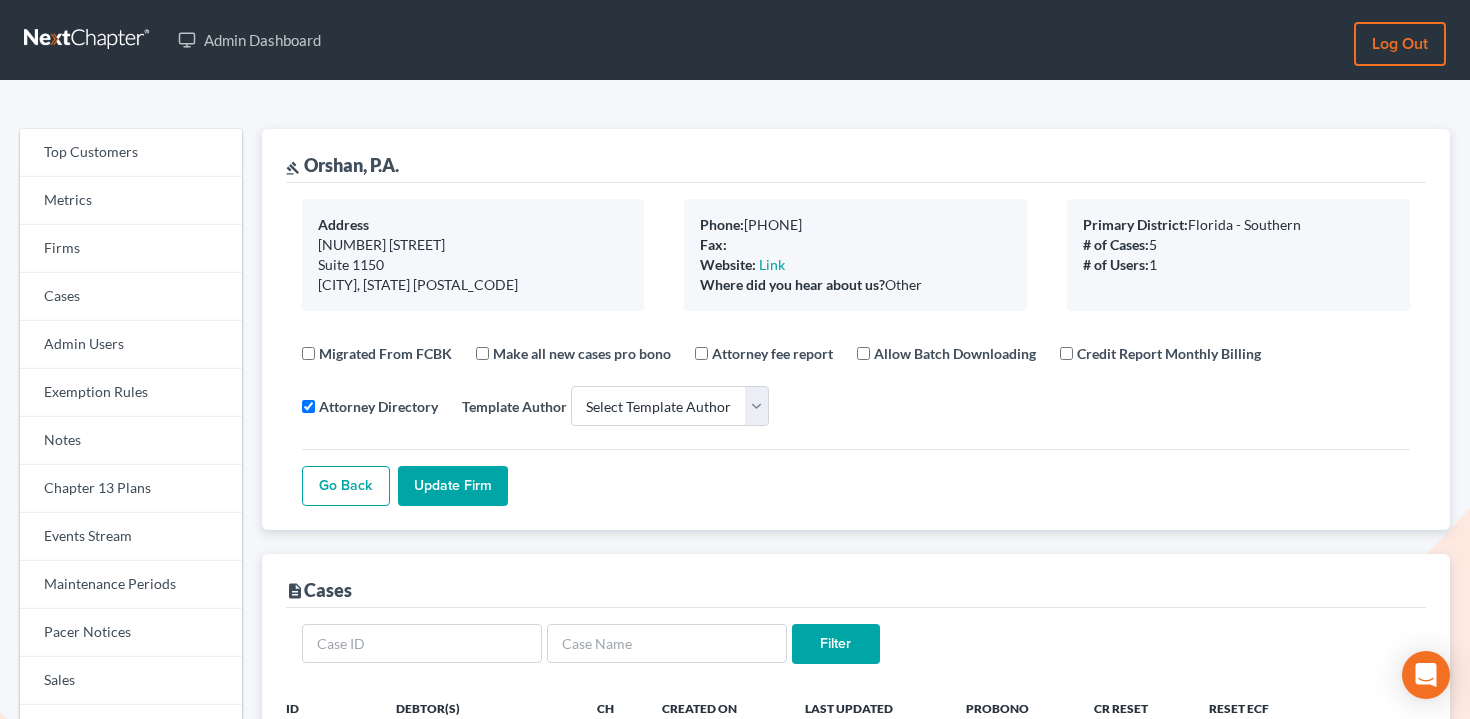 select 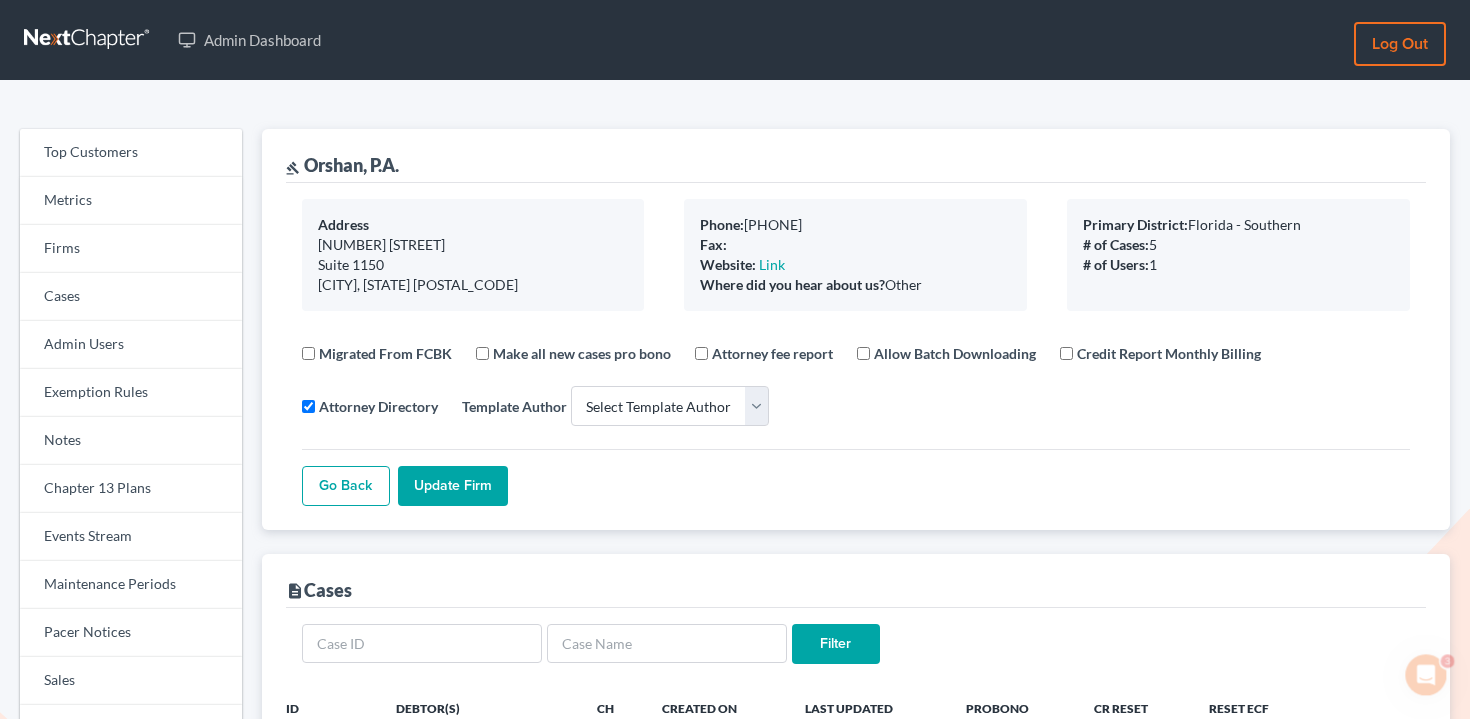 scroll, scrollTop: 0, scrollLeft: 0, axis: both 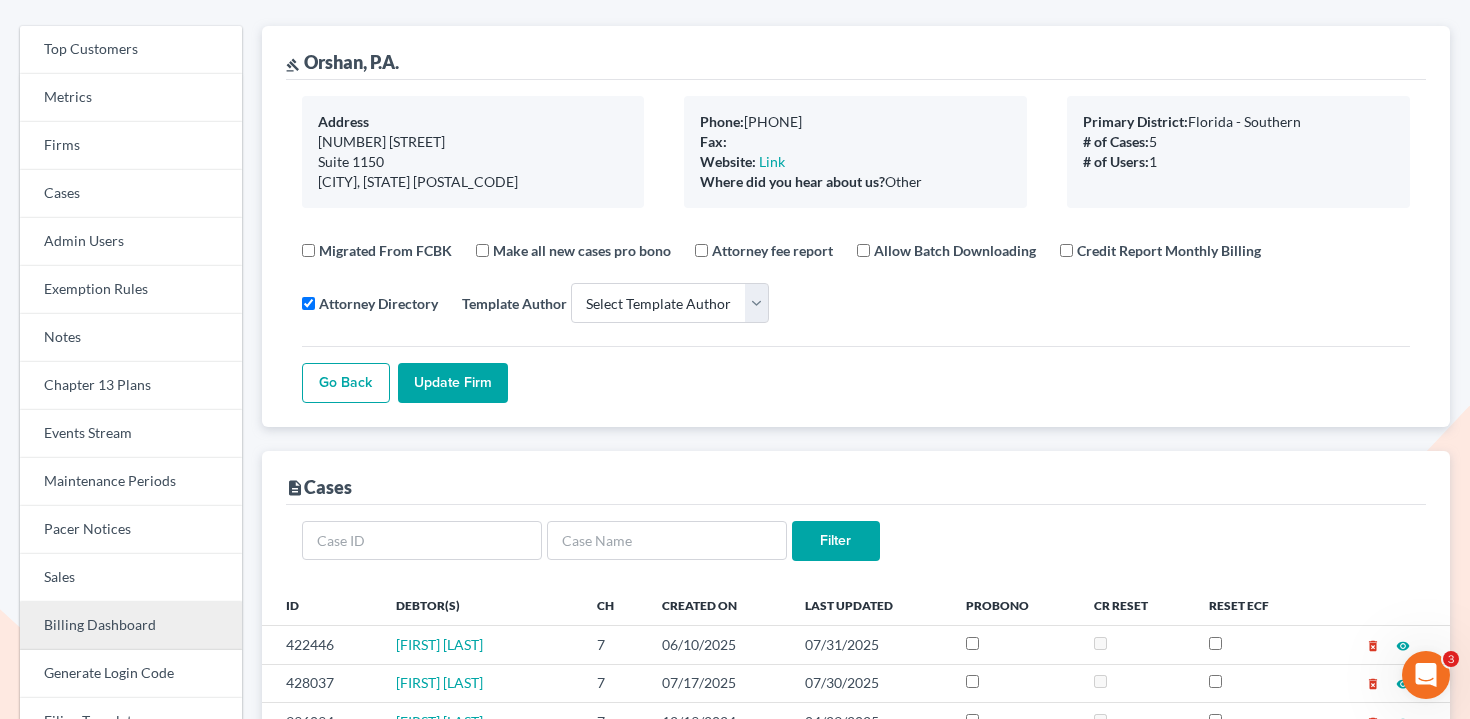 click on "Billing Dashboard" at bounding box center (131, 626) 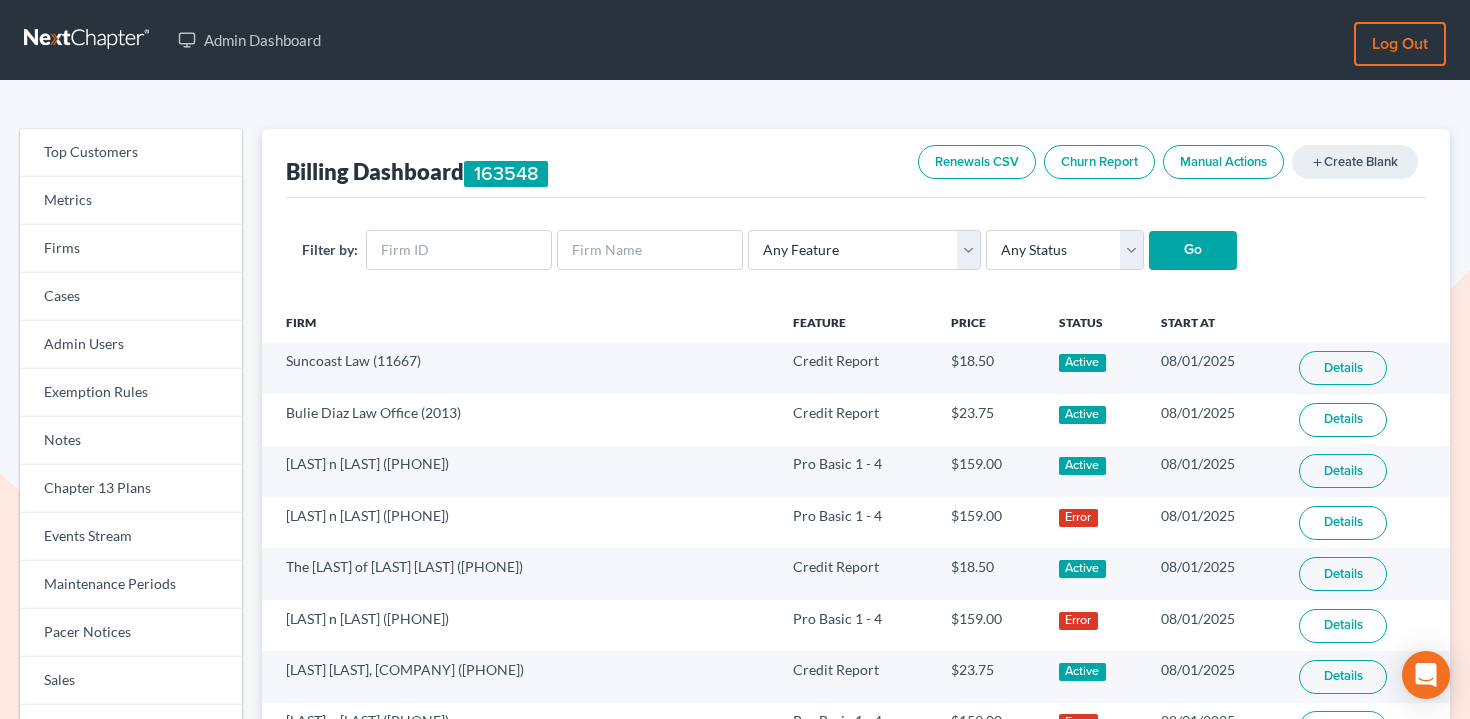 scroll, scrollTop: 0, scrollLeft: 0, axis: both 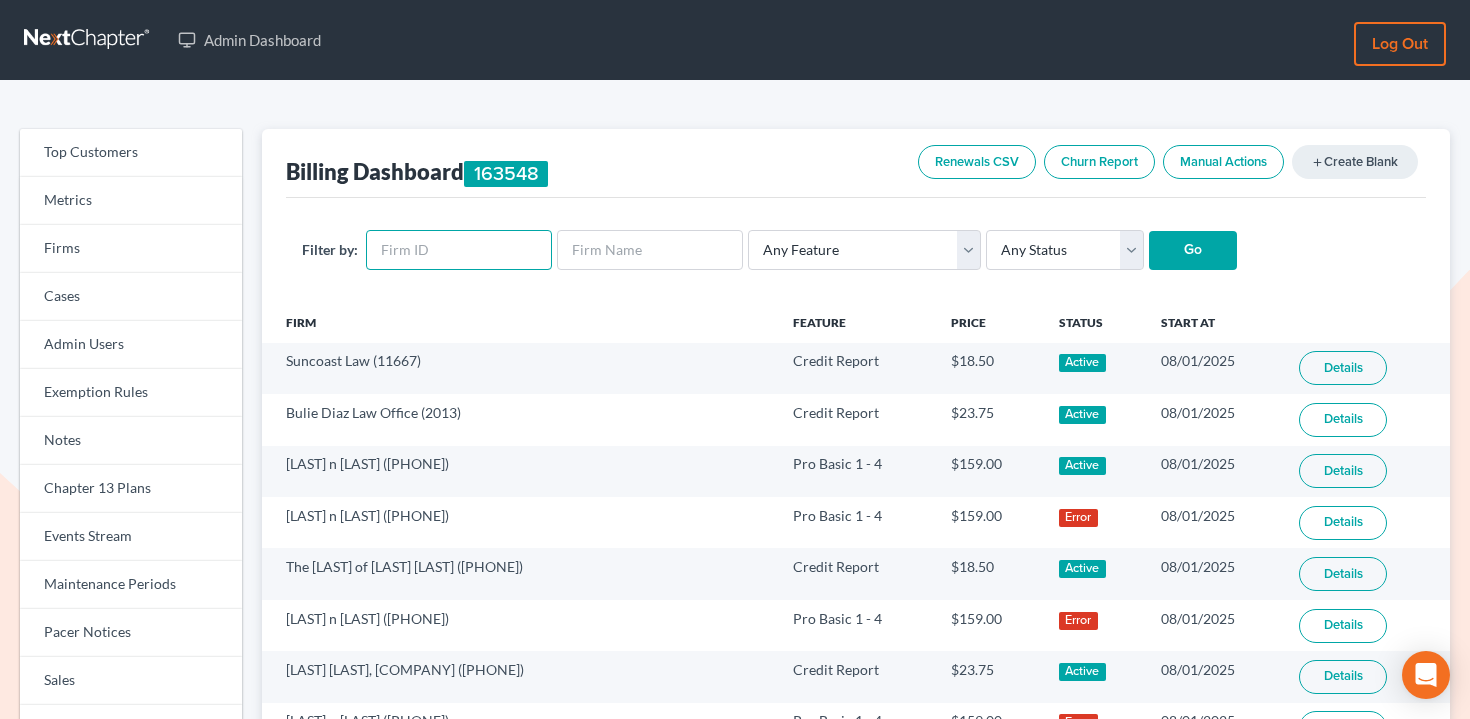 click at bounding box center [459, 250] 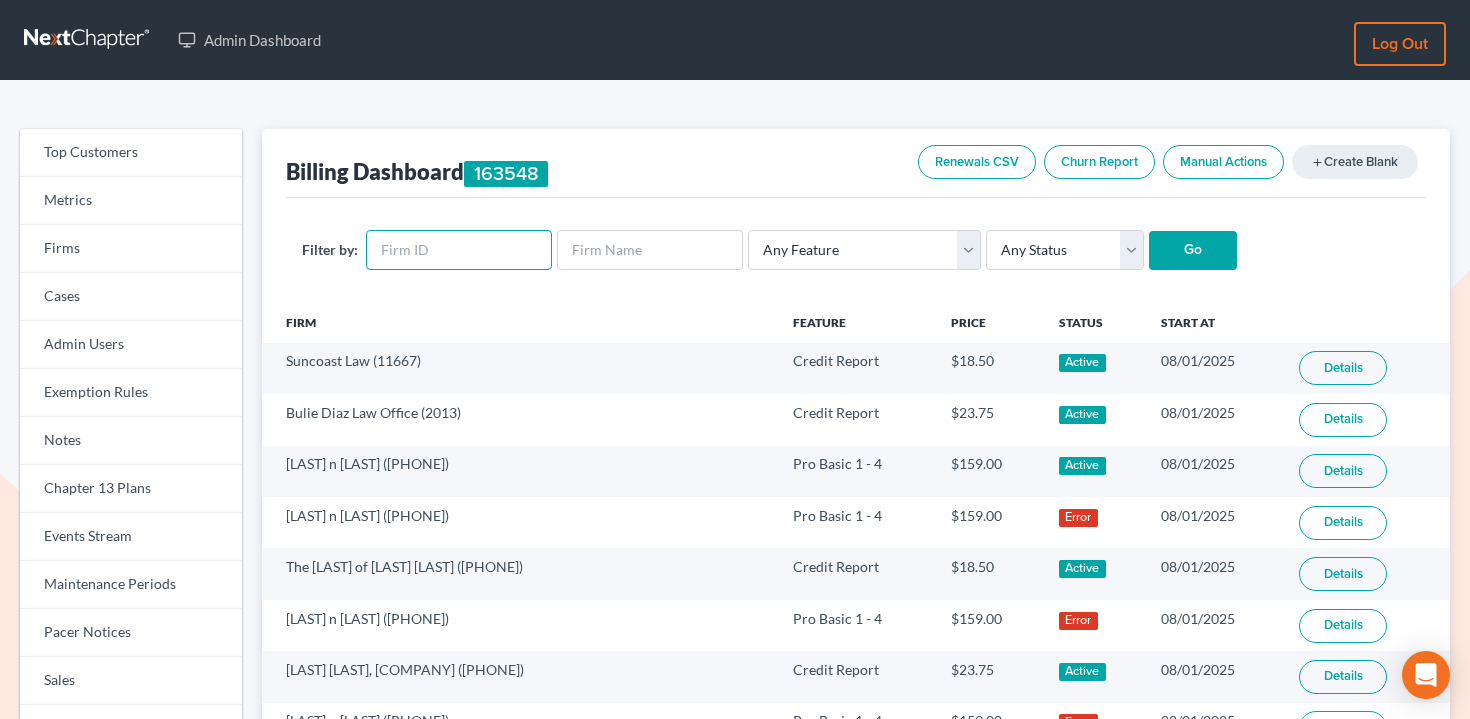 paste on "8789" 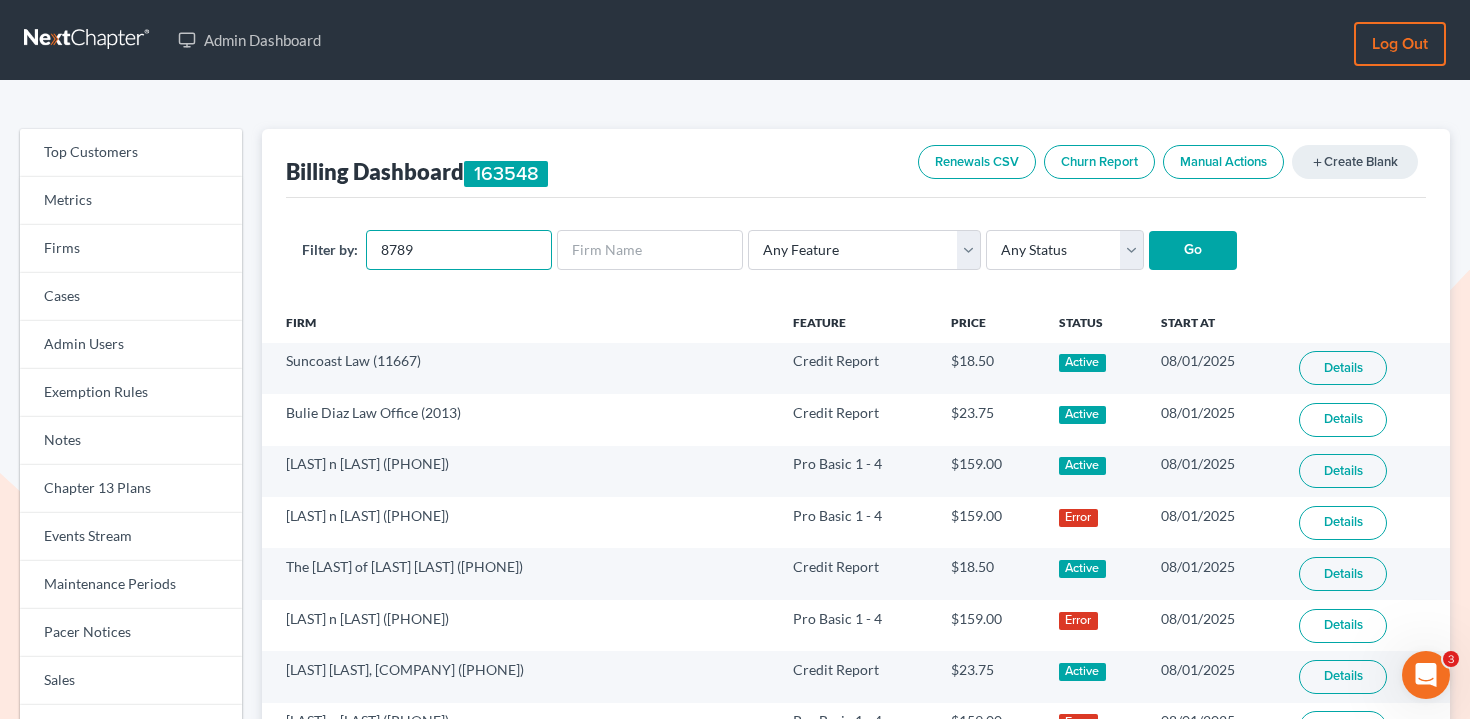 scroll, scrollTop: 0, scrollLeft: 0, axis: both 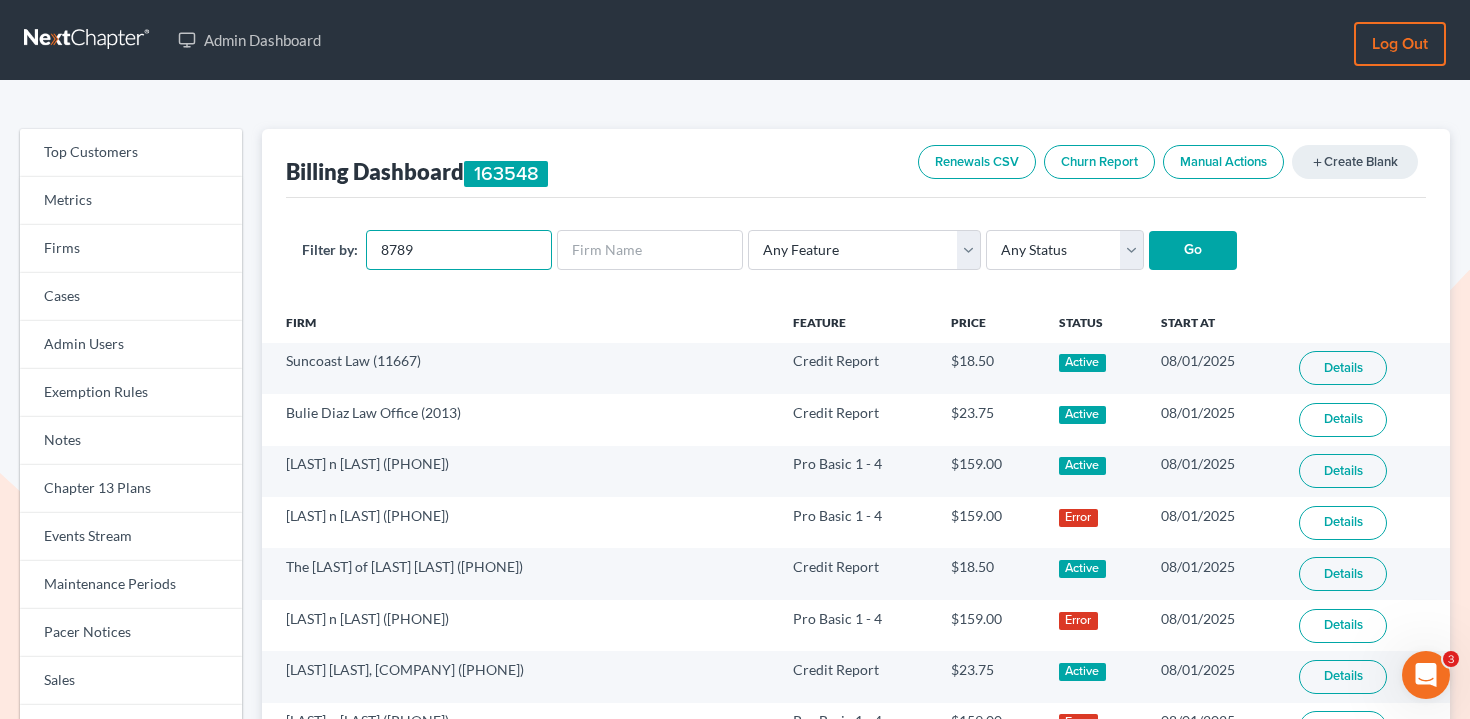 type on "8789" 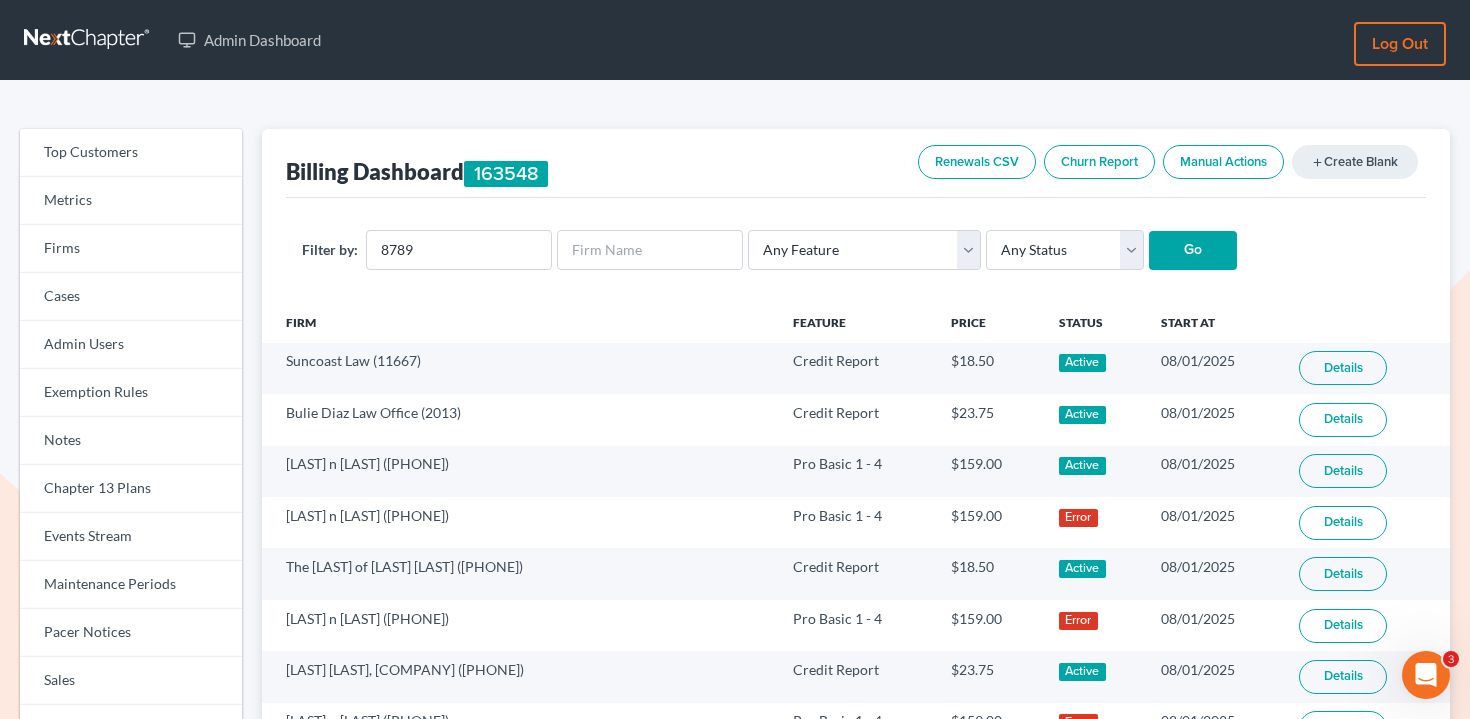 click on "Go" at bounding box center [1193, 251] 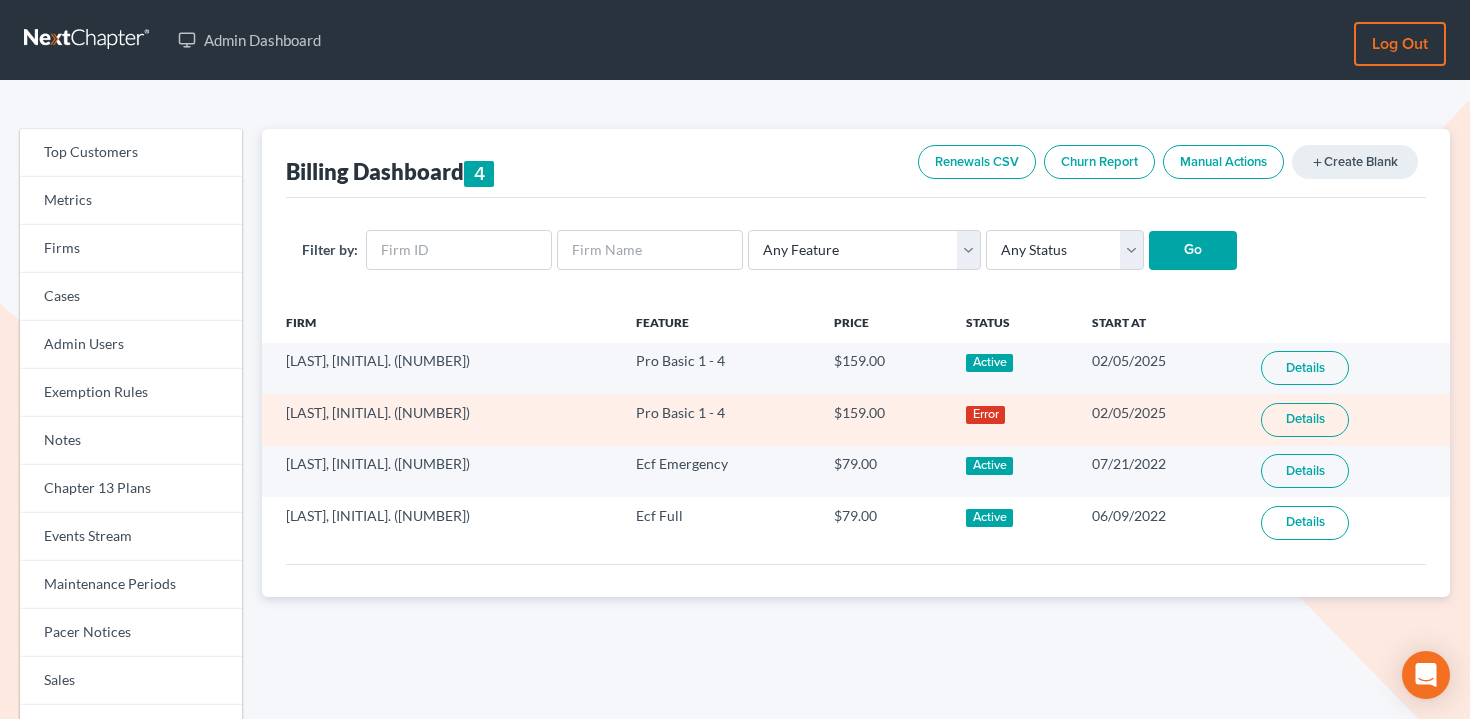 scroll, scrollTop: 49, scrollLeft: 0, axis: vertical 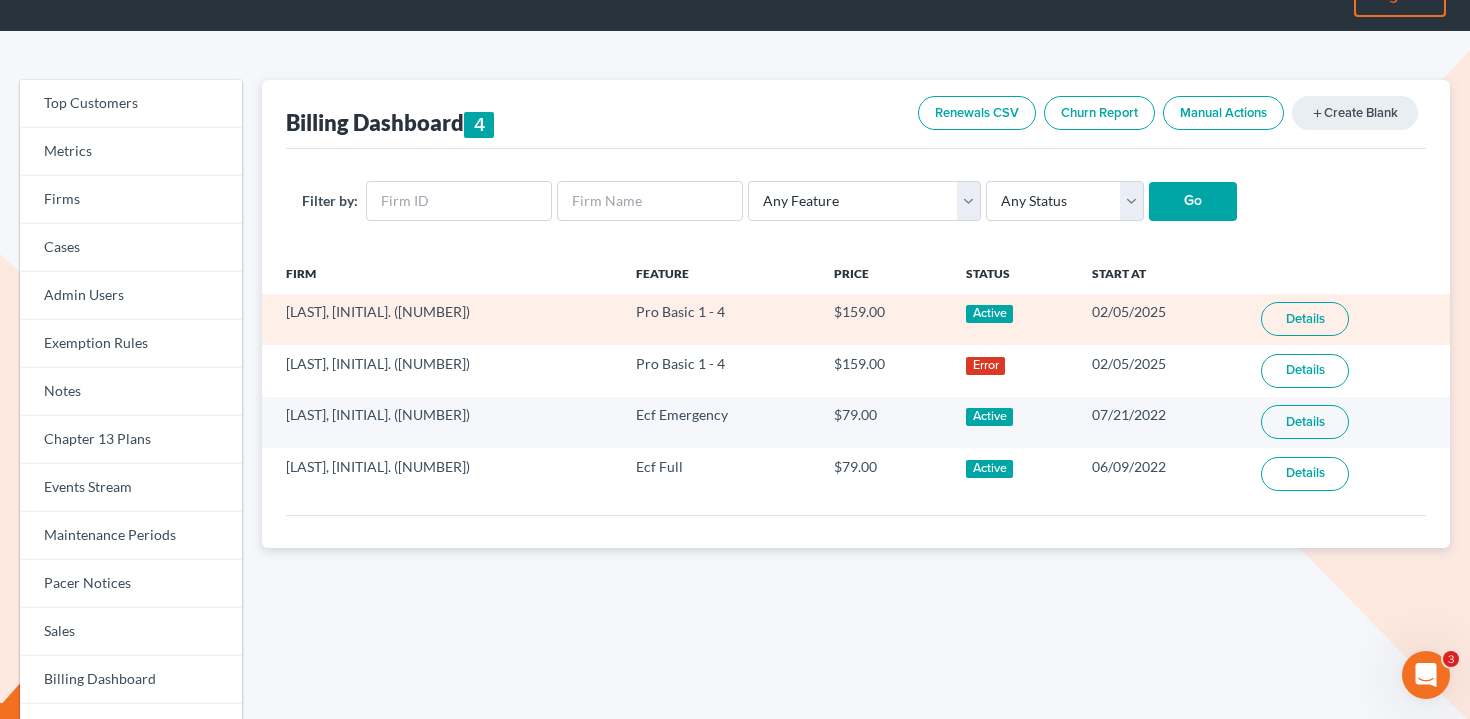 click on "Details" at bounding box center (1305, 319) 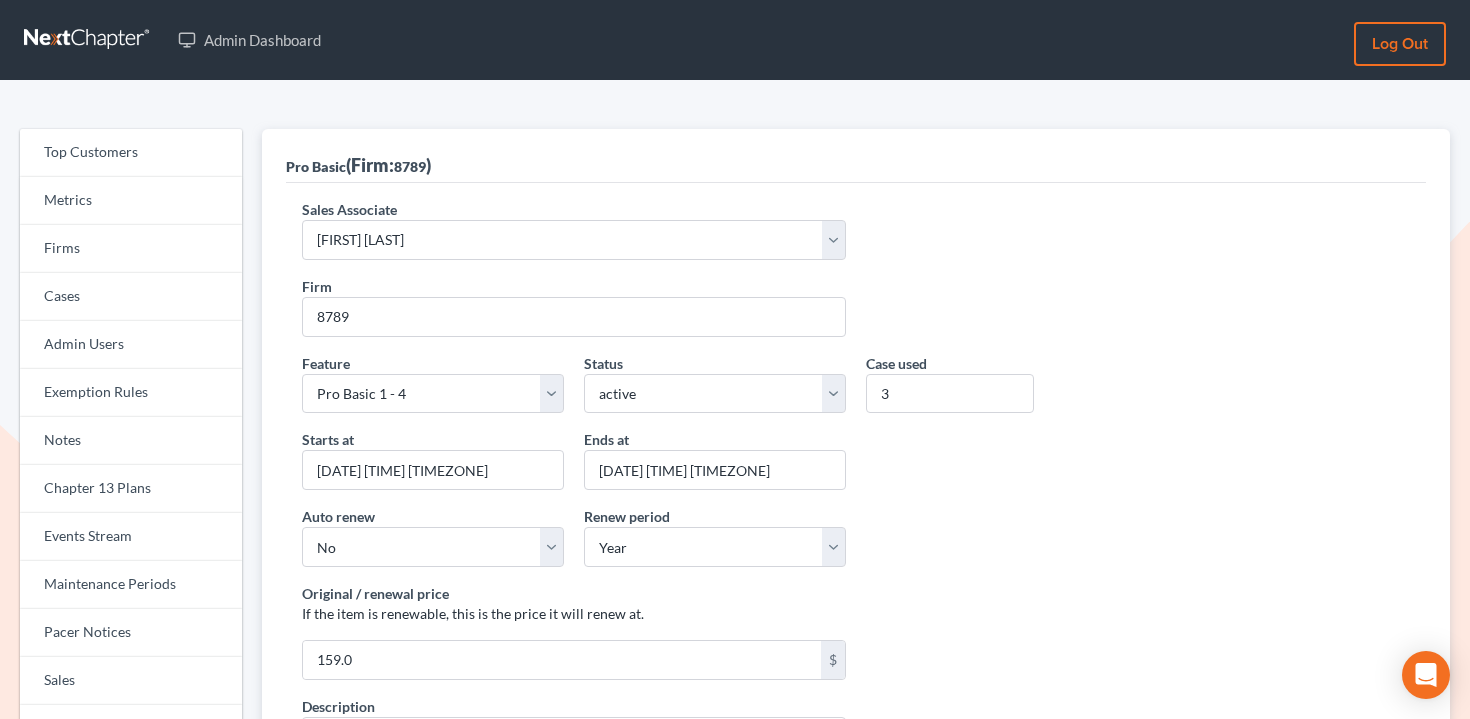 scroll, scrollTop: 0, scrollLeft: 0, axis: both 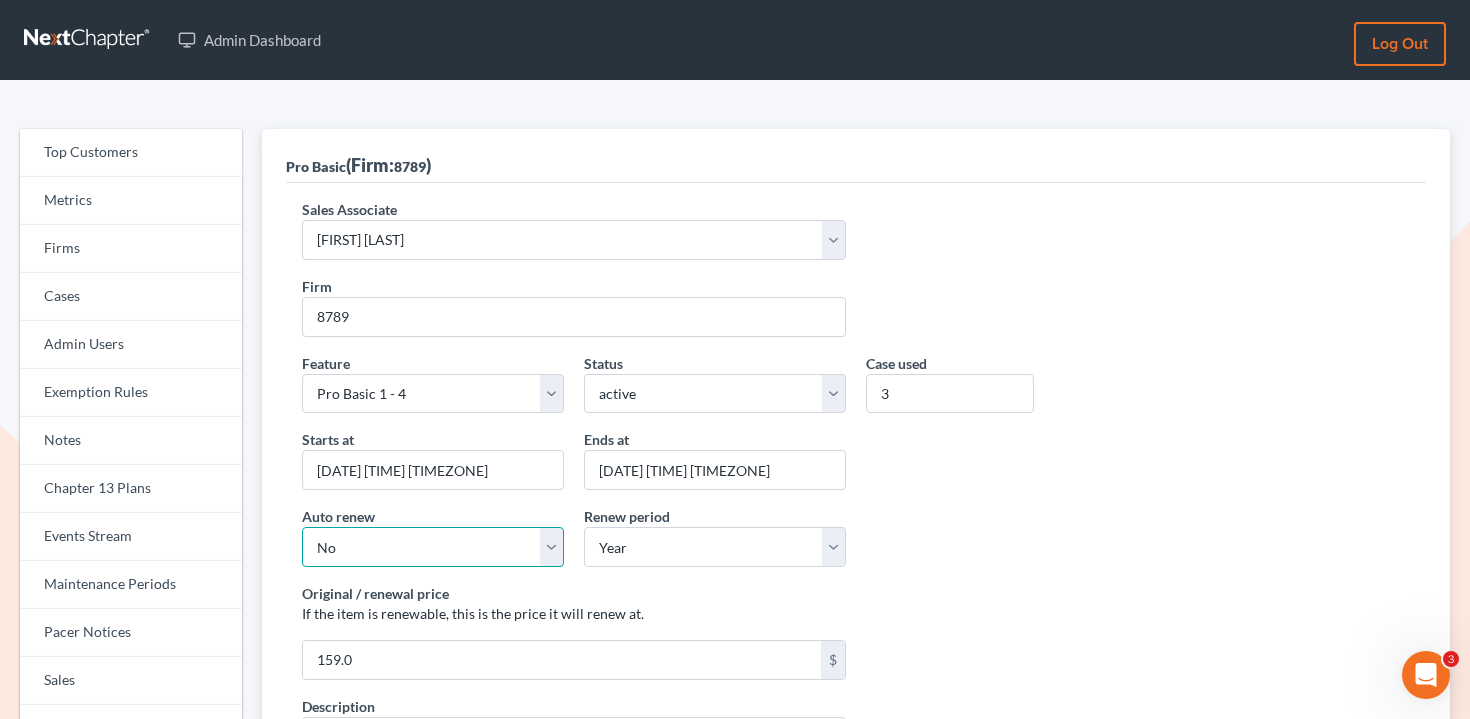 click on "Yes
No" at bounding box center [433, 547] 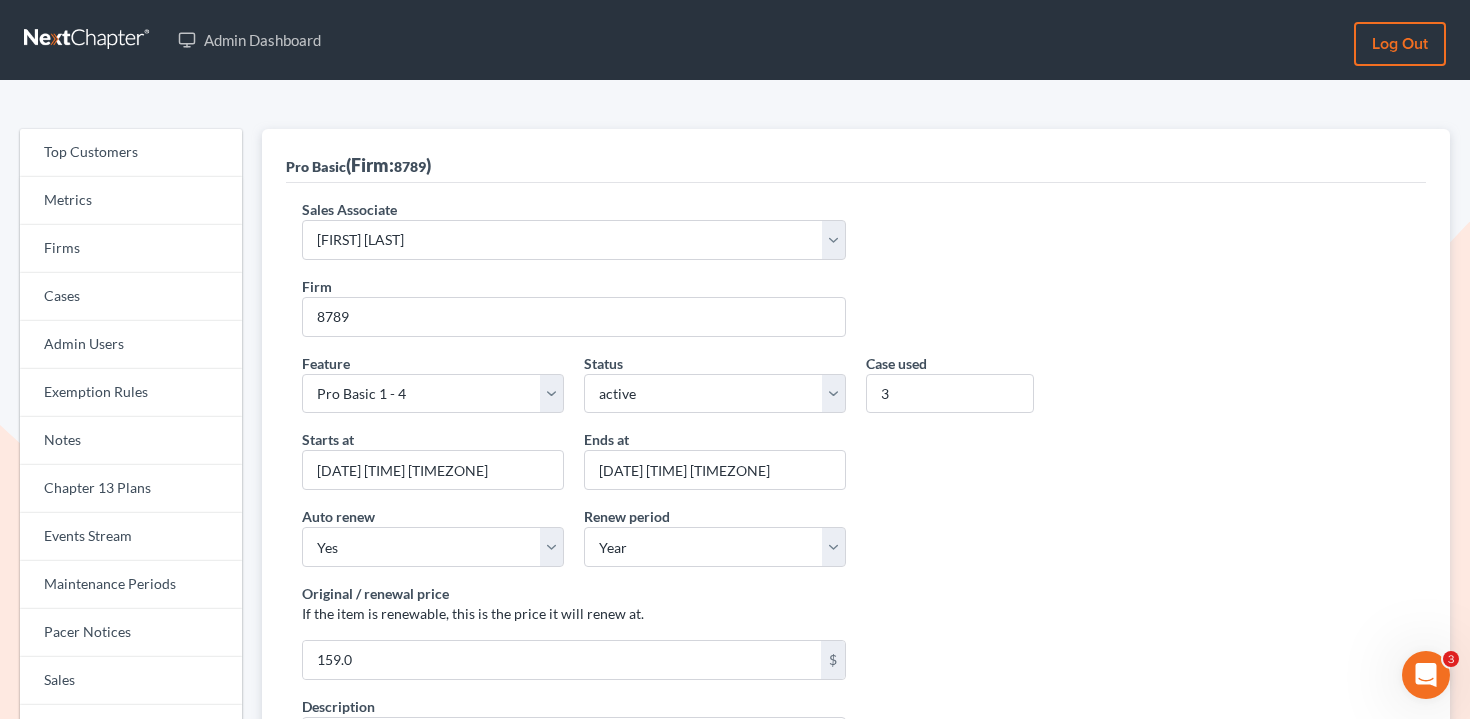 click on "Starts at 2025-02-05 18:02:24 -0500 Ends at 2026-02-05 18:02:24 -0500" at bounding box center (856, 467) 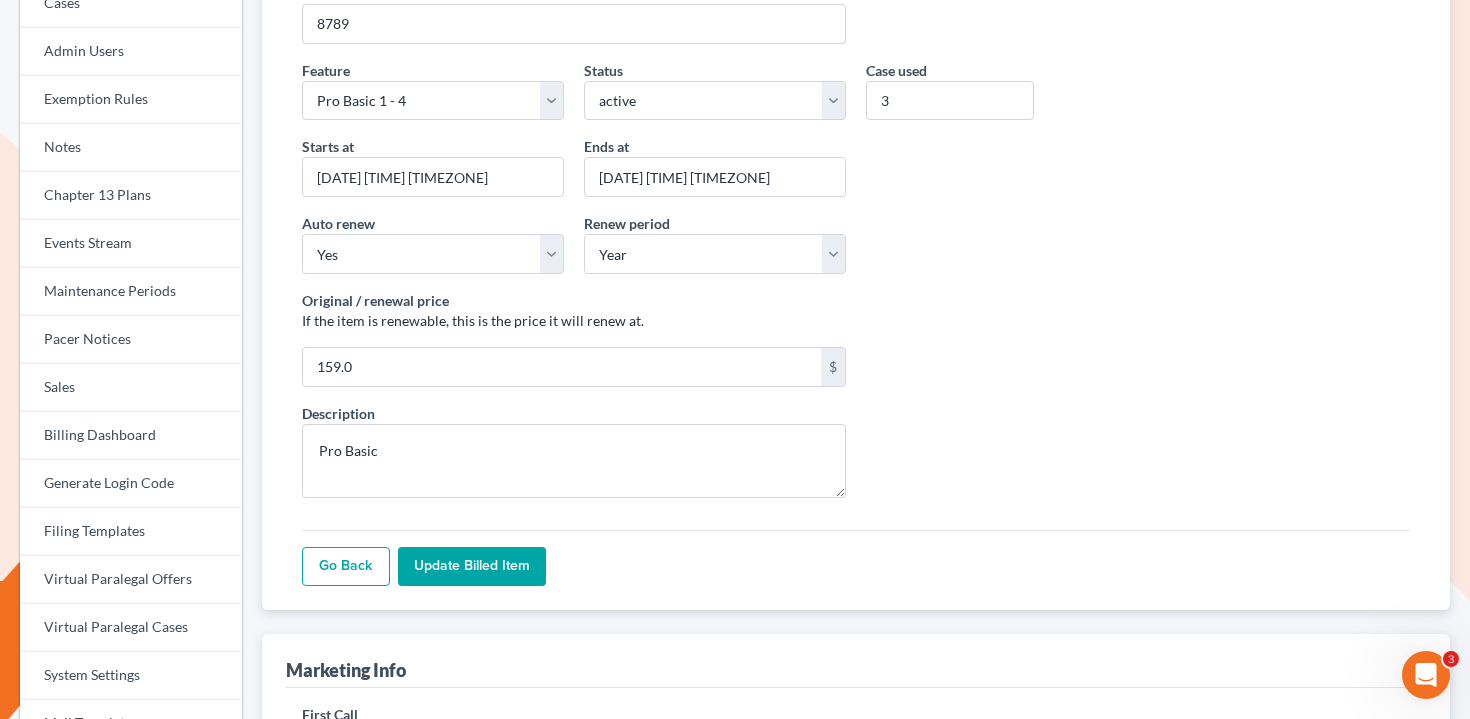 click on "Update Billed item" at bounding box center [472, 567] 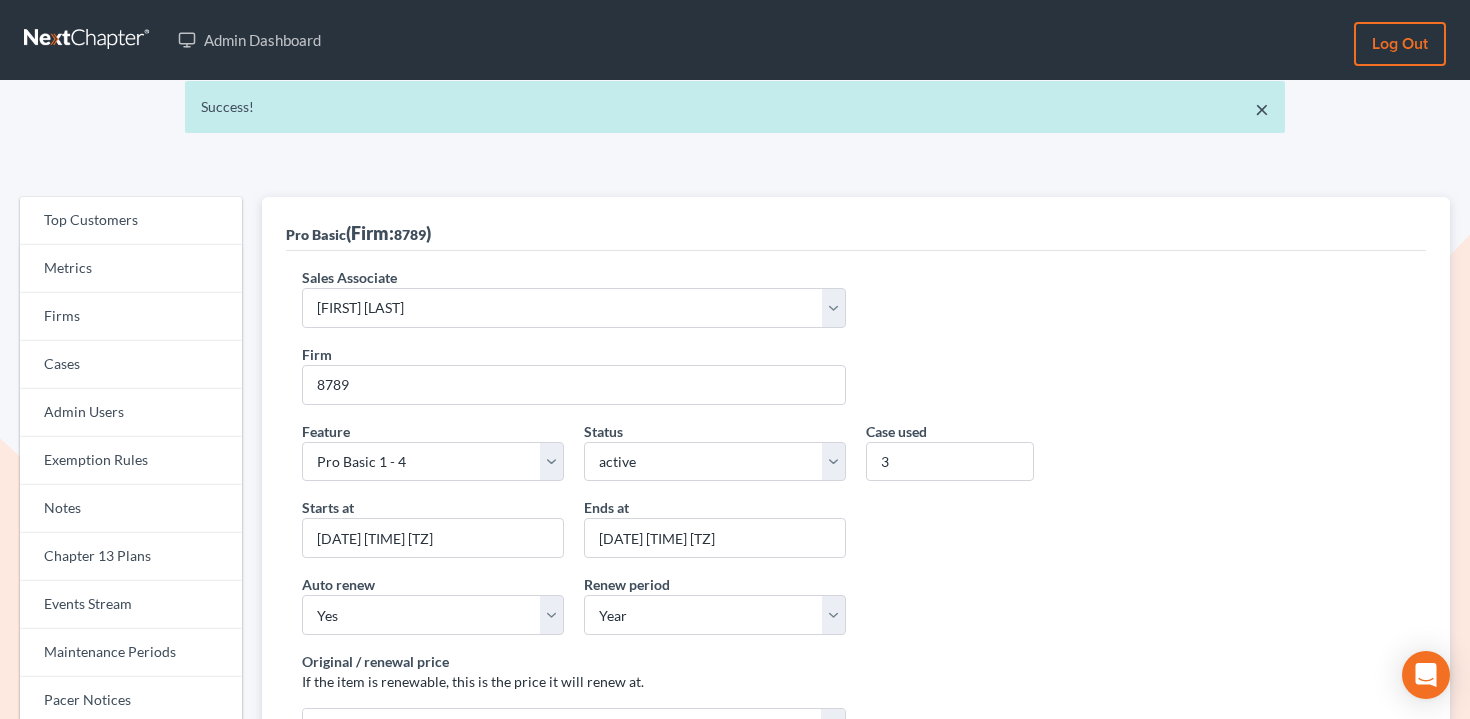 scroll, scrollTop: 0, scrollLeft: 0, axis: both 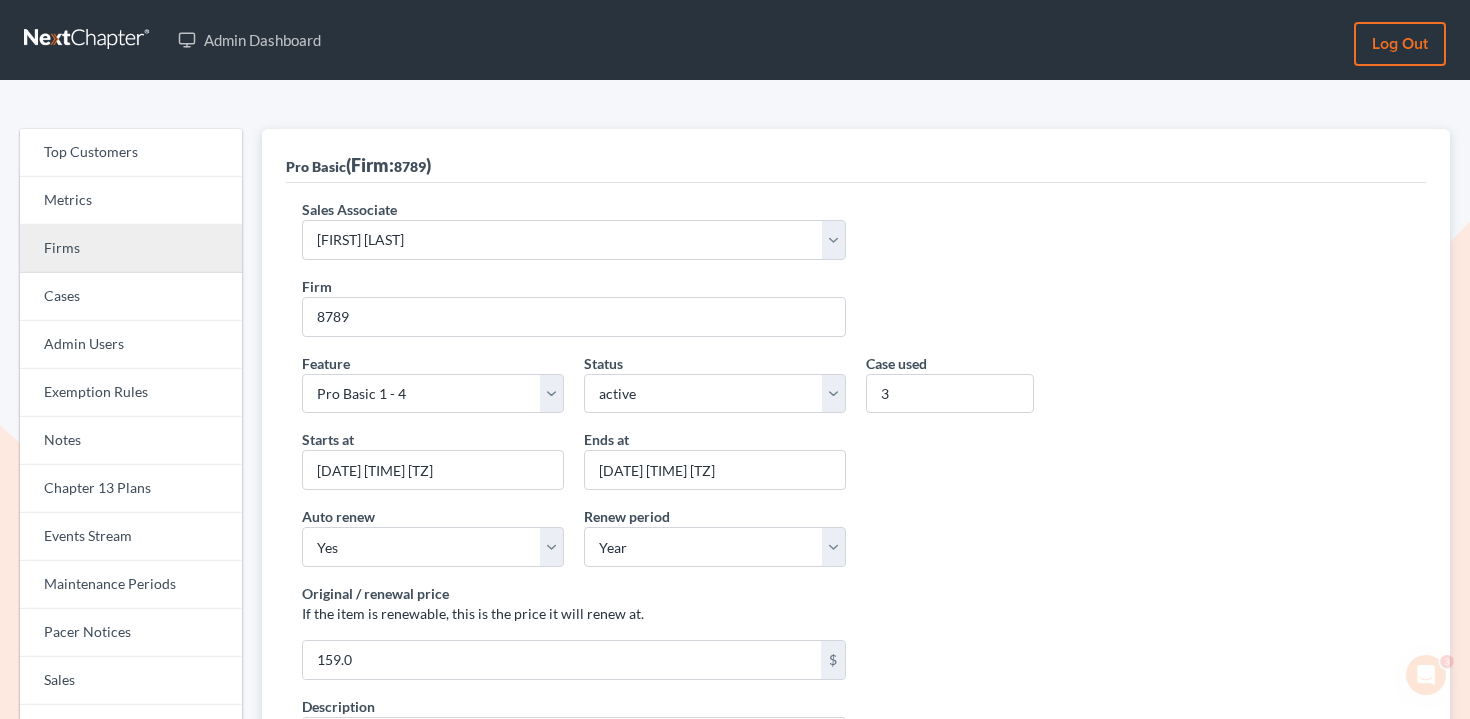 click on "Firms" at bounding box center [131, 249] 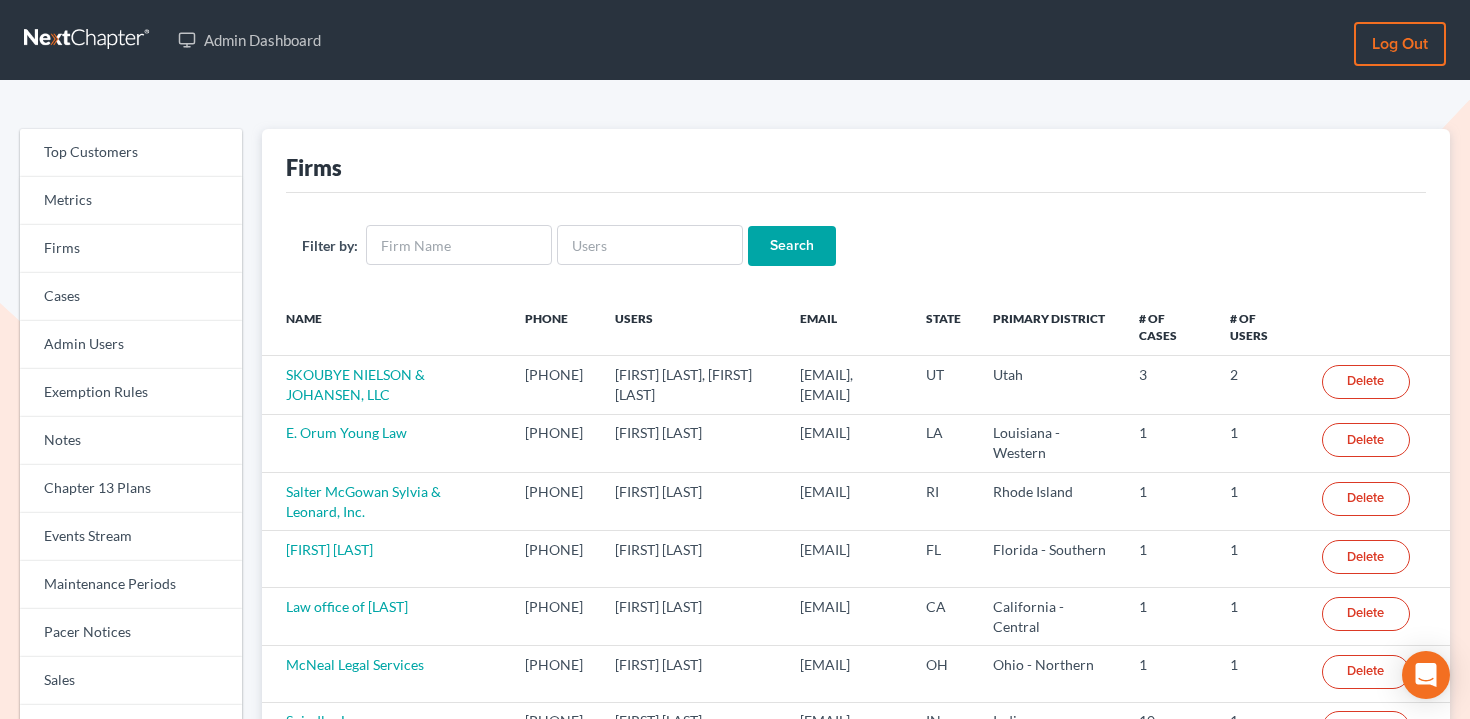 scroll, scrollTop: 0, scrollLeft: 0, axis: both 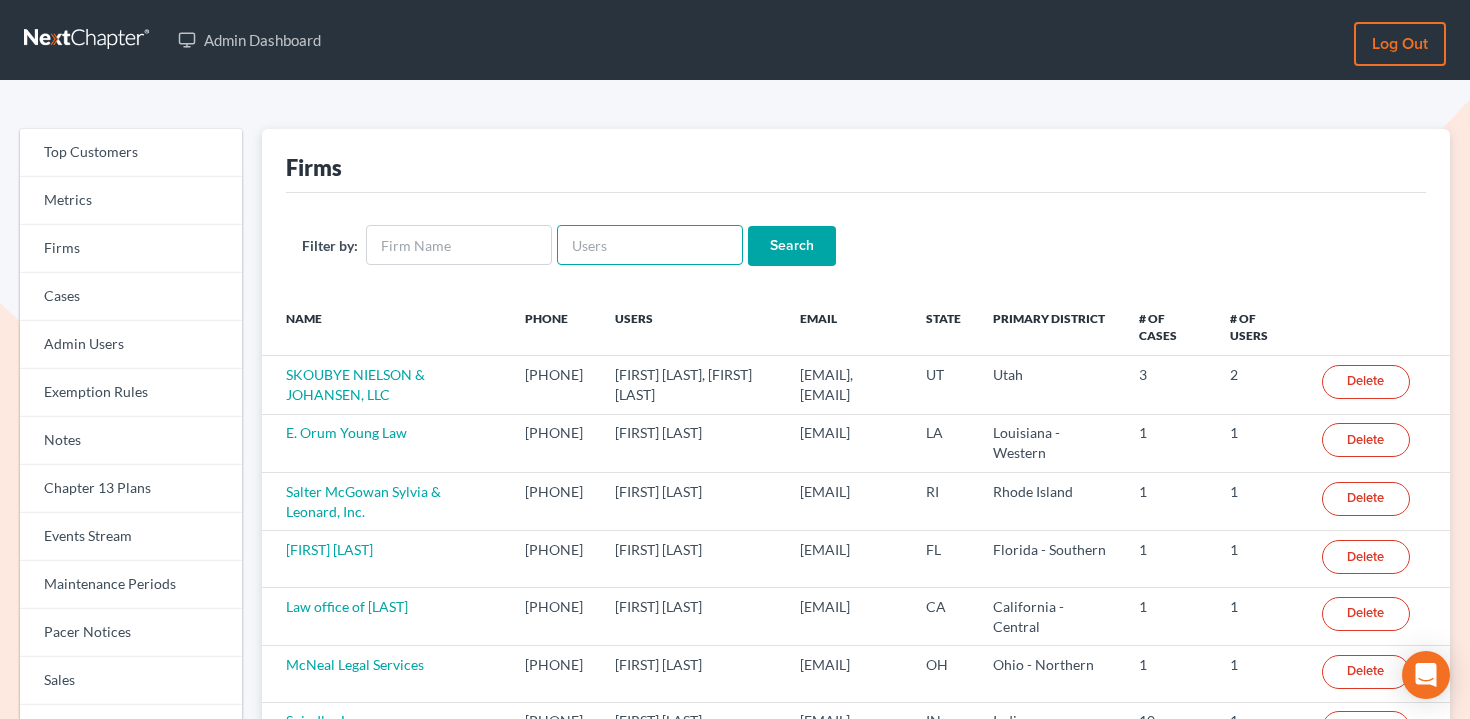 click at bounding box center [650, 245] 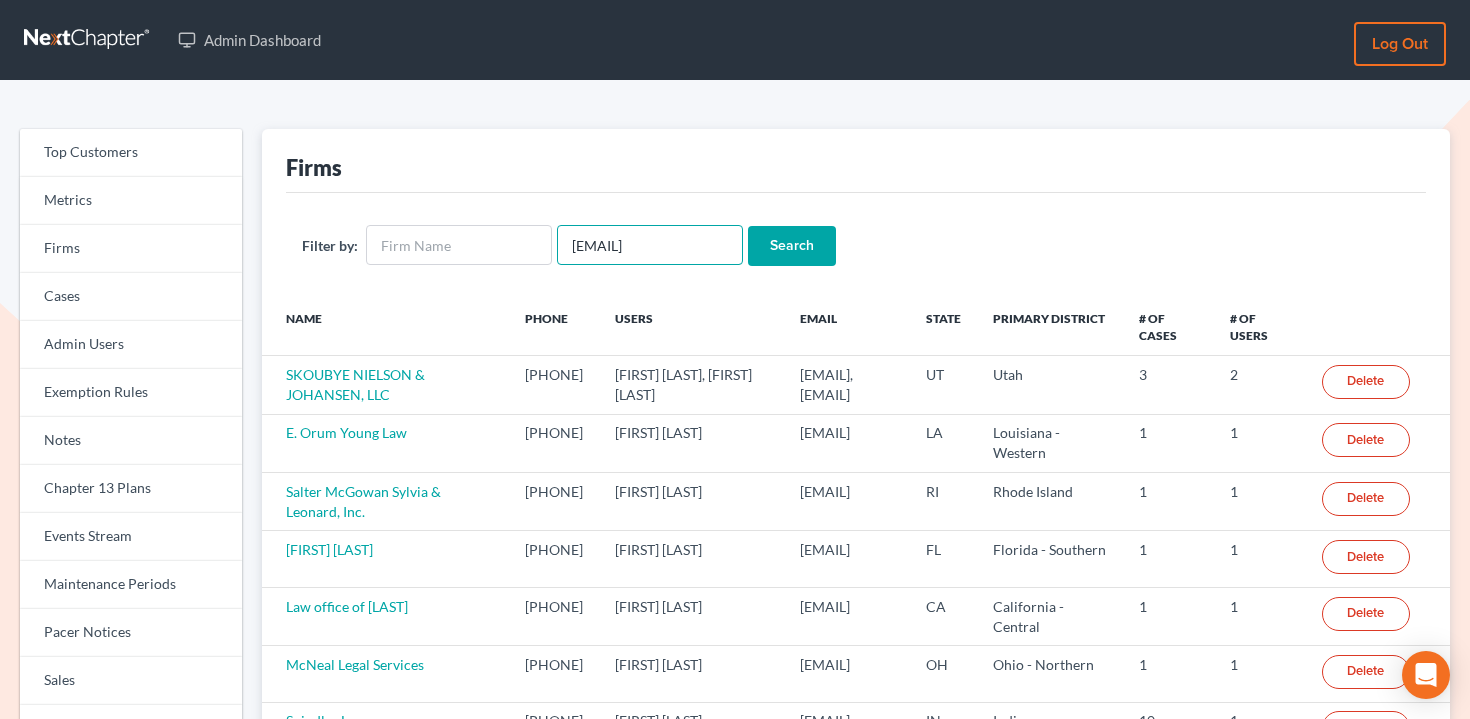 scroll, scrollTop: 0, scrollLeft: 20, axis: horizontal 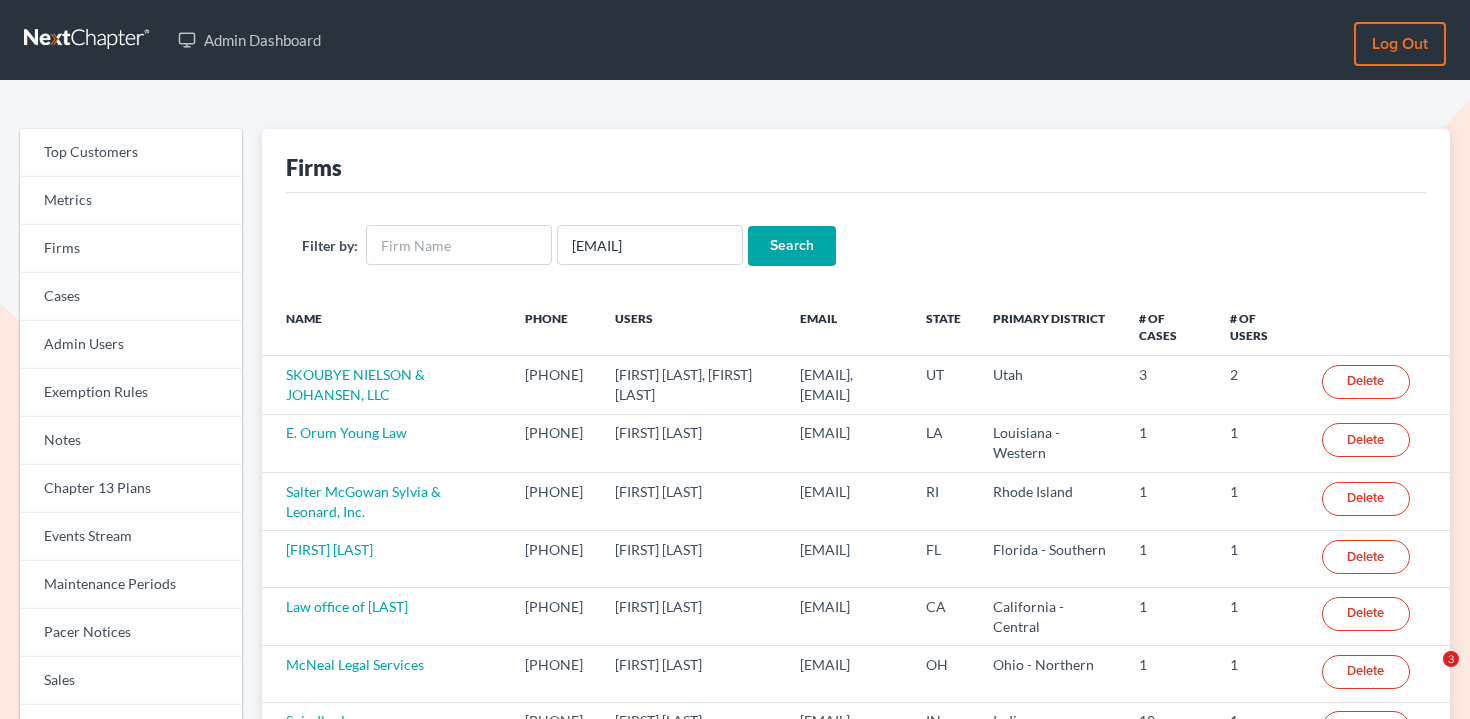 click on "Search" at bounding box center [792, 246] 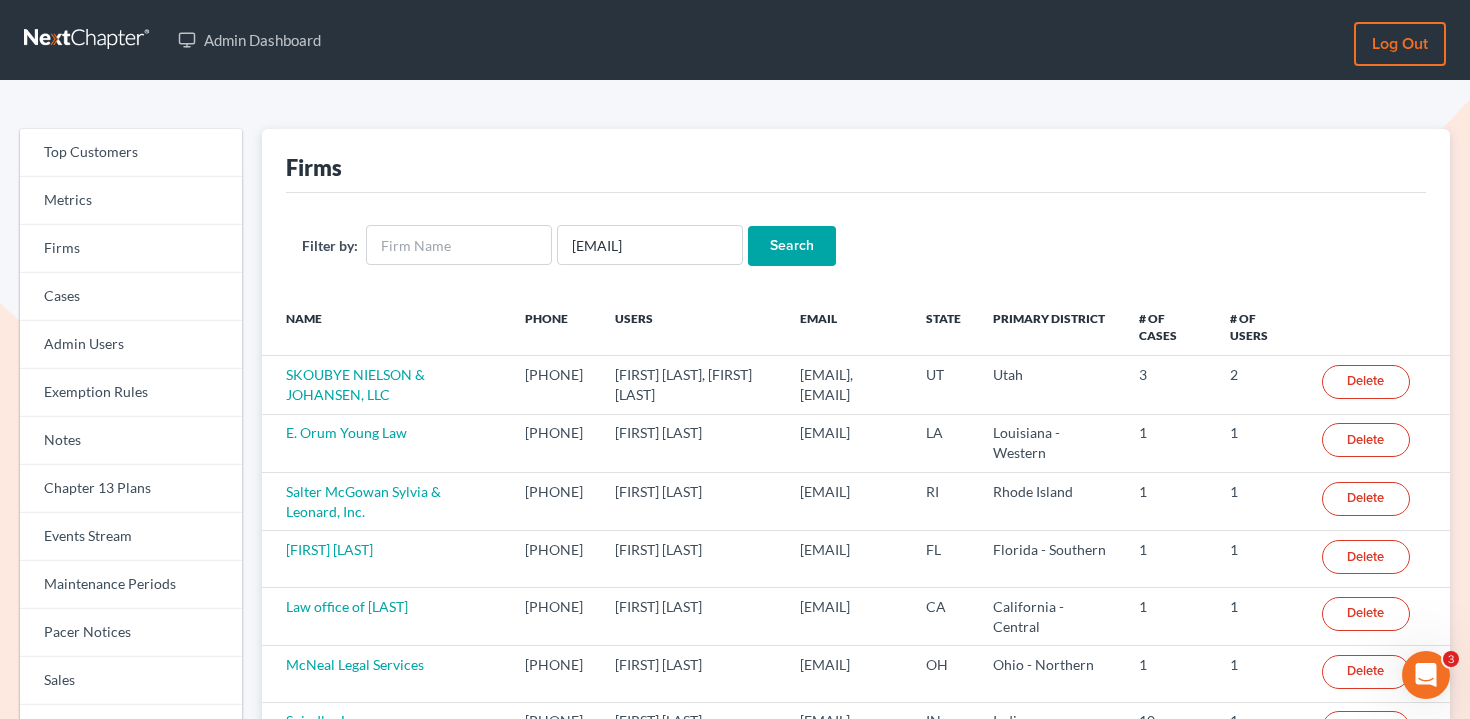 scroll, scrollTop: 0, scrollLeft: 0, axis: both 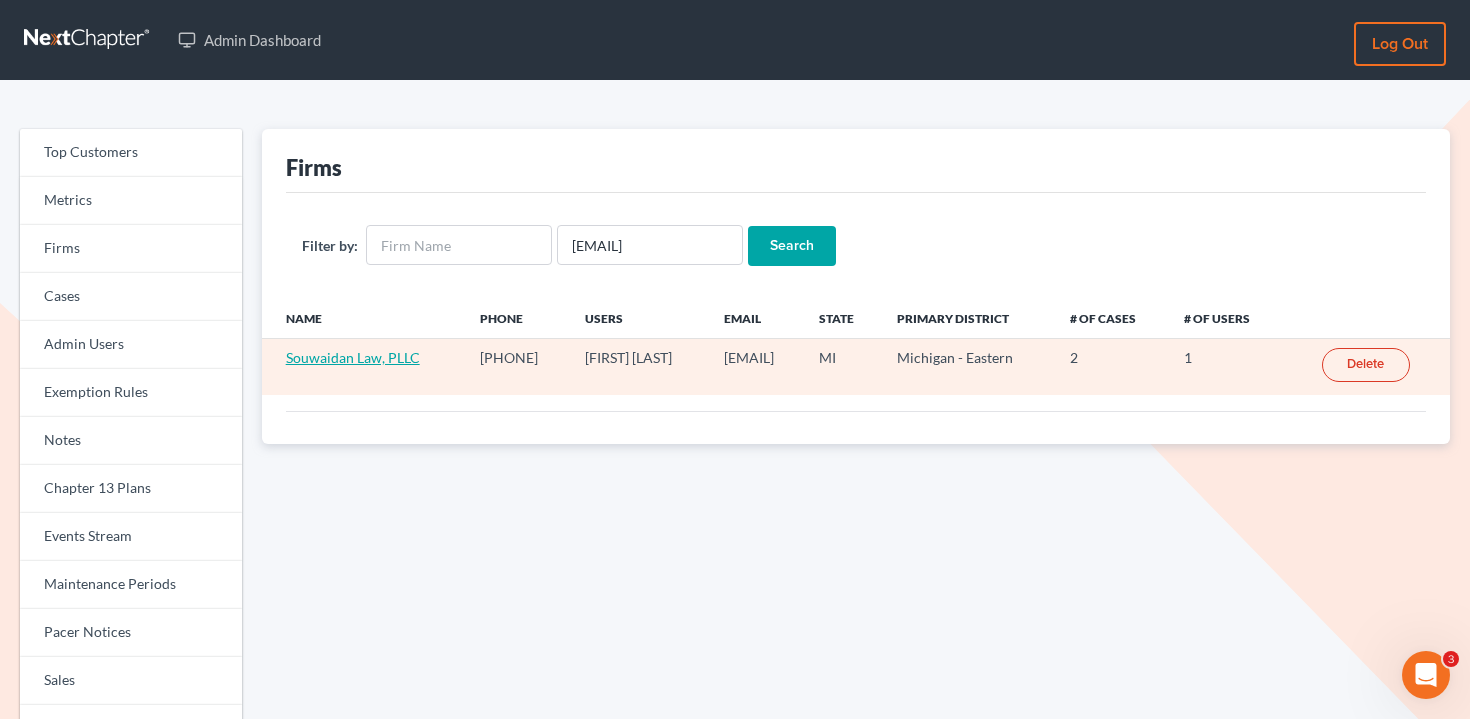 click on "Souwaidan Law, PLLC" at bounding box center (353, 357) 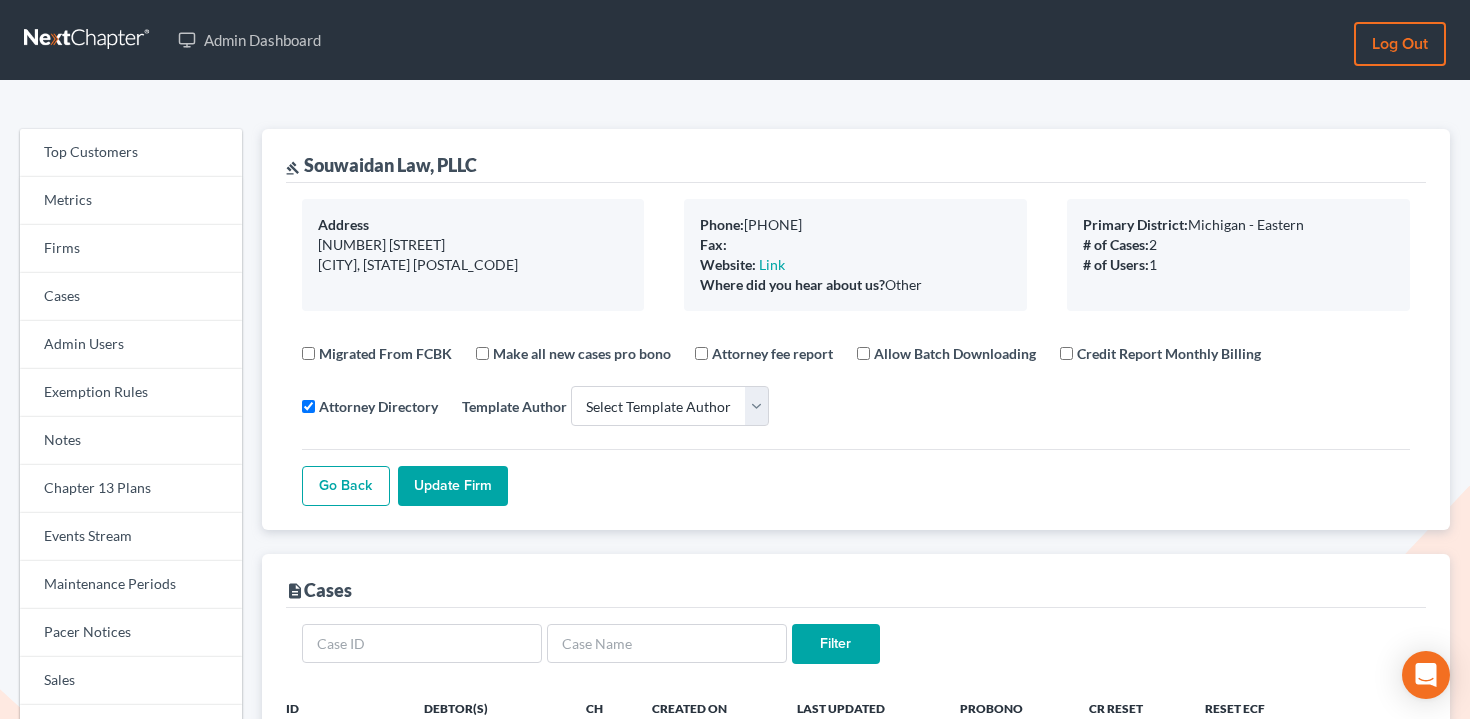 select 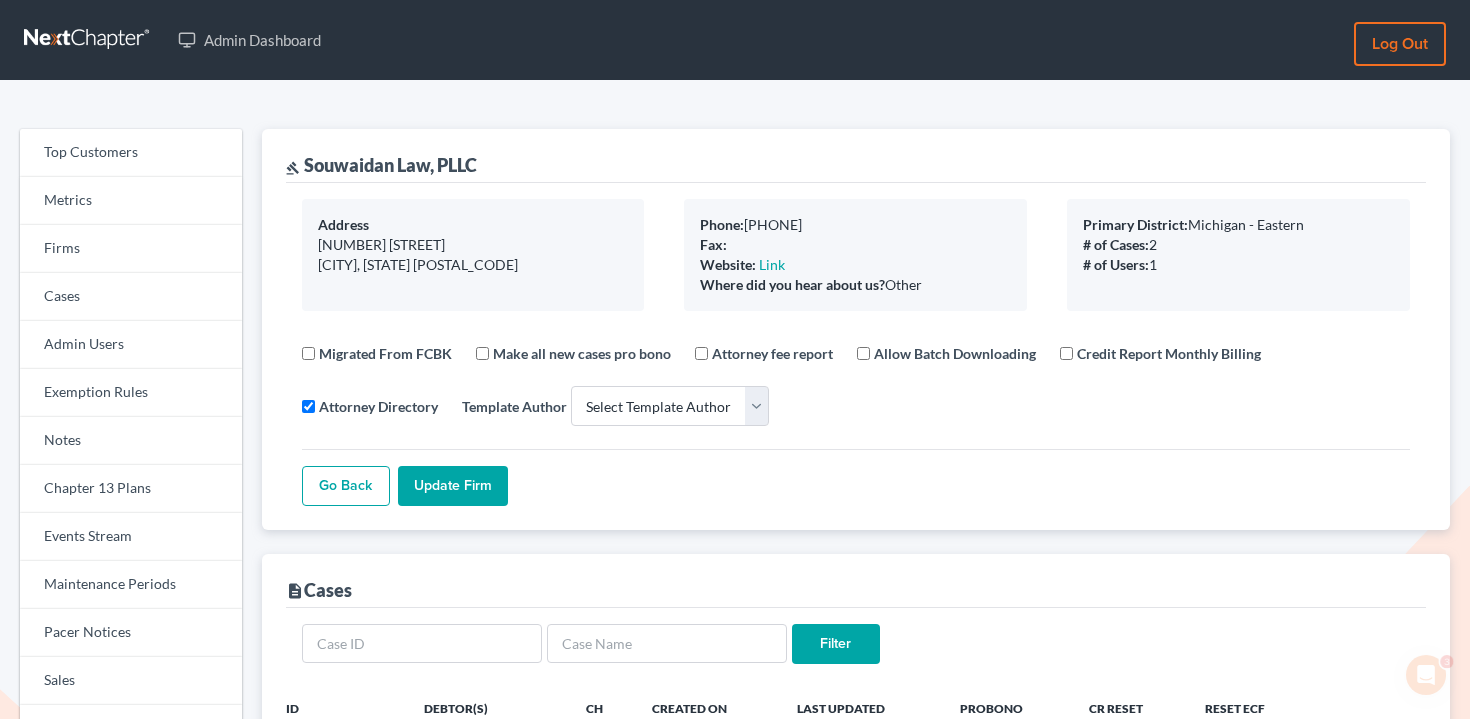 scroll, scrollTop: 0, scrollLeft: 0, axis: both 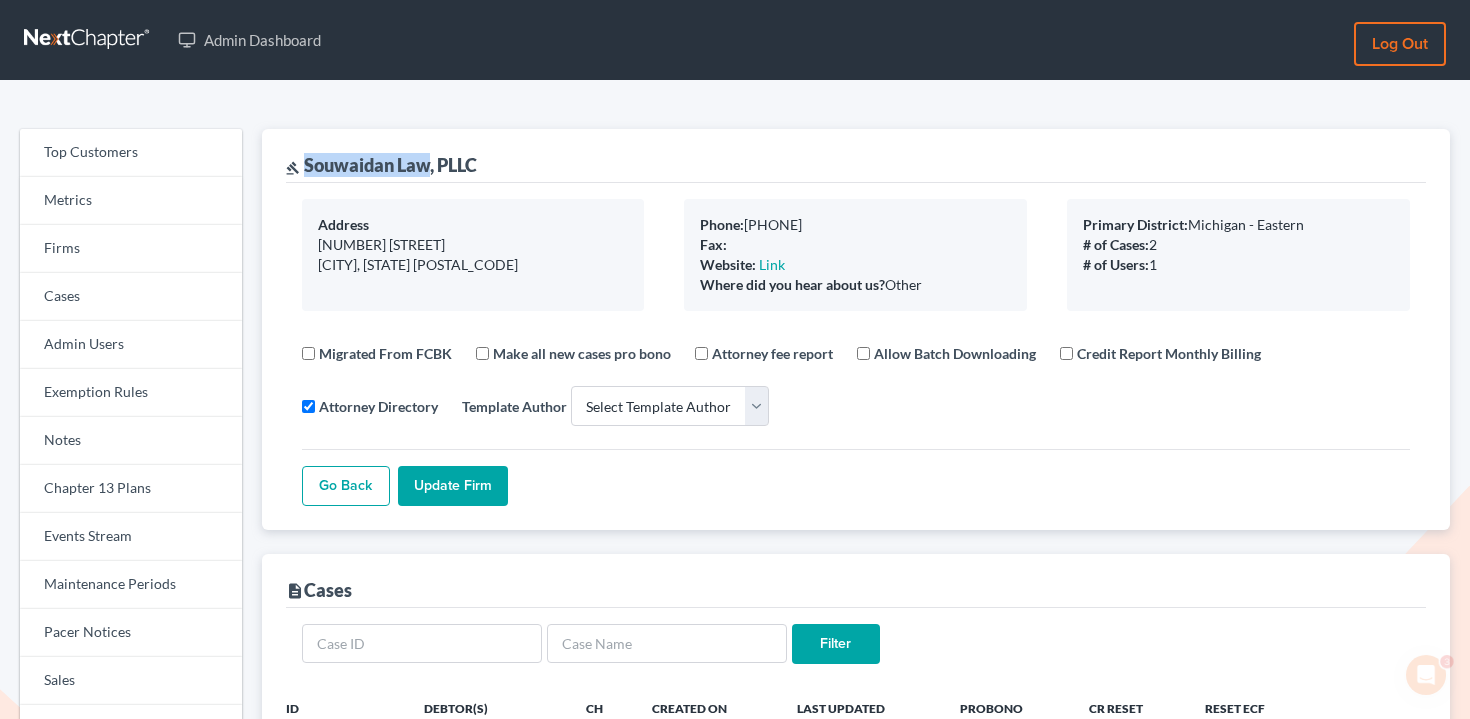 drag, startPoint x: 430, startPoint y: 167, endPoint x: 308, endPoint y: 165, distance: 122.016396 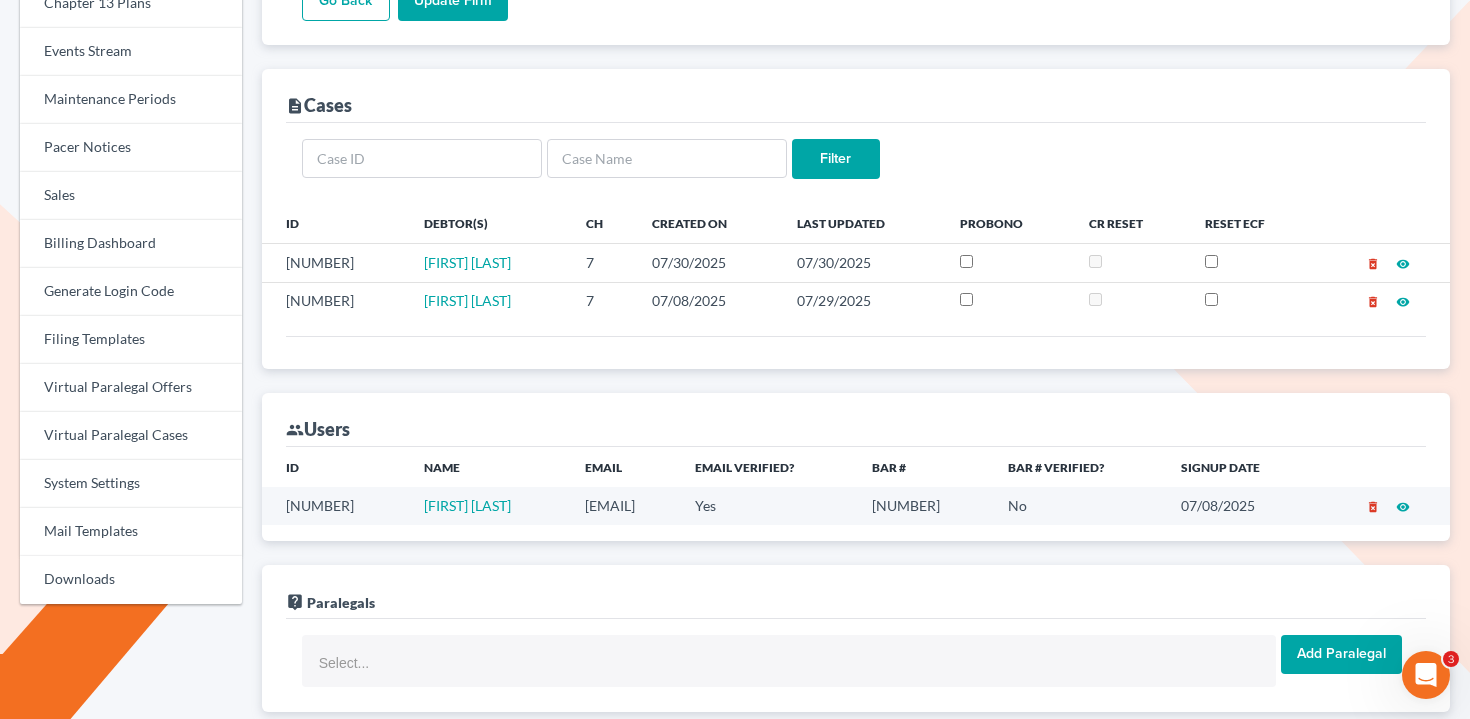scroll, scrollTop: 515, scrollLeft: 0, axis: vertical 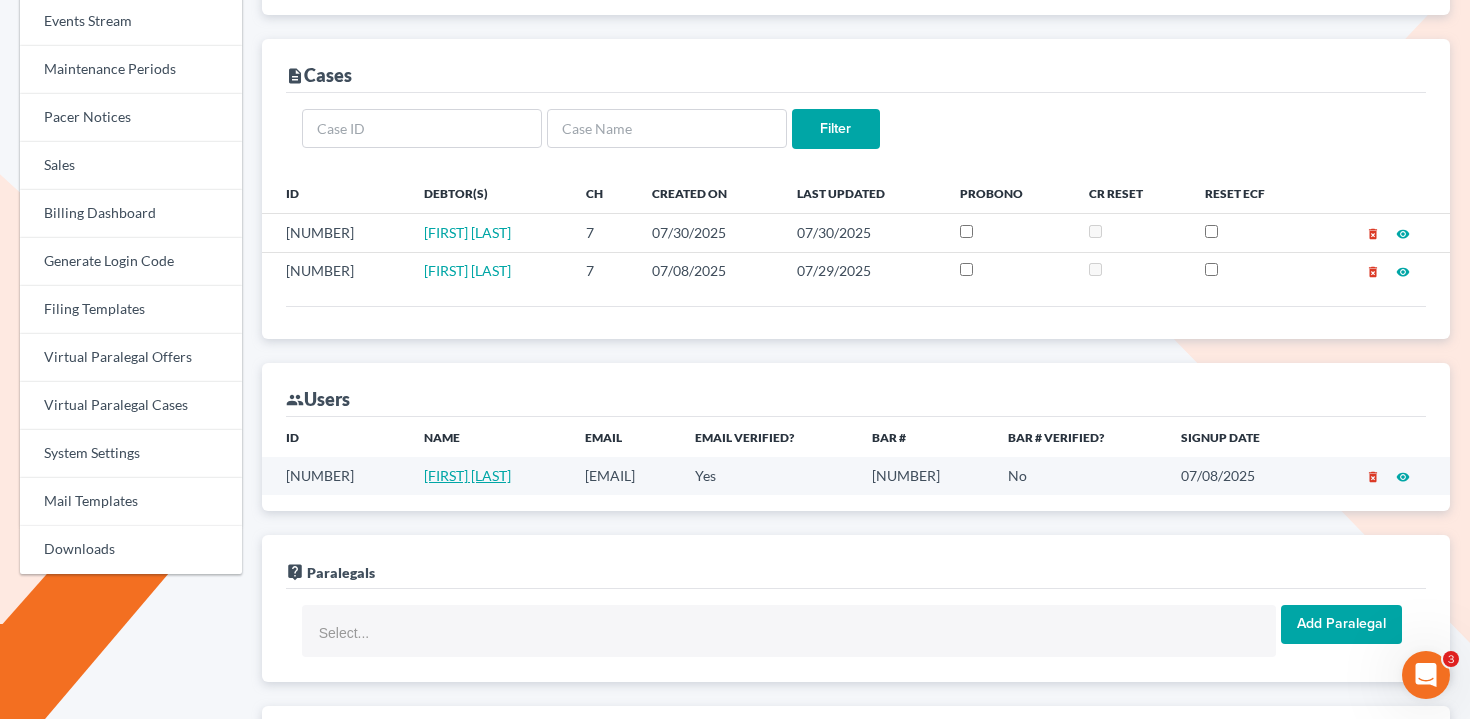 drag, startPoint x: 500, startPoint y: 484, endPoint x: 375, endPoint y: 480, distance: 125.06398 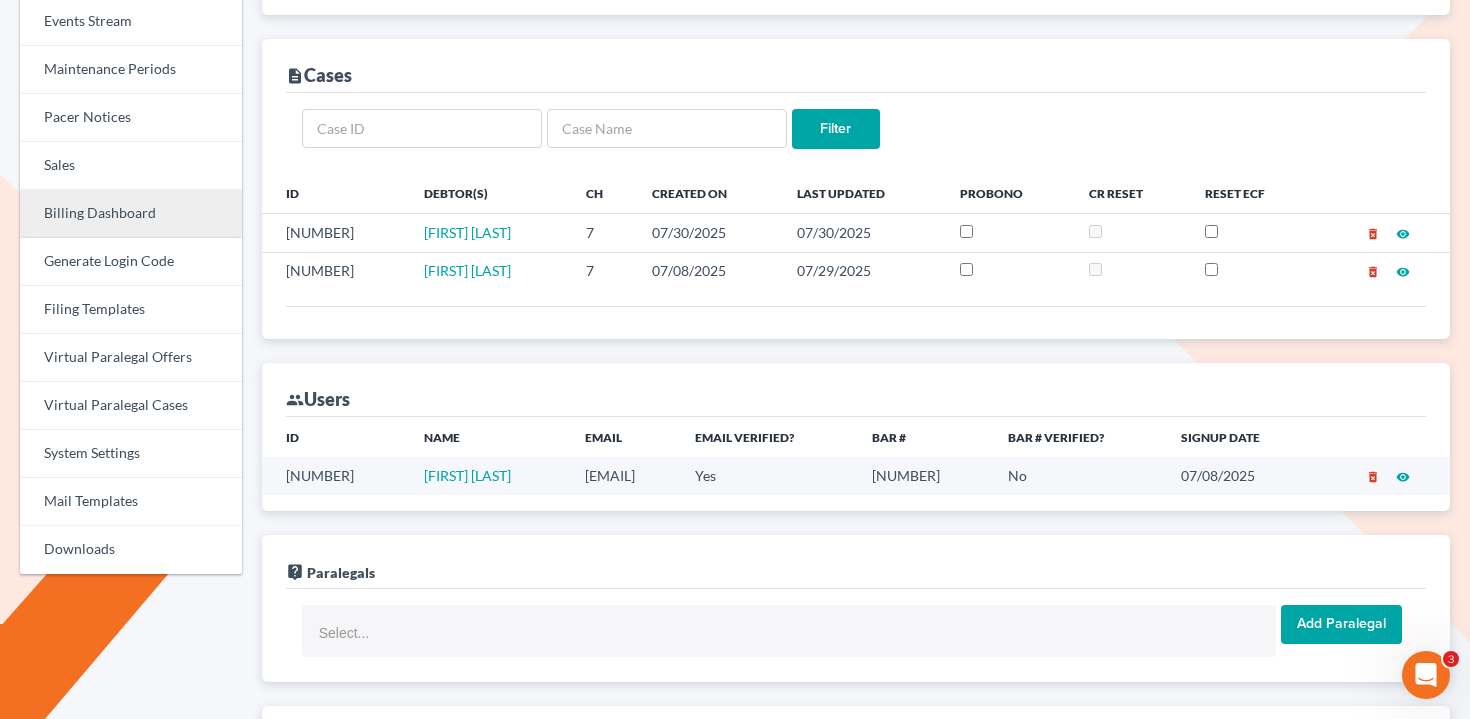 click on "Billing Dashboard" at bounding box center (131, 214) 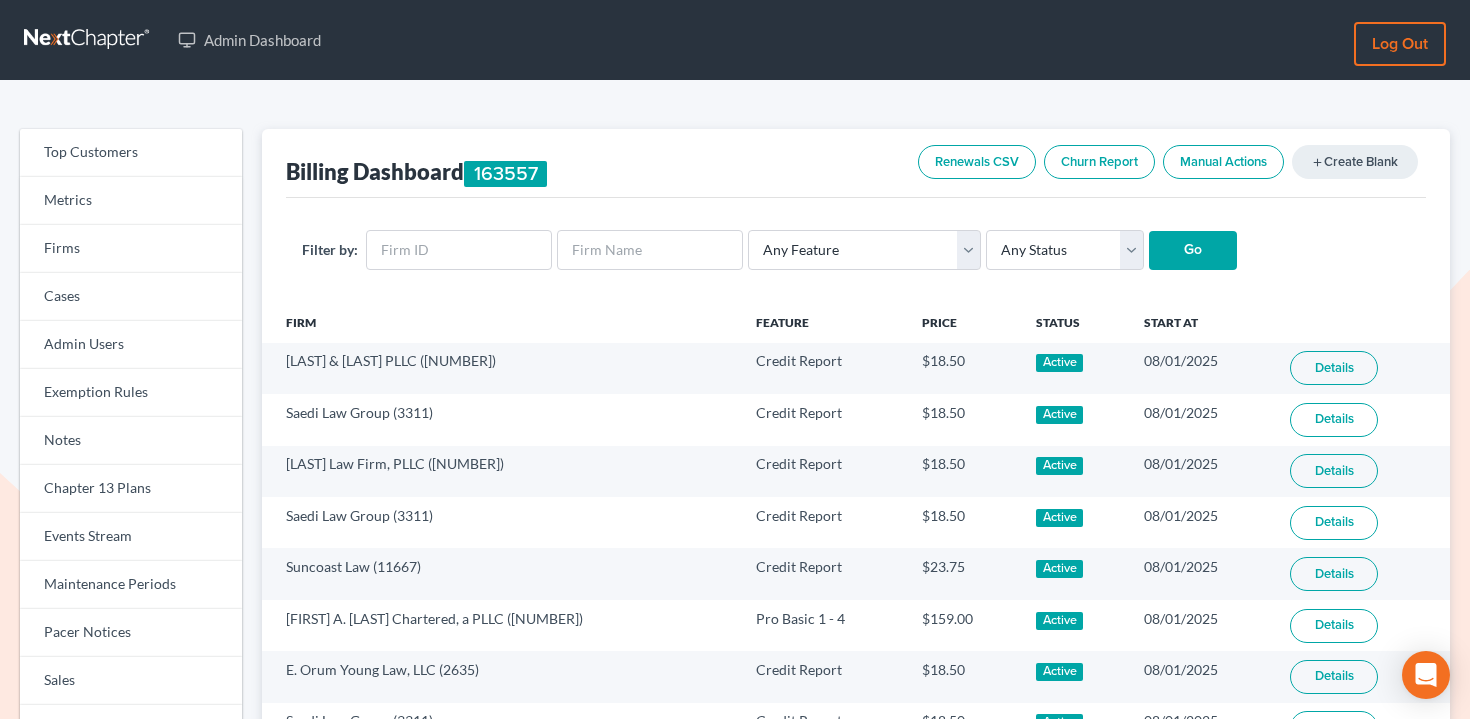 scroll, scrollTop: 0, scrollLeft: 0, axis: both 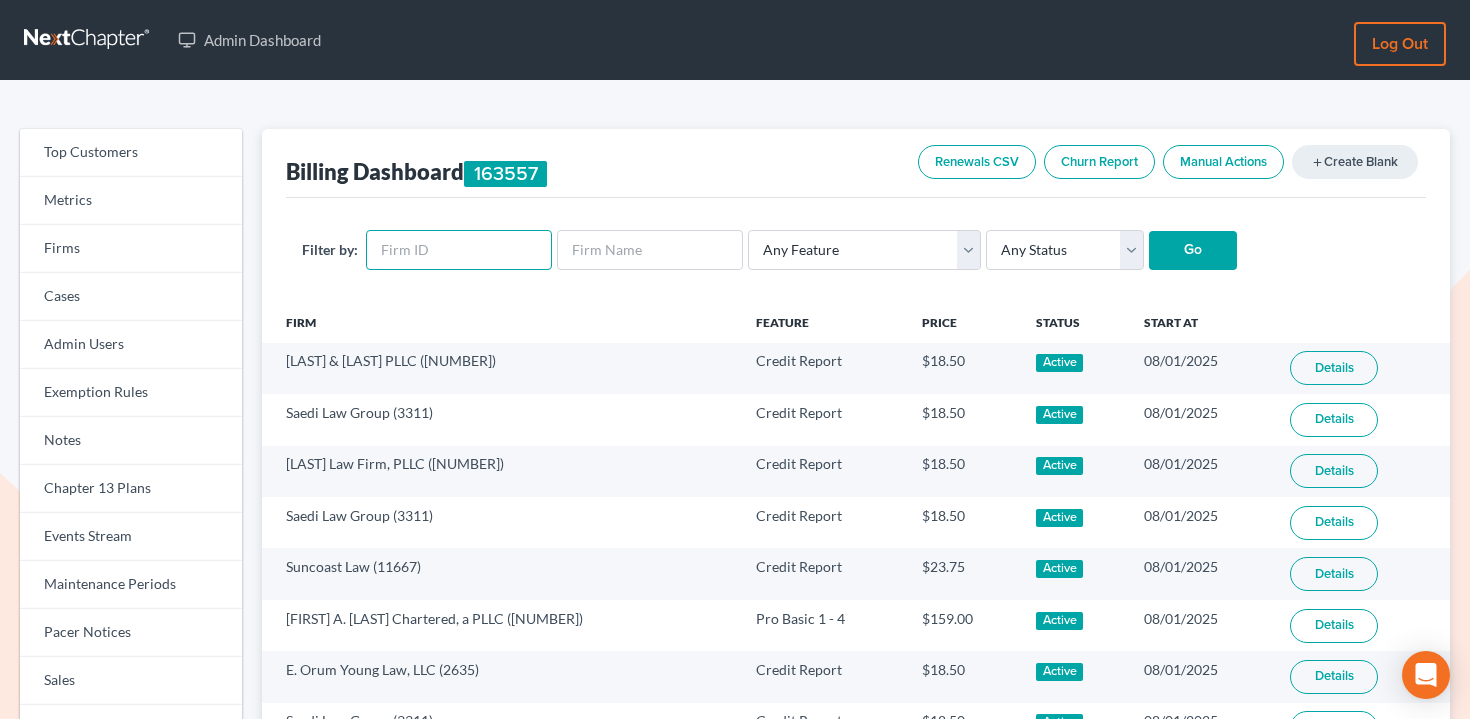 click at bounding box center [459, 250] 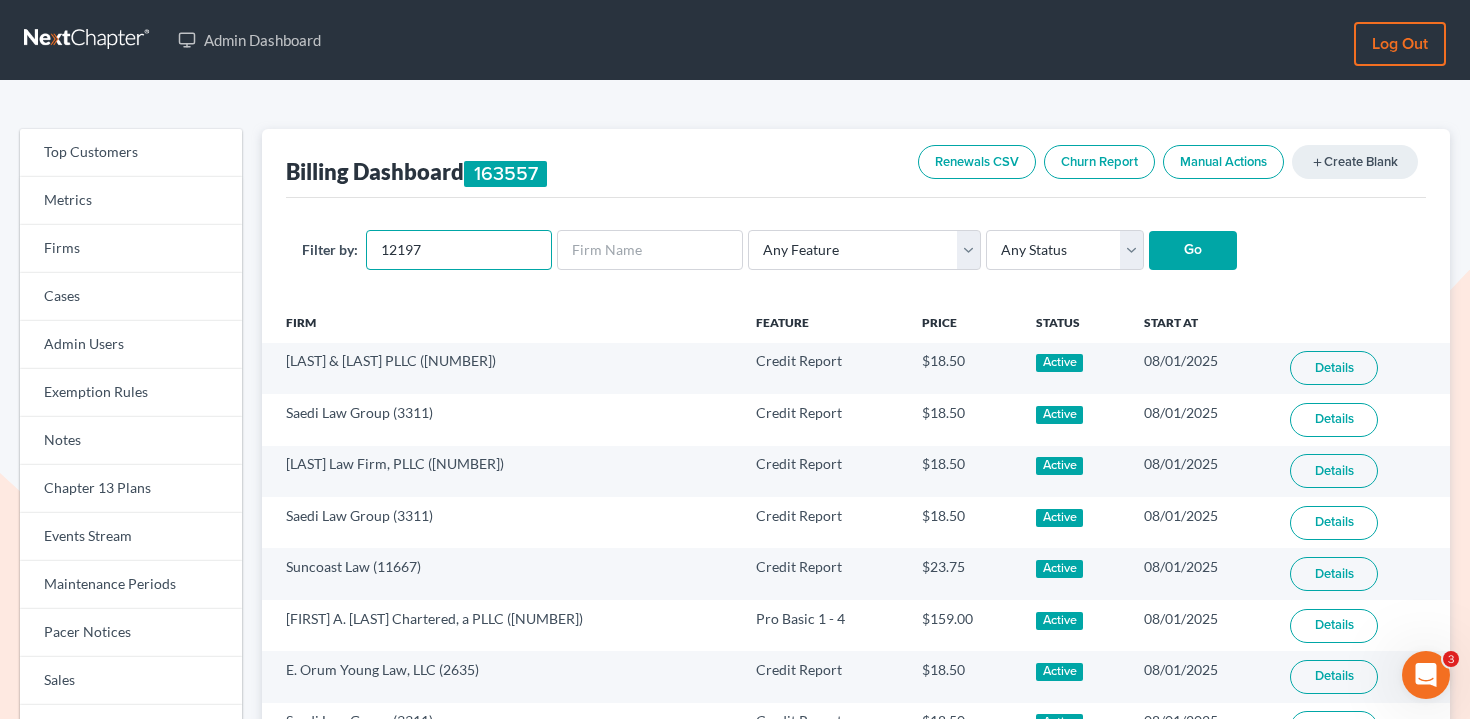 scroll, scrollTop: 0, scrollLeft: 0, axis: both 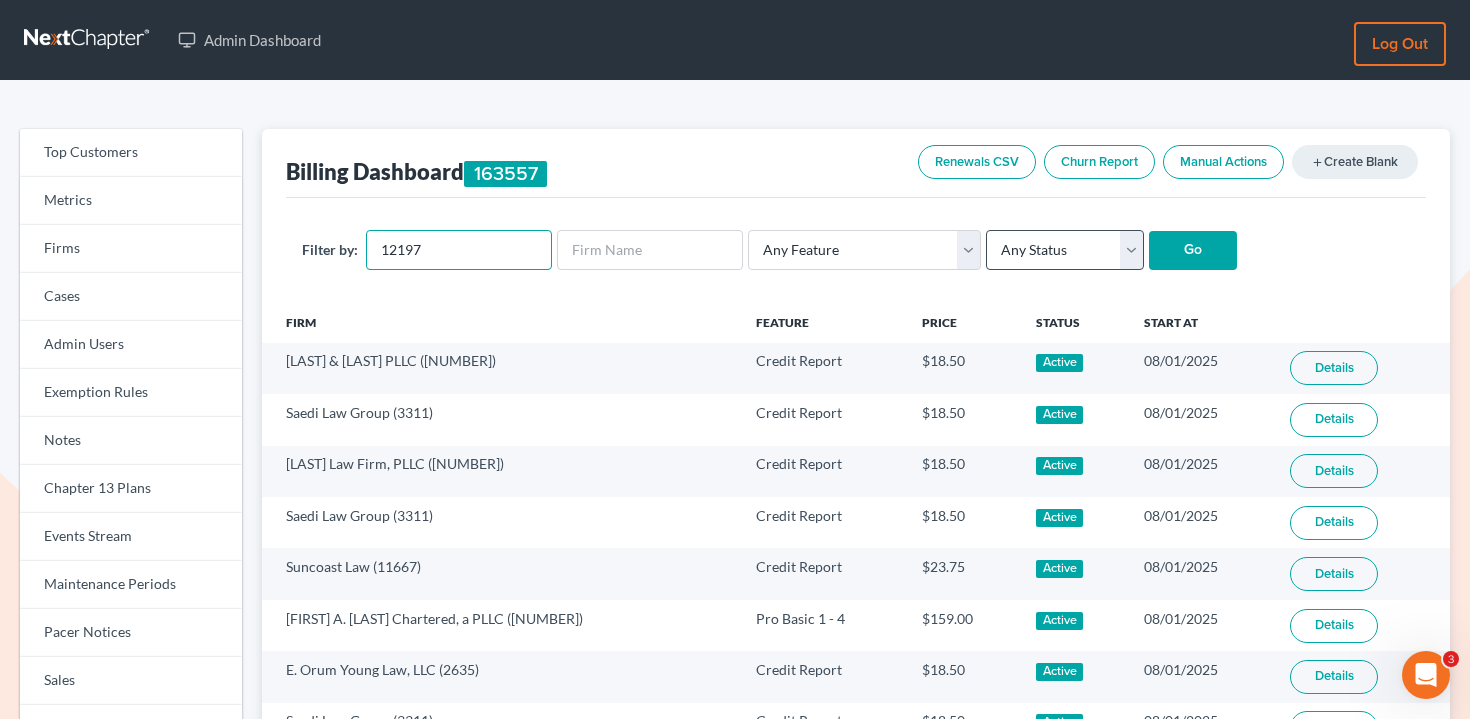 type on "12197" 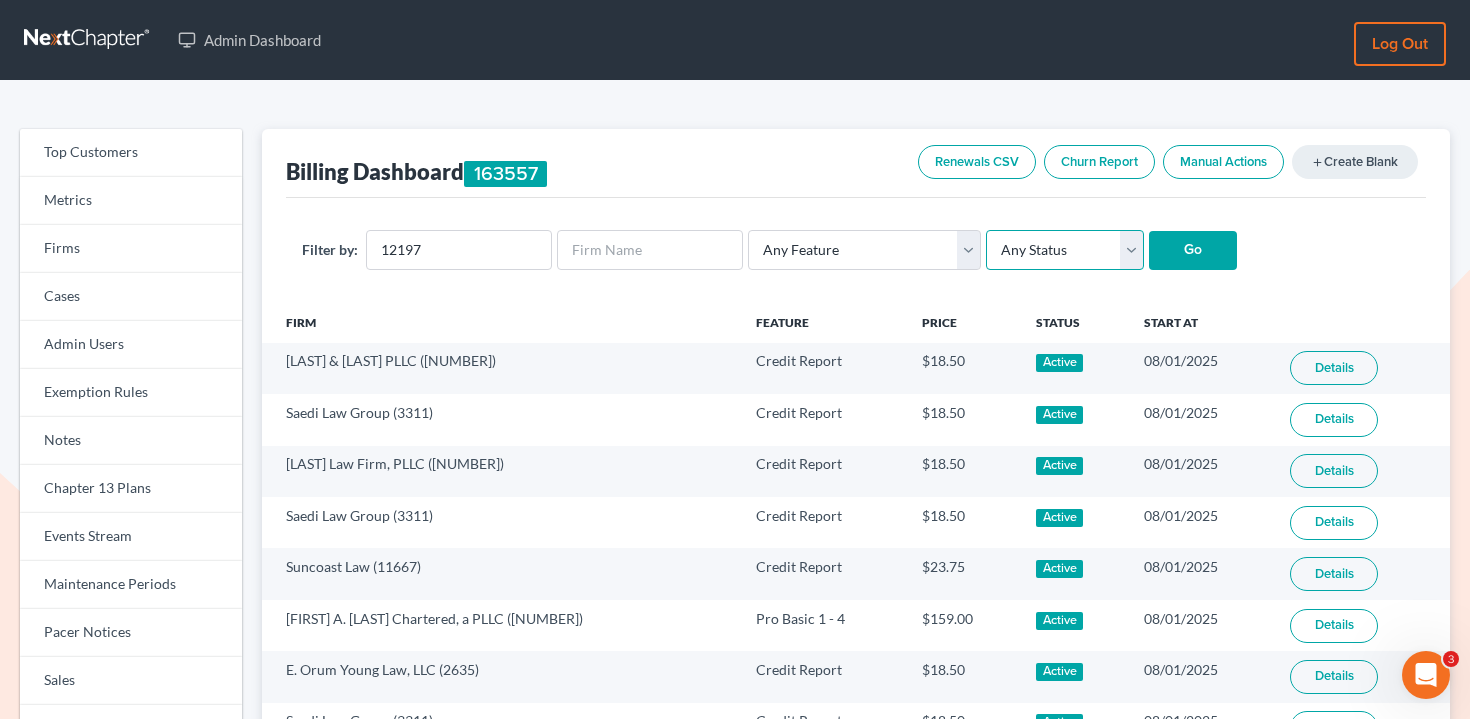 click on "Any Status
Active
Inactive
Pending
Expired
Error
Pending Charges" at bounding box center [1065, 250] 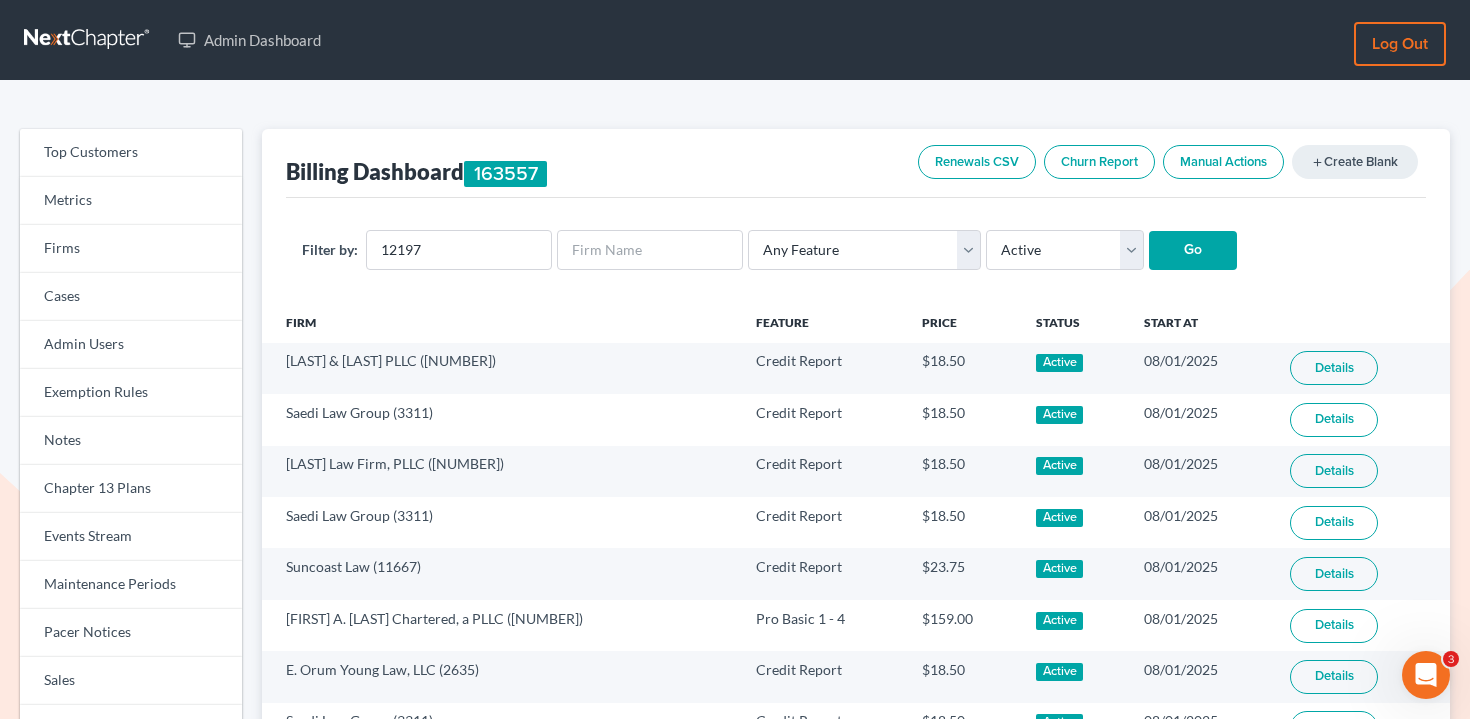 click on "Go" at bounding box center (1193, 251) 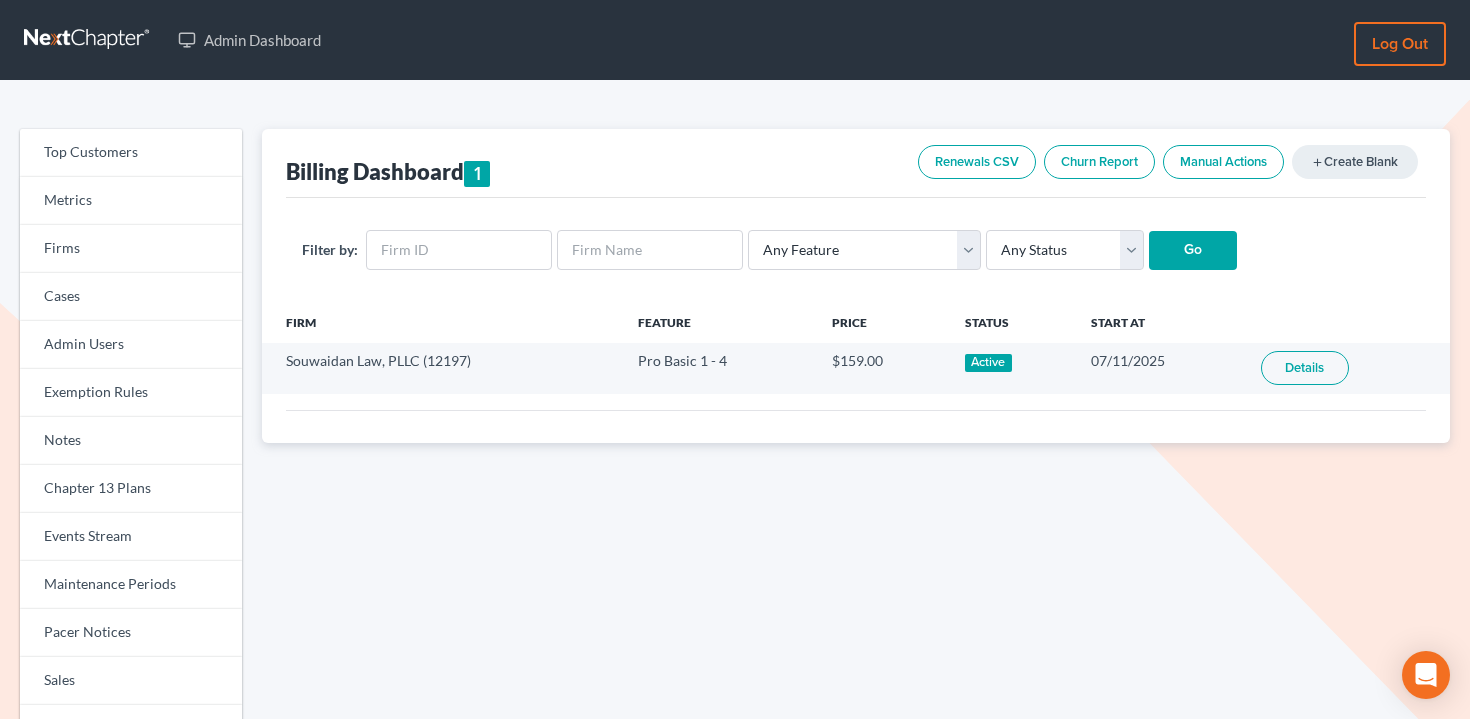 scroll, scrollTop: 0, scrollLeft: 0, axis: both 